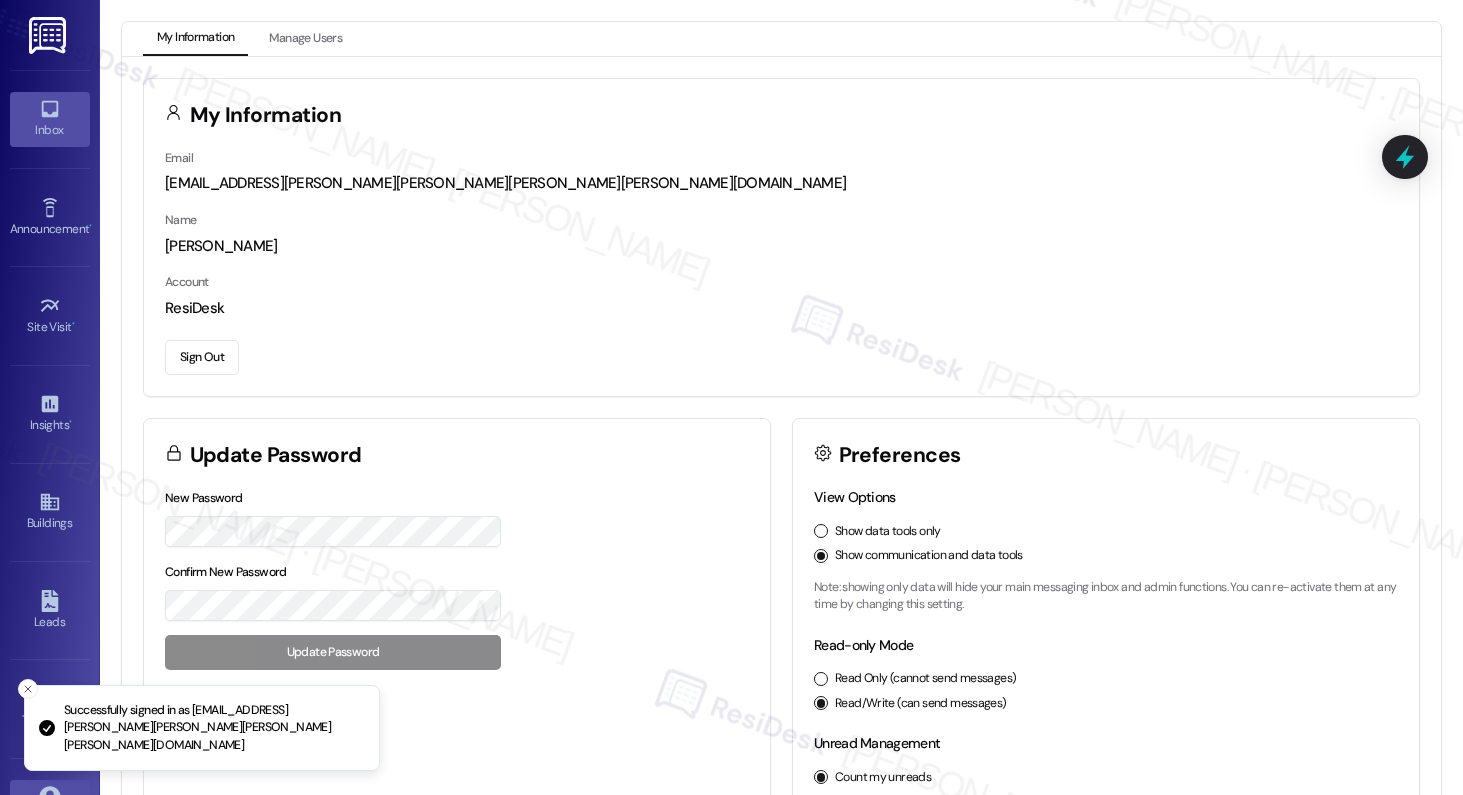 scroll, scrollTop: 0, scrollLeft: 0, axis: both 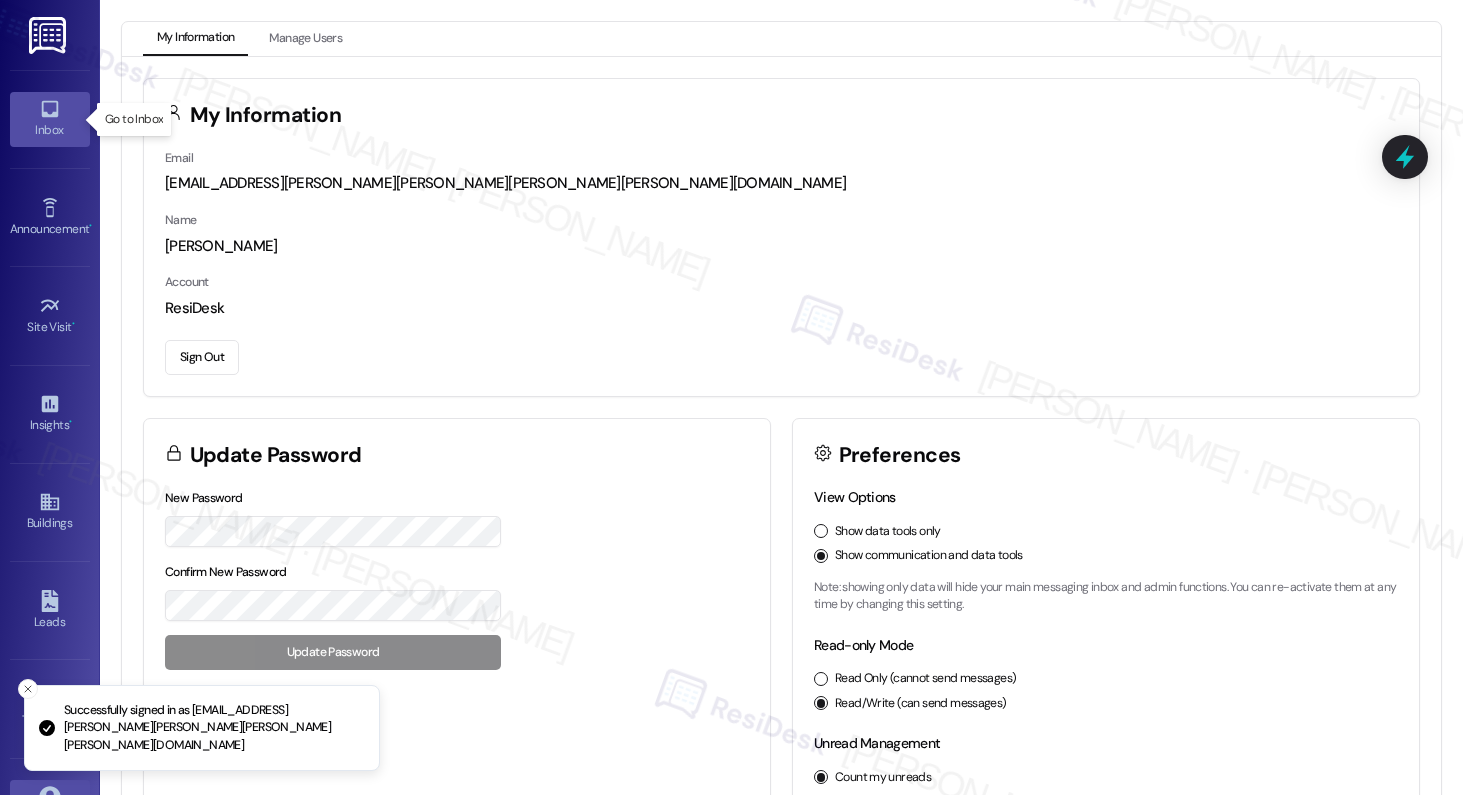 click on "Inbox" at bounding box center (50, 130) 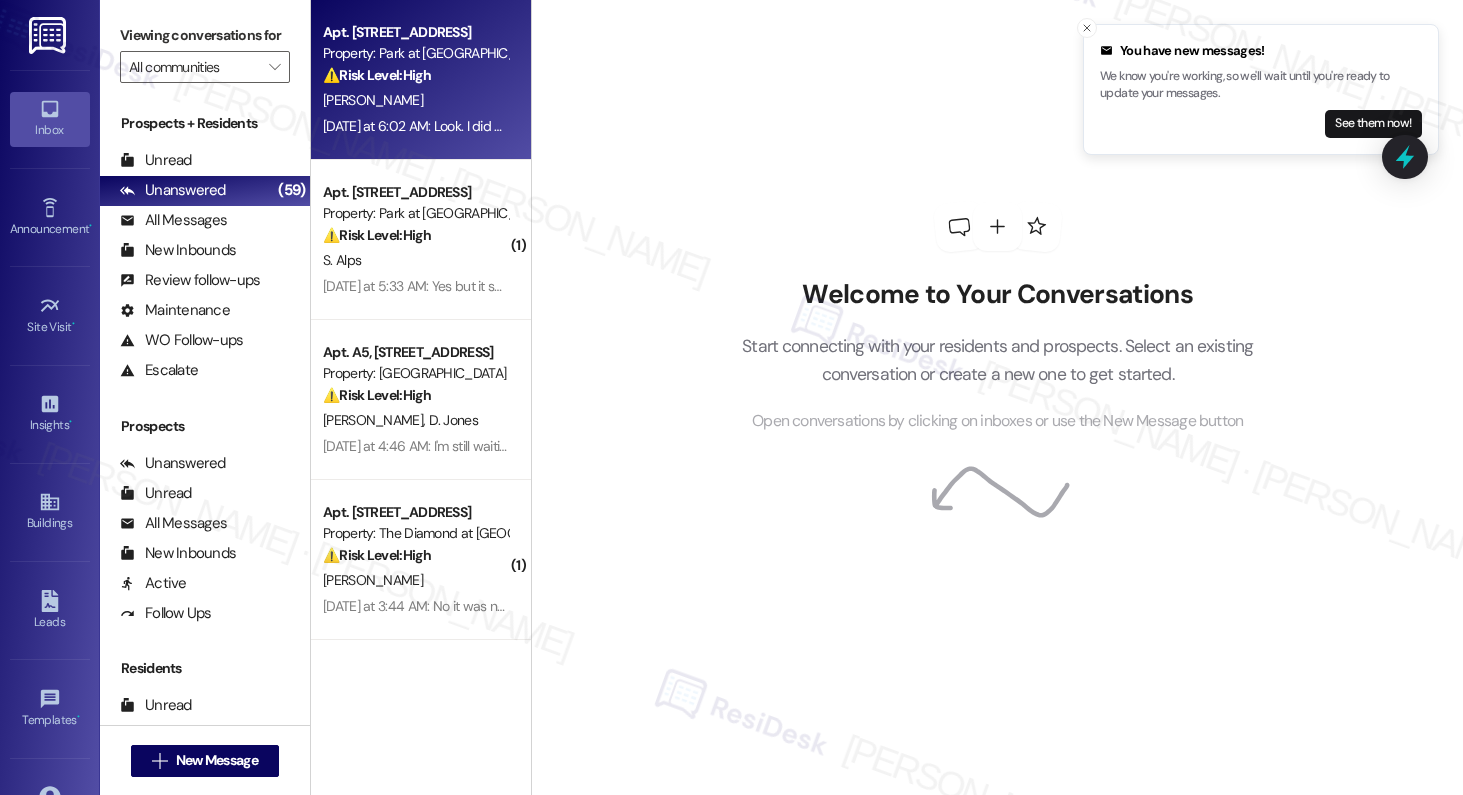 click on "Property: Park at [GEOGRAPHIC_DATA]" at bounding box center (415, 53) 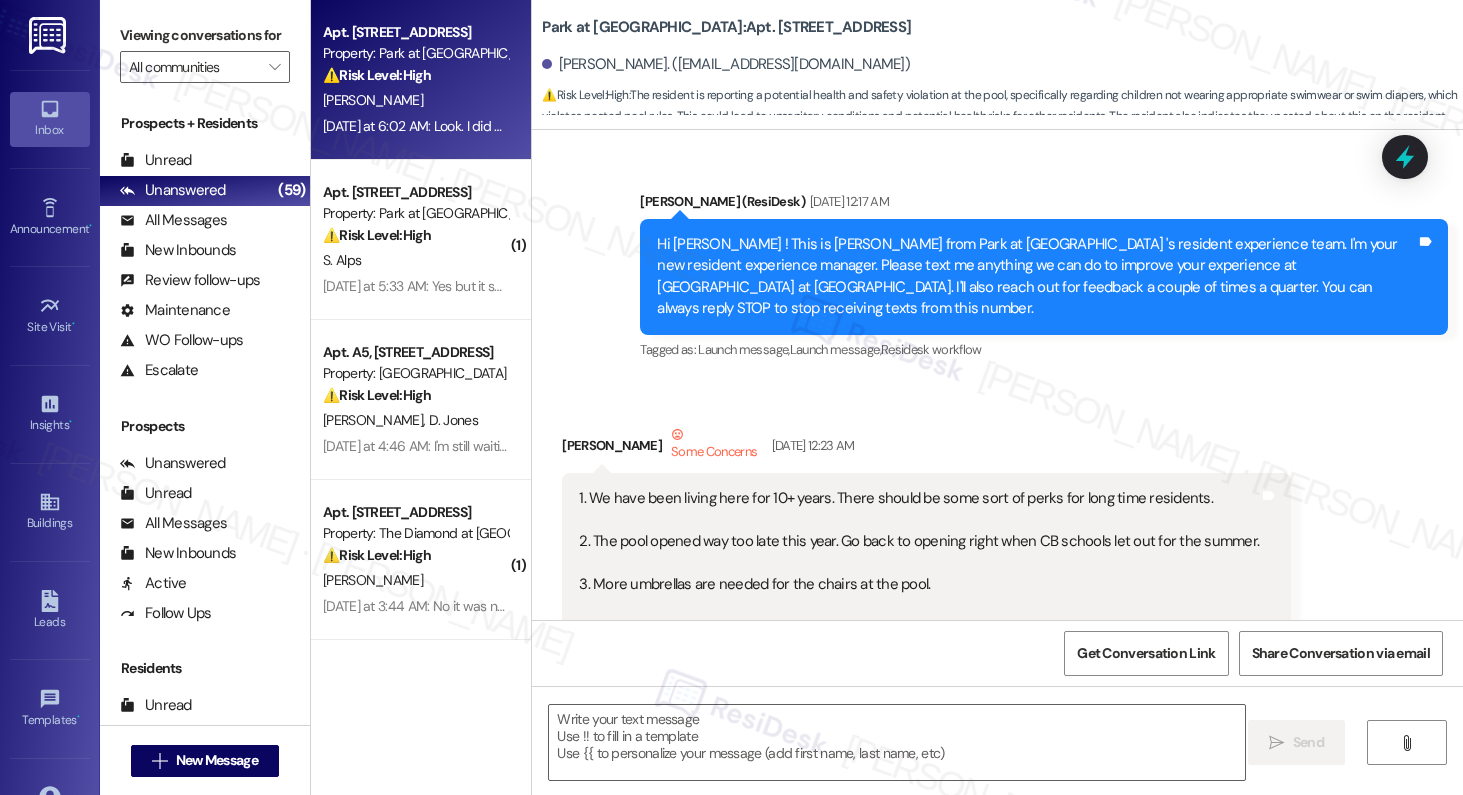 scroll, scrollTop: 36334, scrollLeft: 0, axis: vertical 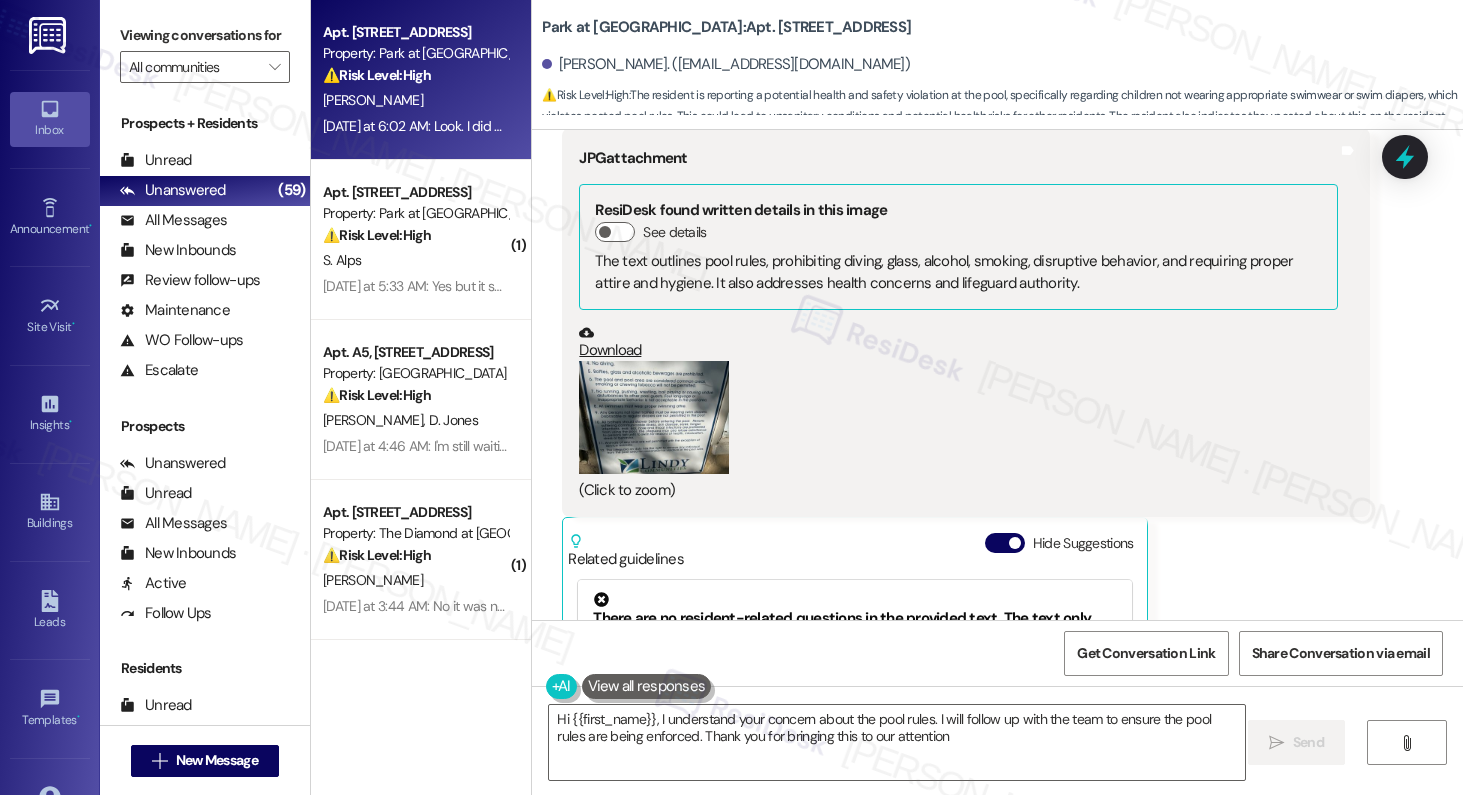 type on "Hi {{first_name}}, I understand your concern about the pool rules. I will follow up with the team to ensure the pool rules are being enforced. Thank you for bringing this to our attention!" 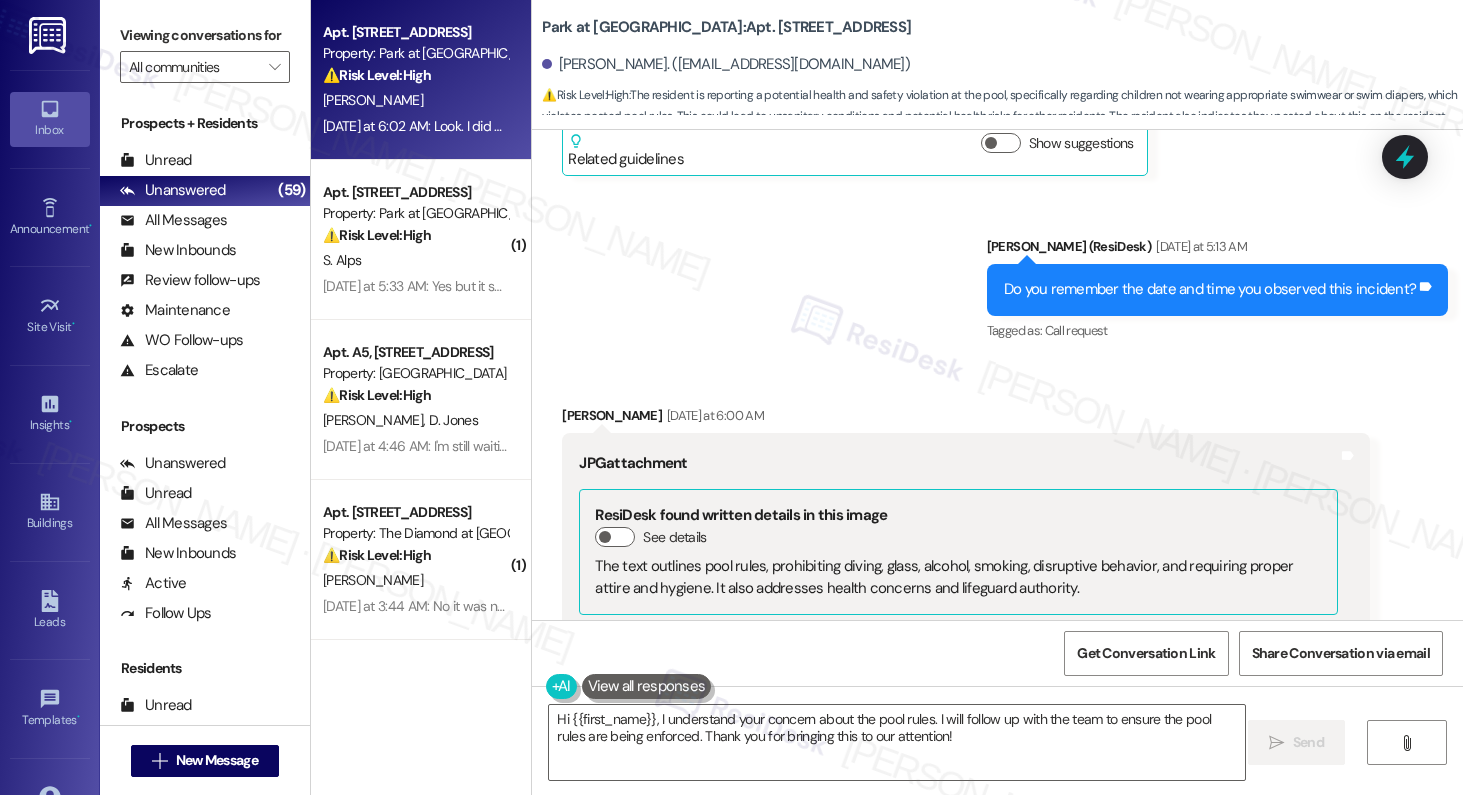 scroll, scrollTop: 36023, scrollLeft: 0, axis: vertical 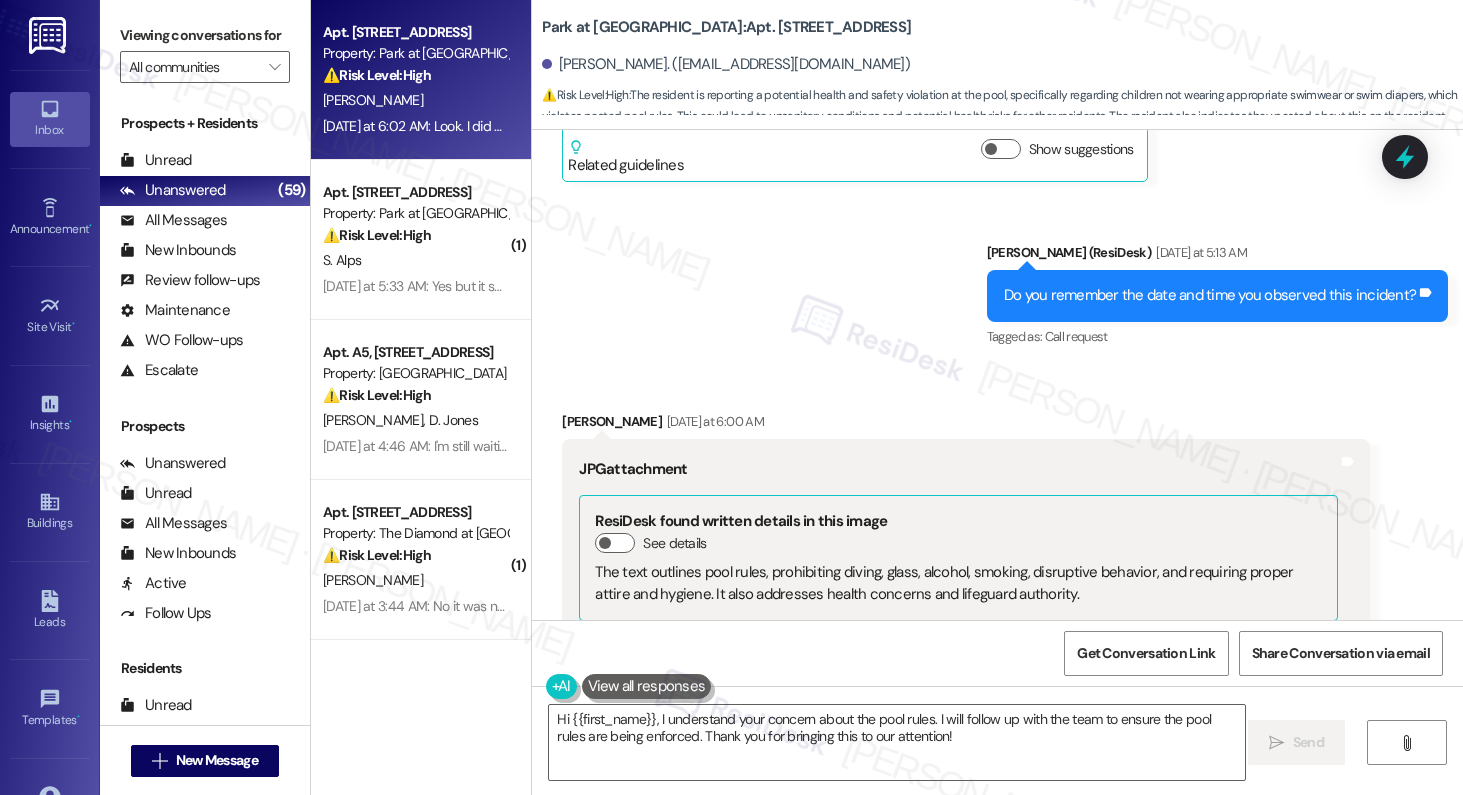 click at bounding box center [654, 728] 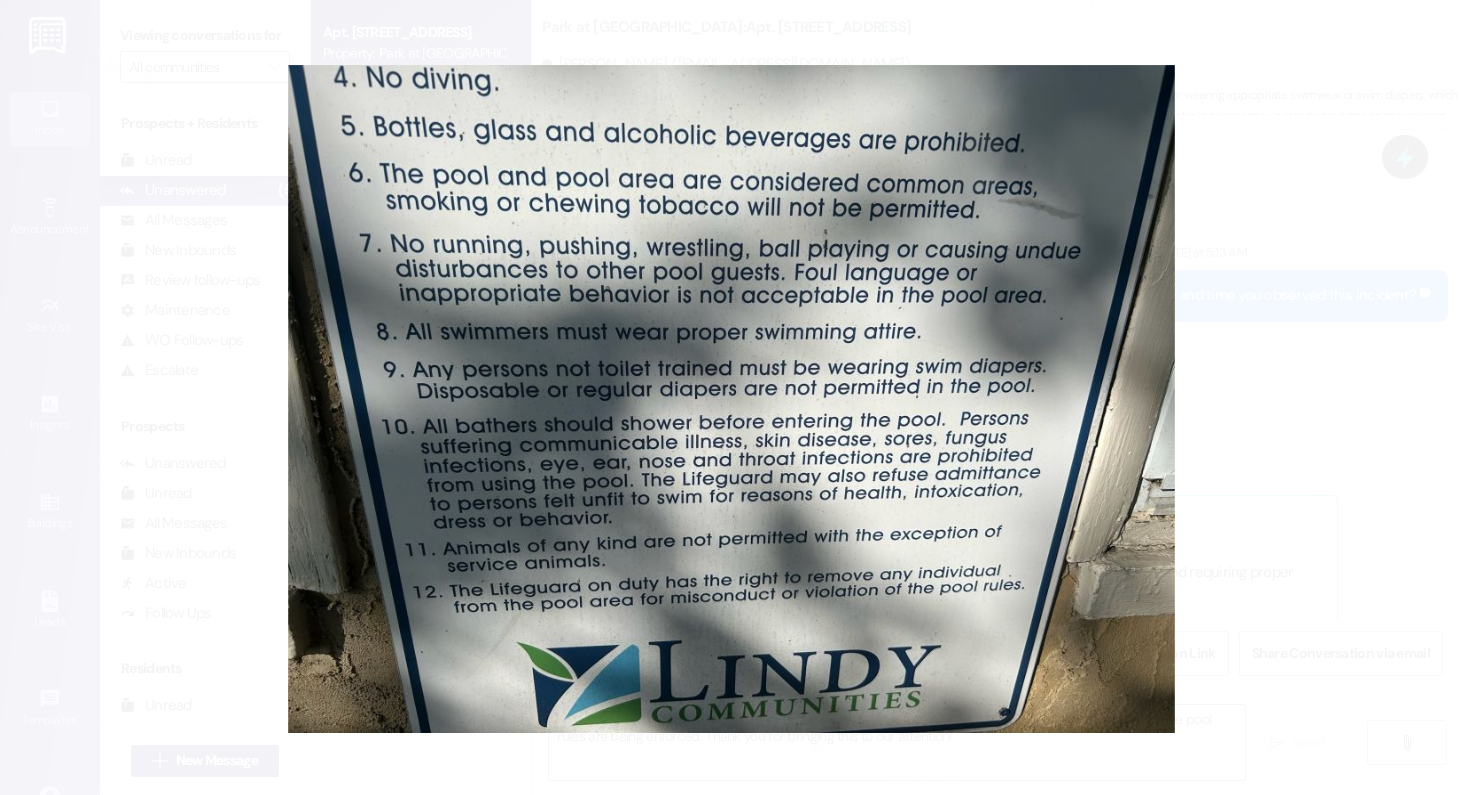 click at bounding box center [731, 397] 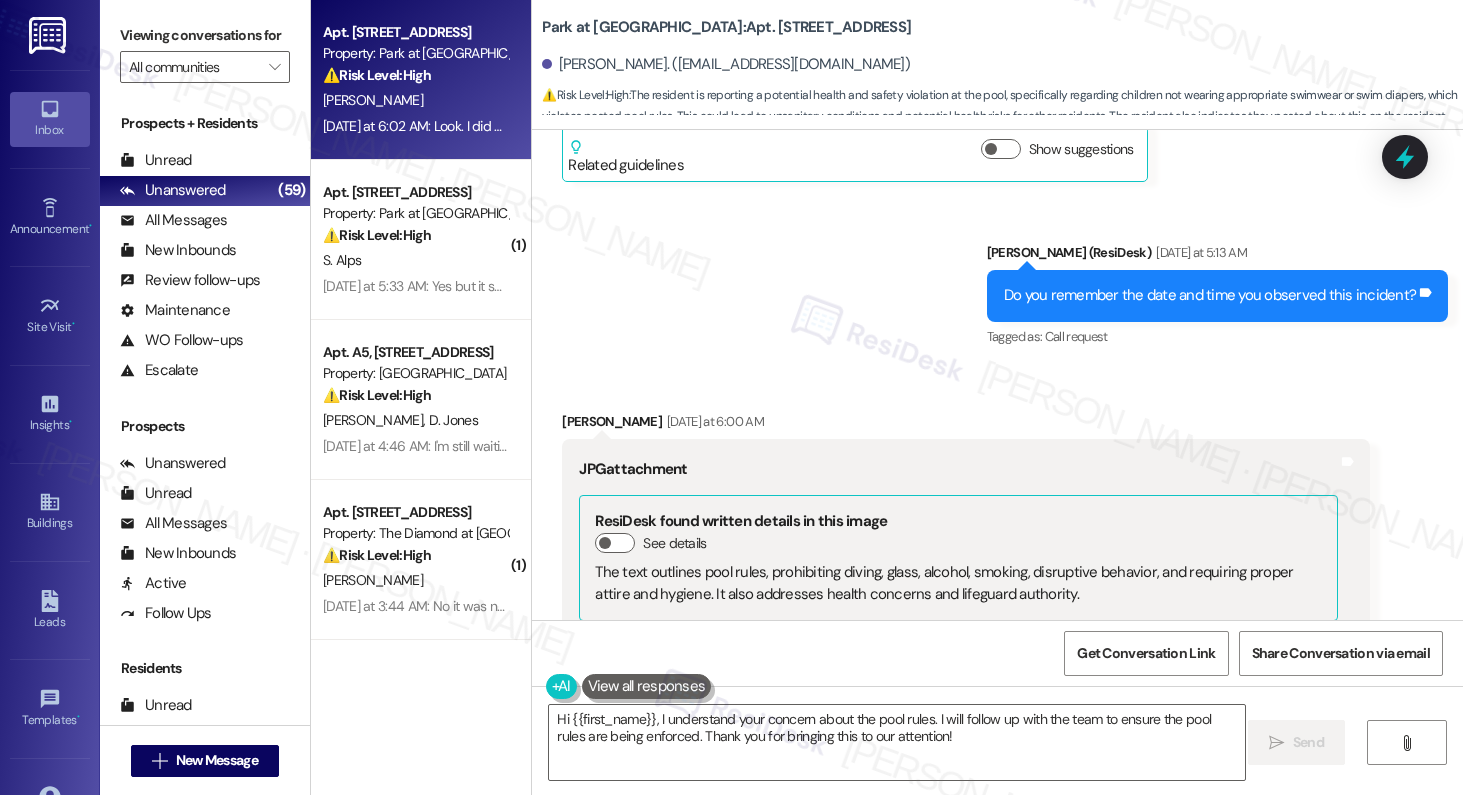 click at bounding box center [654, 728] 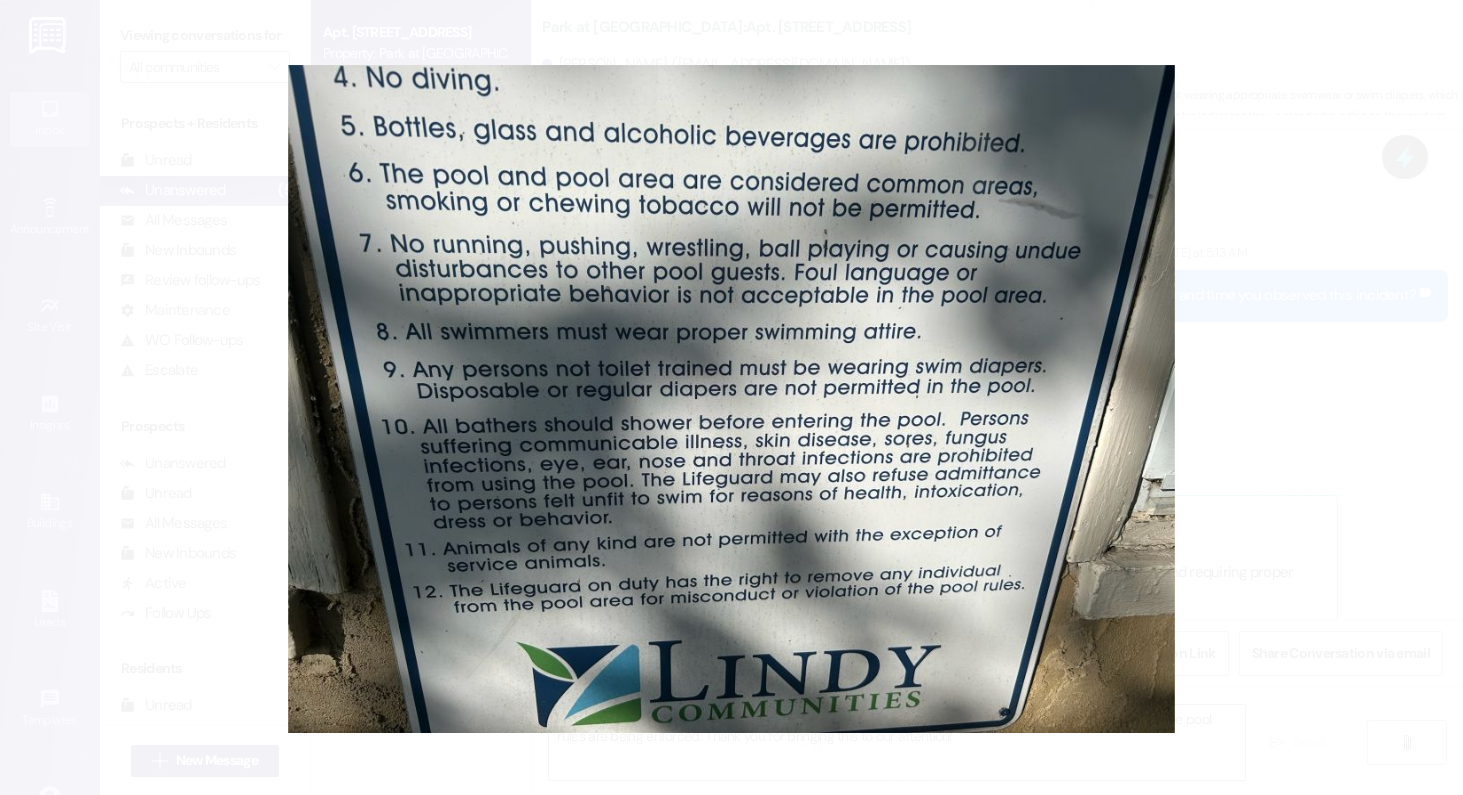 click at bounding box center (731, 397) 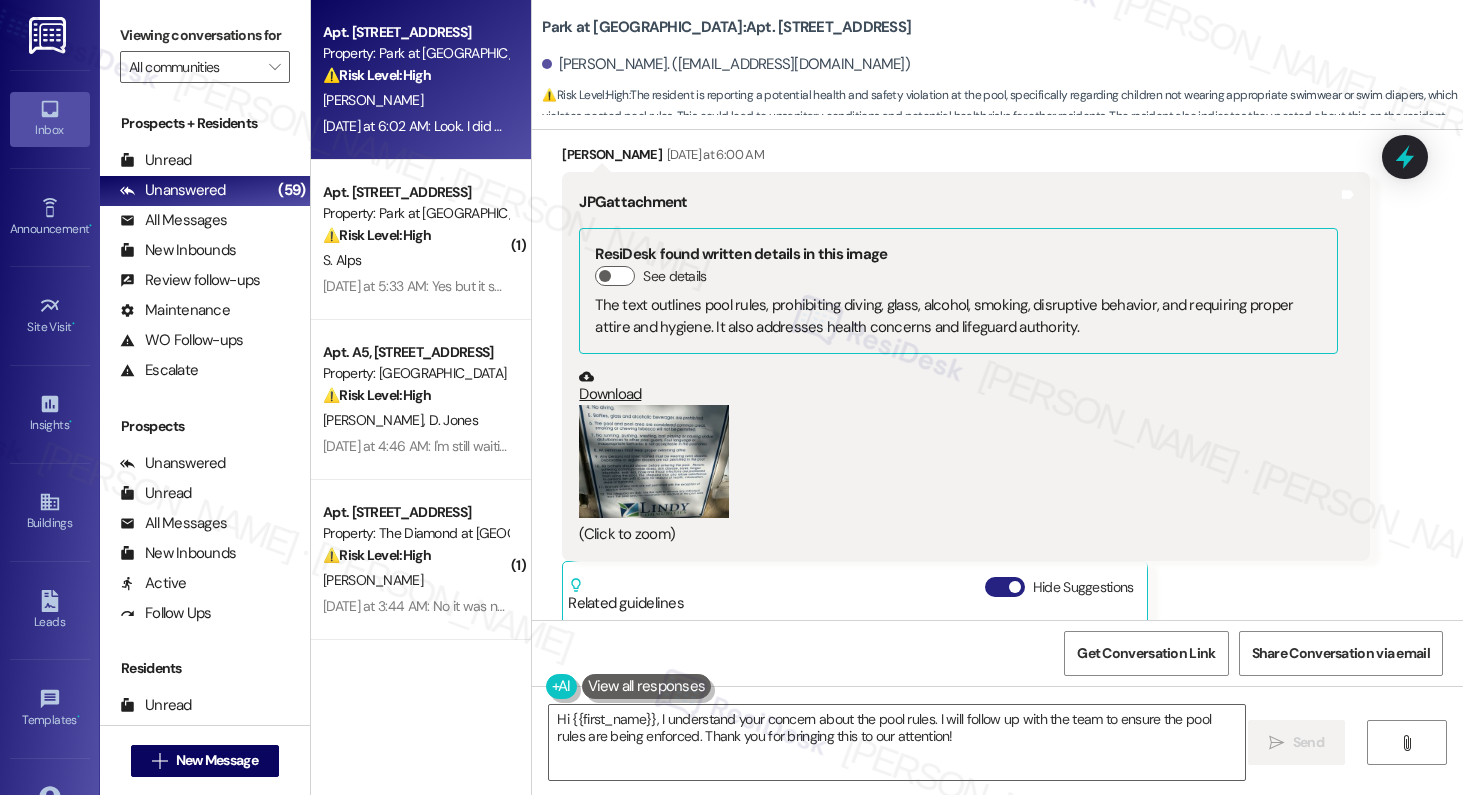 scroll, scrollTop: 36334, scrollLeft: 0, axis: vertical 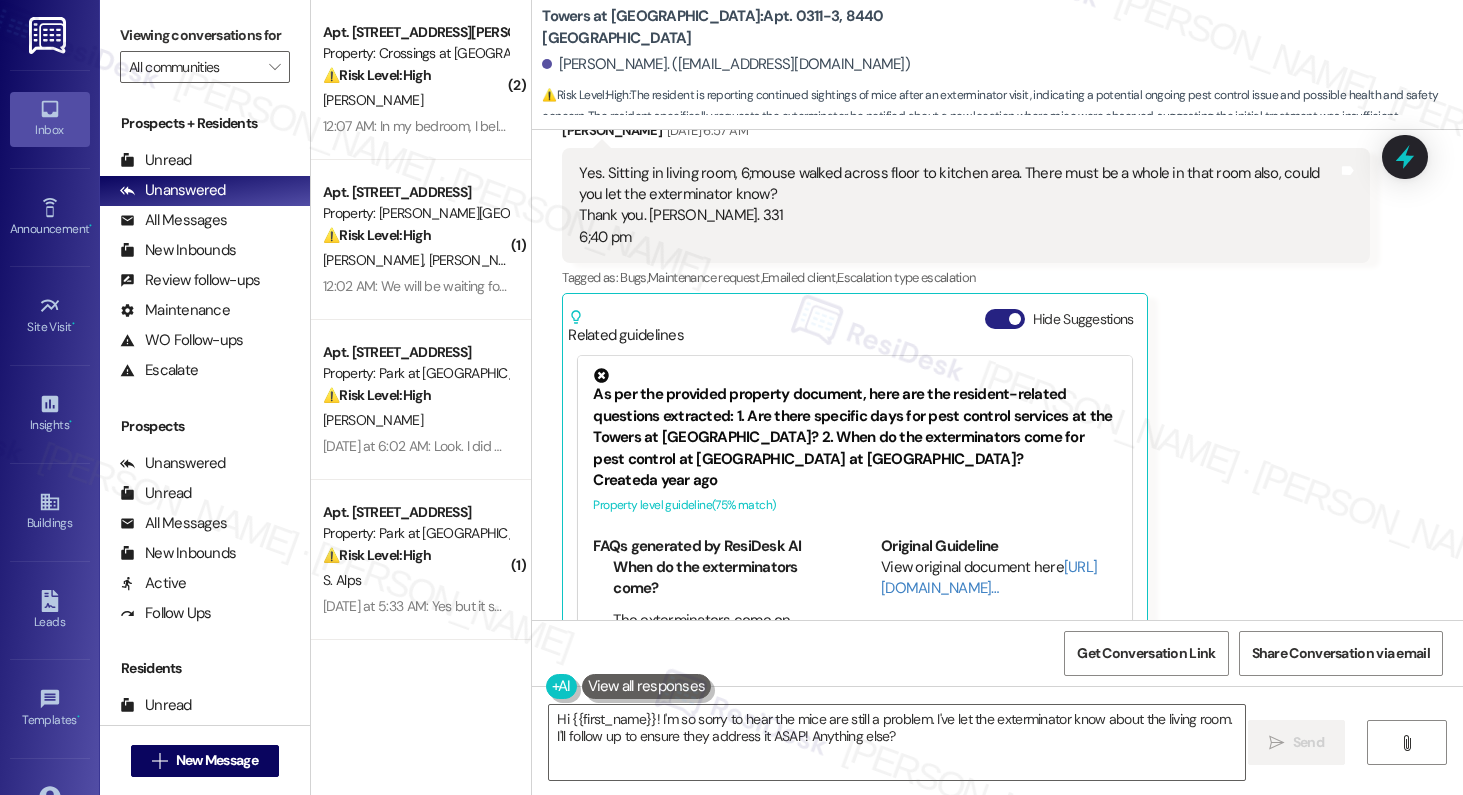 click on "Hide Suggestions" at bounding box center [1005, 319] 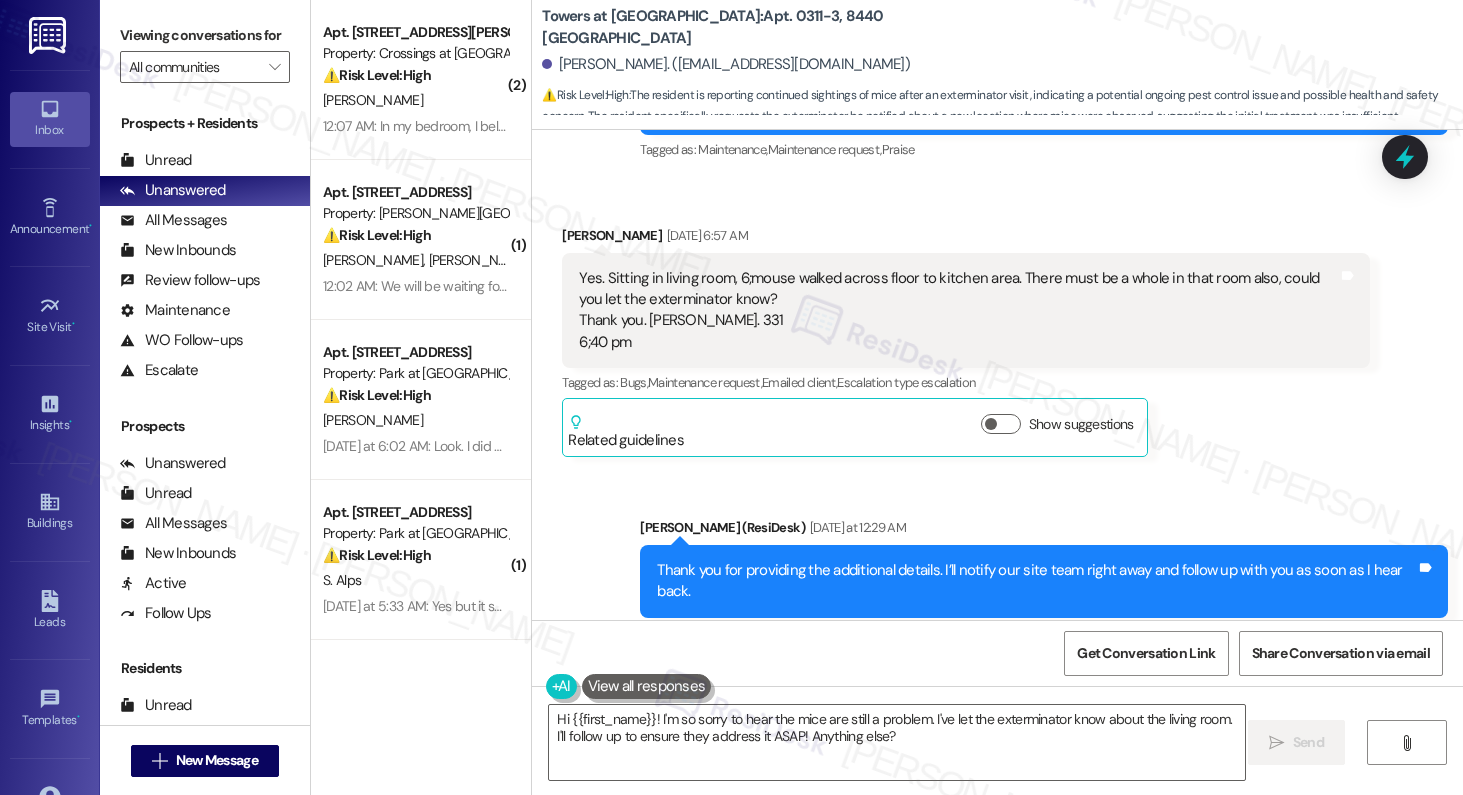 scroll, scrollTop: 4836, scrollLeft: 0, axis: vertical 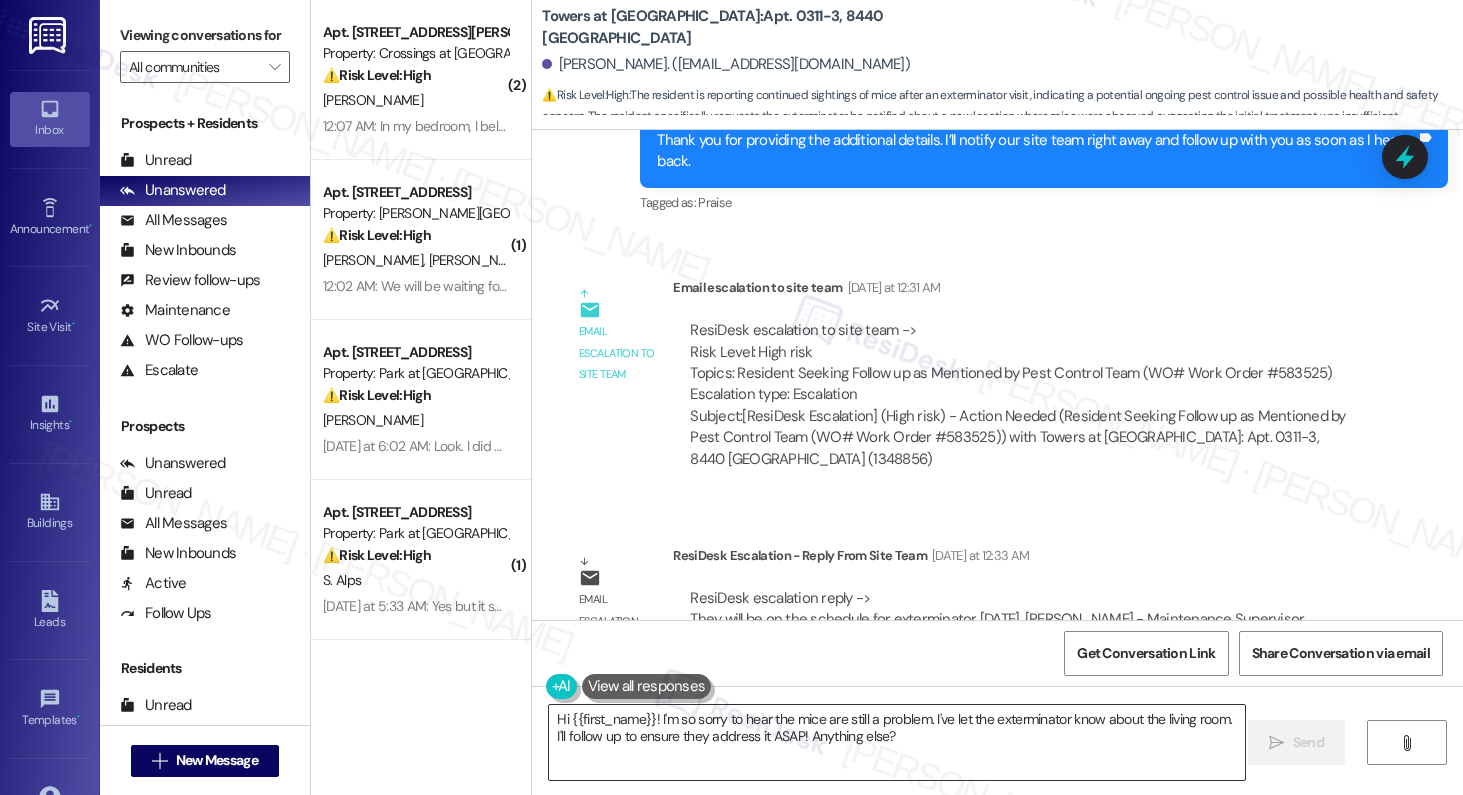 click on "Hi {{first_name}}! I'm so sorry to hear the mice are still a problem. I've let the exterminator know about the living room. I'll follow up to ensure they address it ASAP! Anything else?" at bounding box center (897, 742) 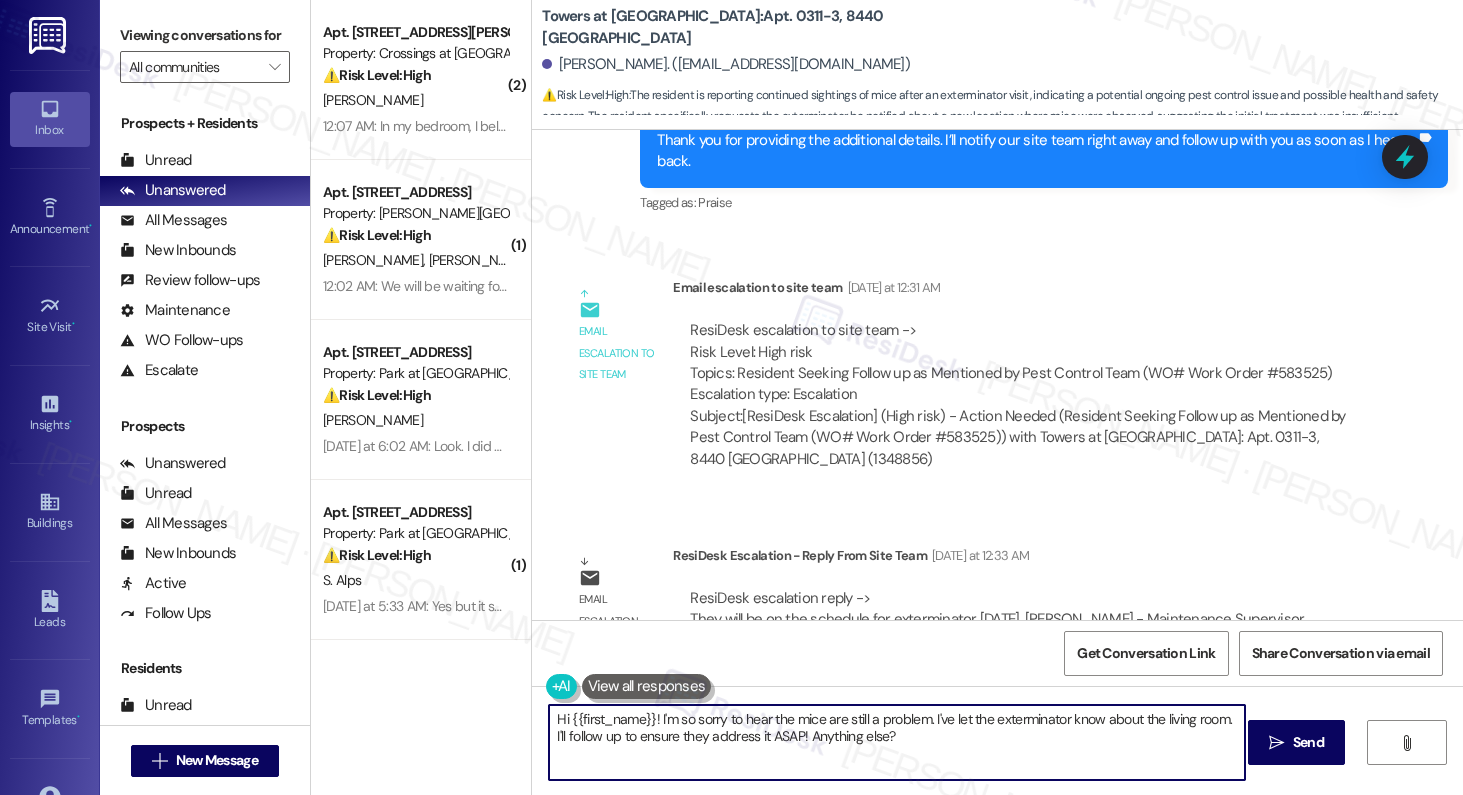 click on "Hi {{first_name}}! I'm so sorry to hear the mice are still a problem. I've let the exterminator know about the living room. I'll follow up to ensure they address it ASAP! Anything else?" at bounding box center (897, 742) 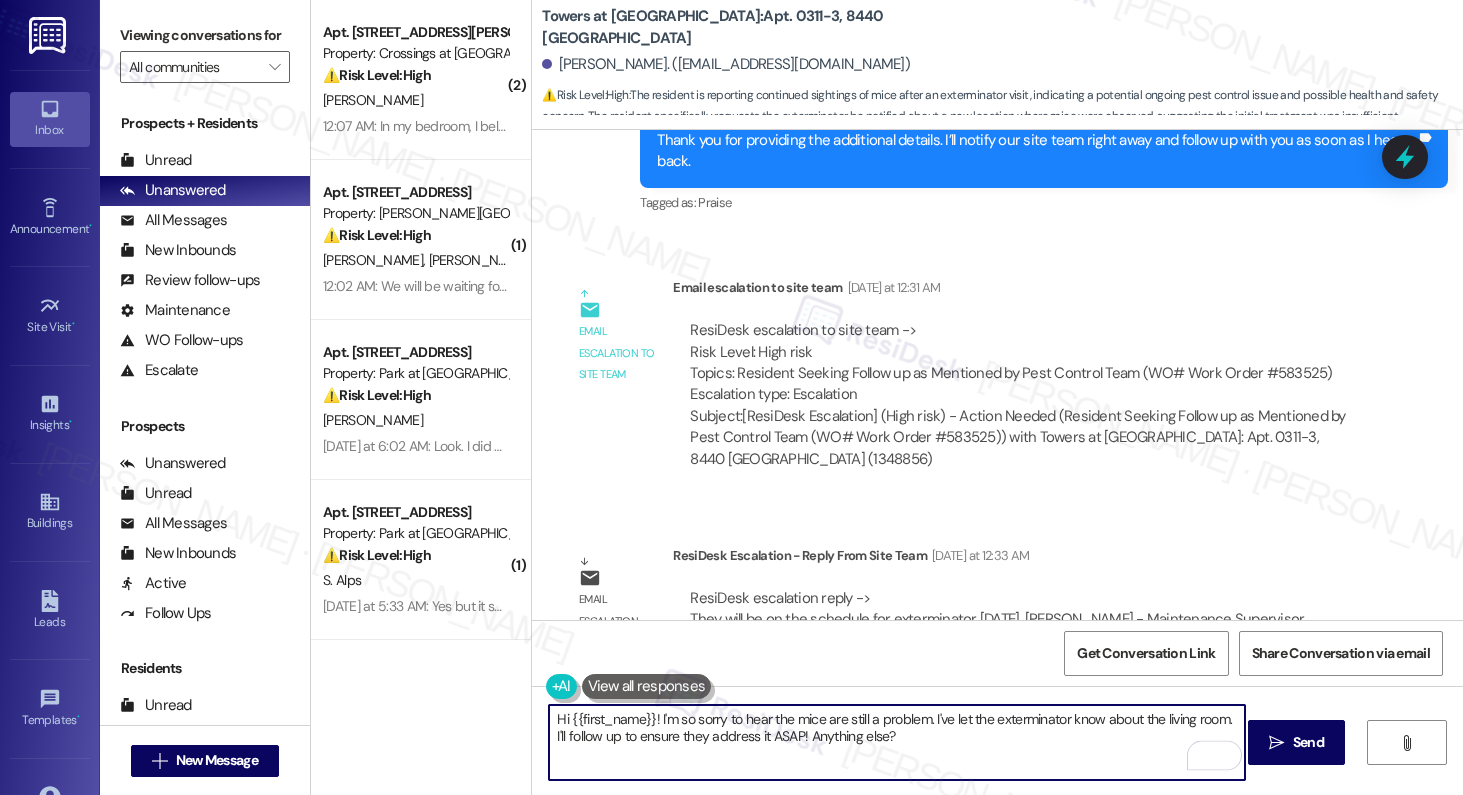 click on "Hi {{first_name}}! I'm so sorry to hear the mice are still a problem. I've let the exterminator know about the living room. I'll follow up to ensure they address it ASAP! Anything else?" at bounding box center [897, 742] 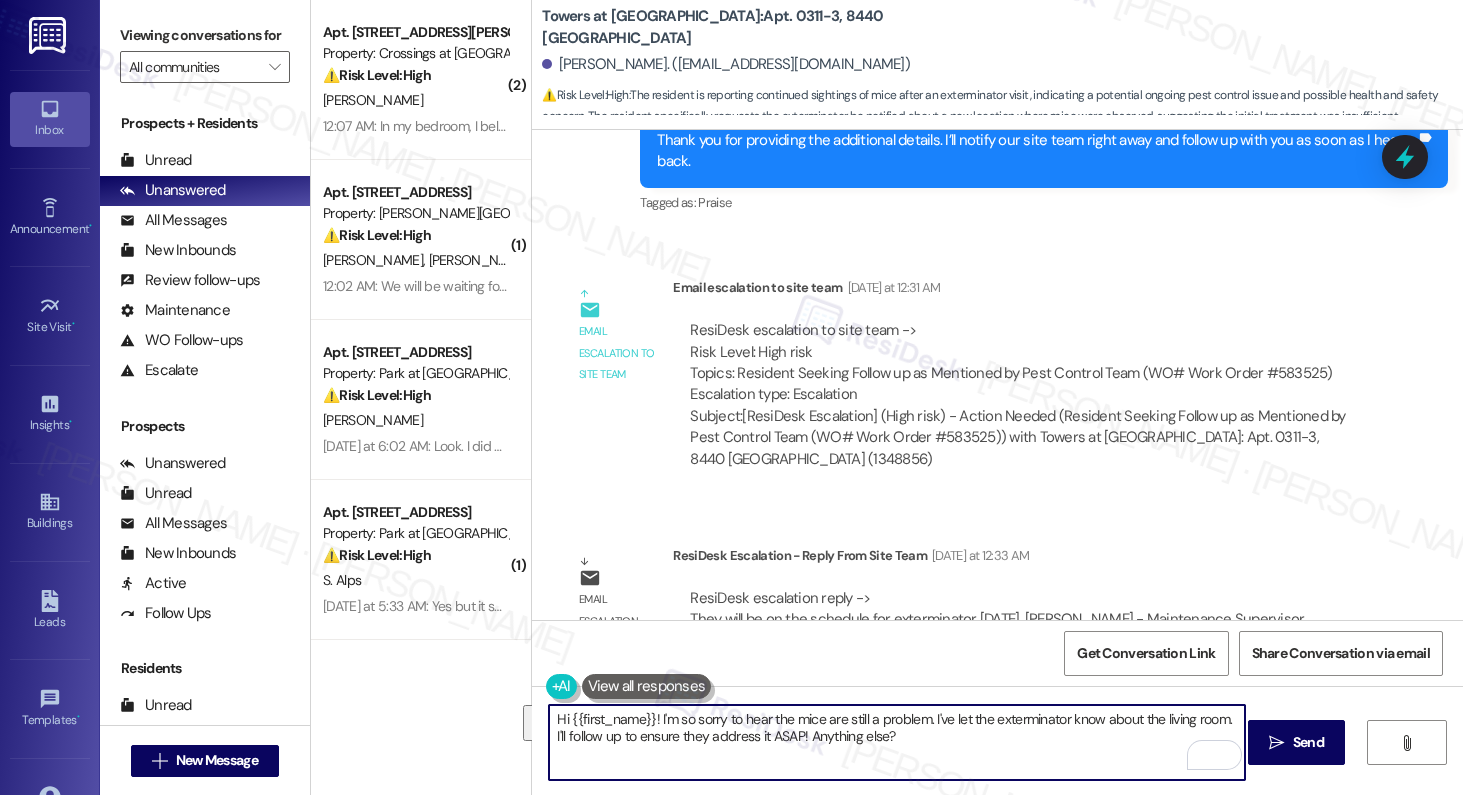 drag, startPoint x: 986, startPoint y: 736, endPoint x: 650, endPoint y: 718, distance: 336.4818 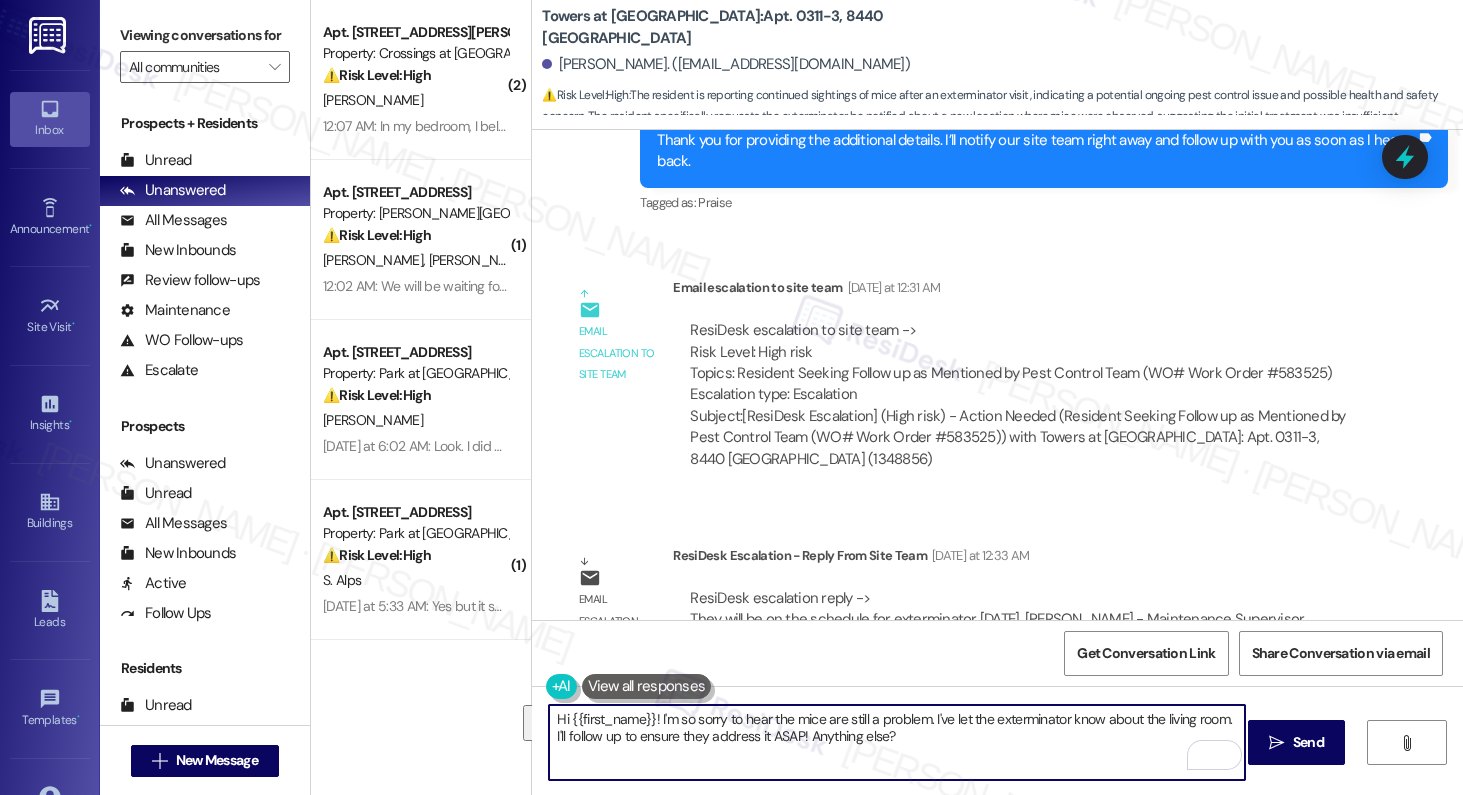 click on "Hi {{first_name}}! I'm so sorry to hear the mice are still a problem. I've let the exterminator know about the living room. I'll follow up to ensure they address it ASAP! Anything else?" at bounding box center (897, 742) 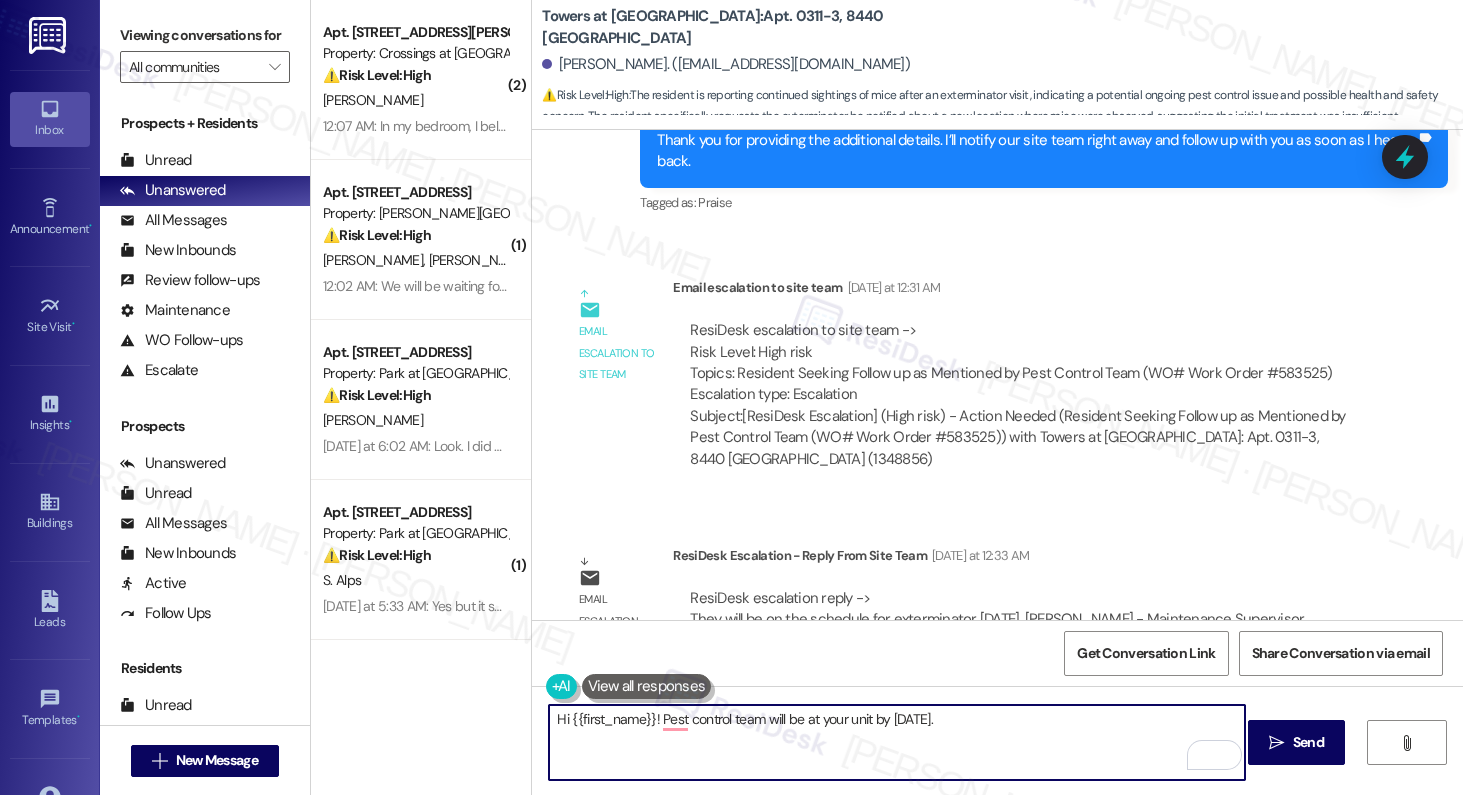 click on "Roxenia Iles. (4everslim10@gmail.com)" at bounding box center (726, 64) 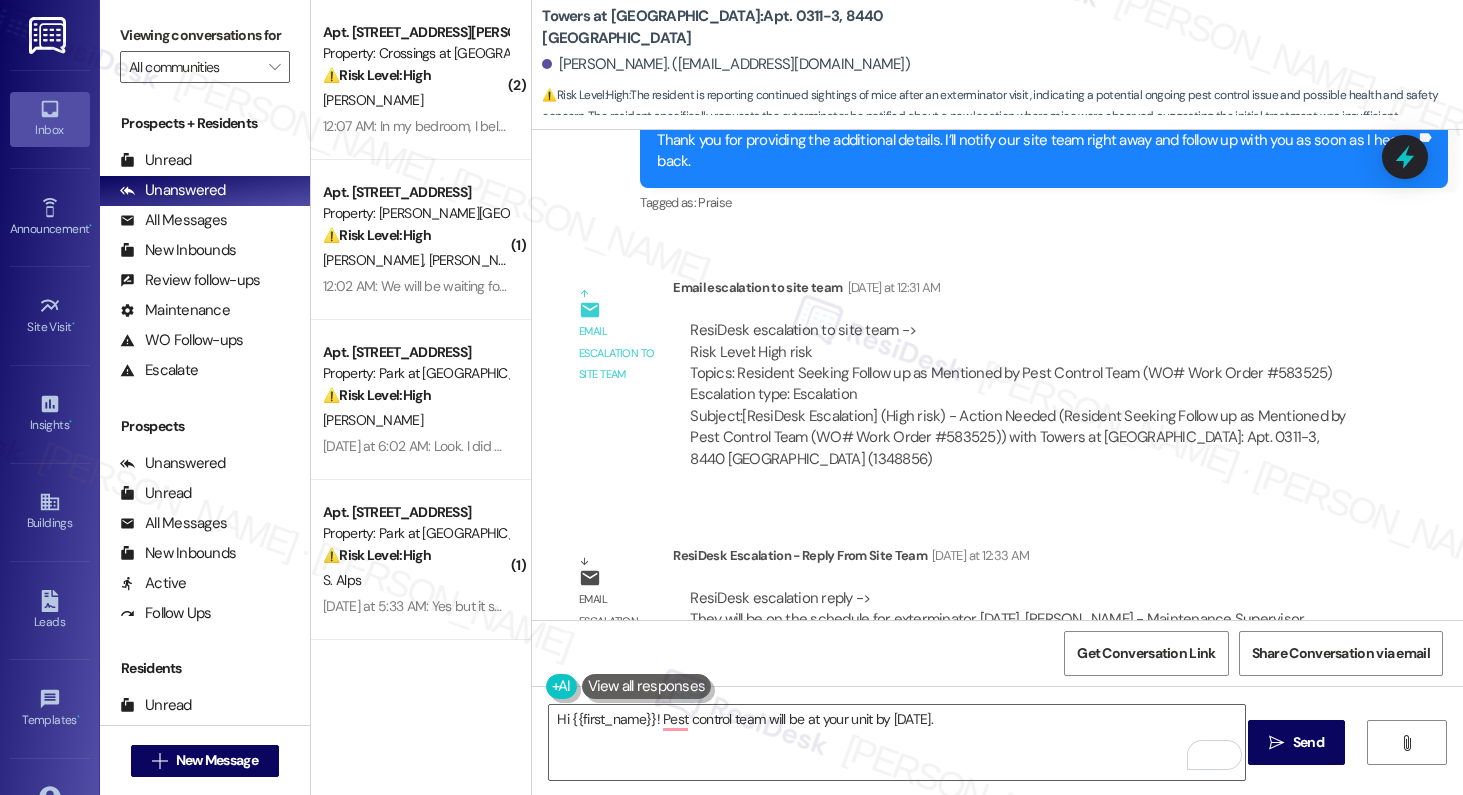 click on "Roxenia Iles. (4everslim10@gmail.com)" at bounding box center (726, 64) 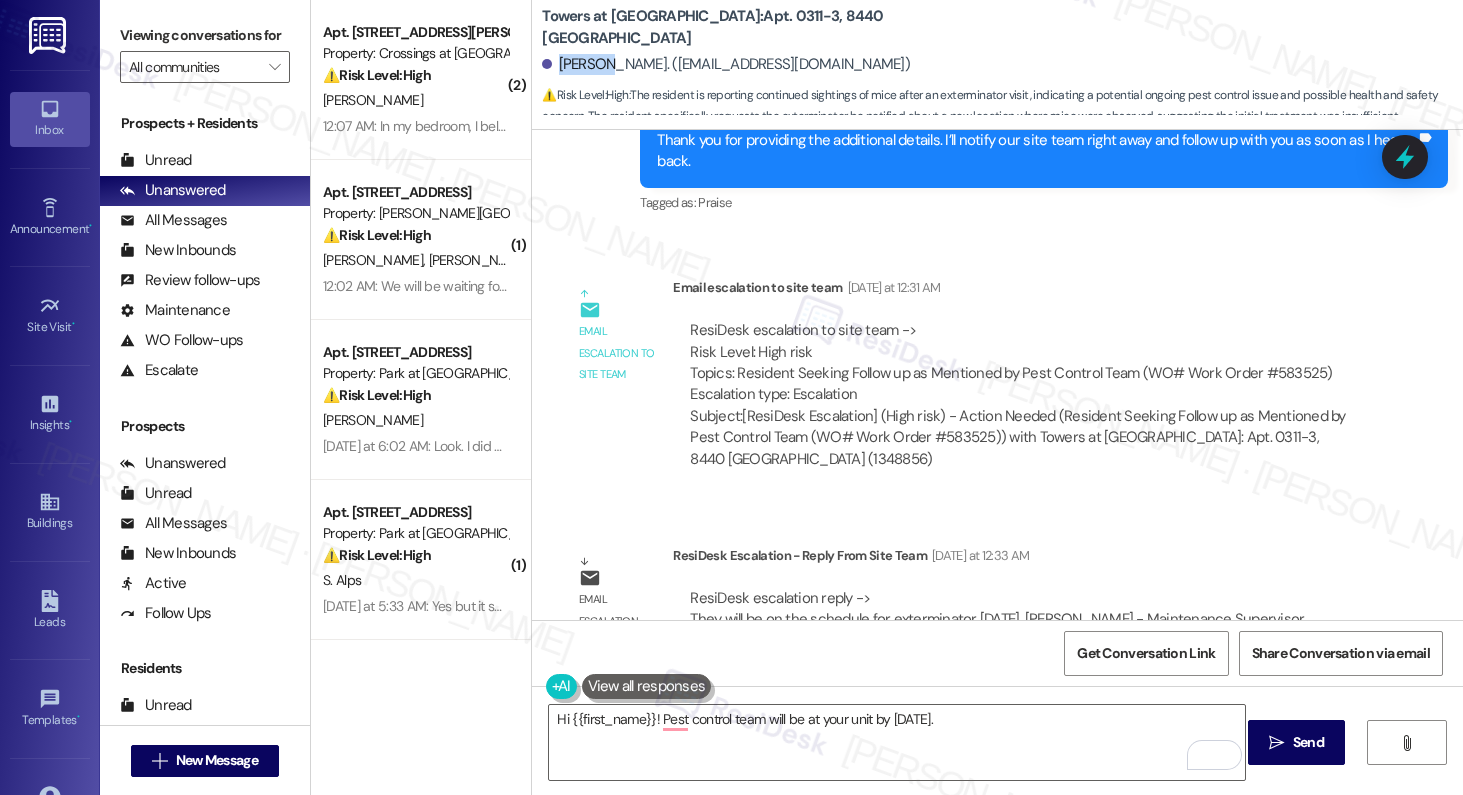copy on "Roxenia" 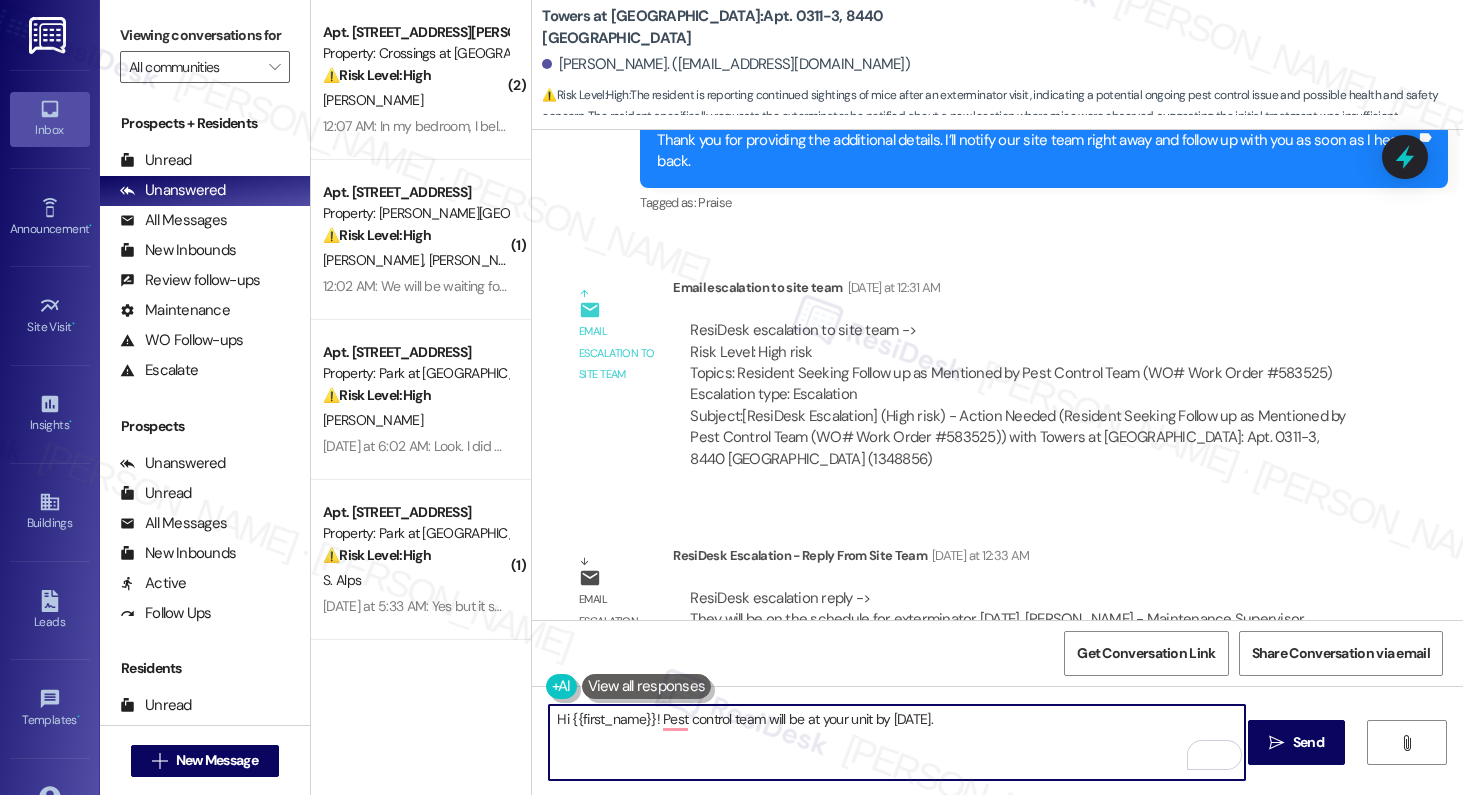 drag, startPoint x: 561, startPoint y: 724, endPoint x: 645, endPoint y: 726, distance: 84.0238 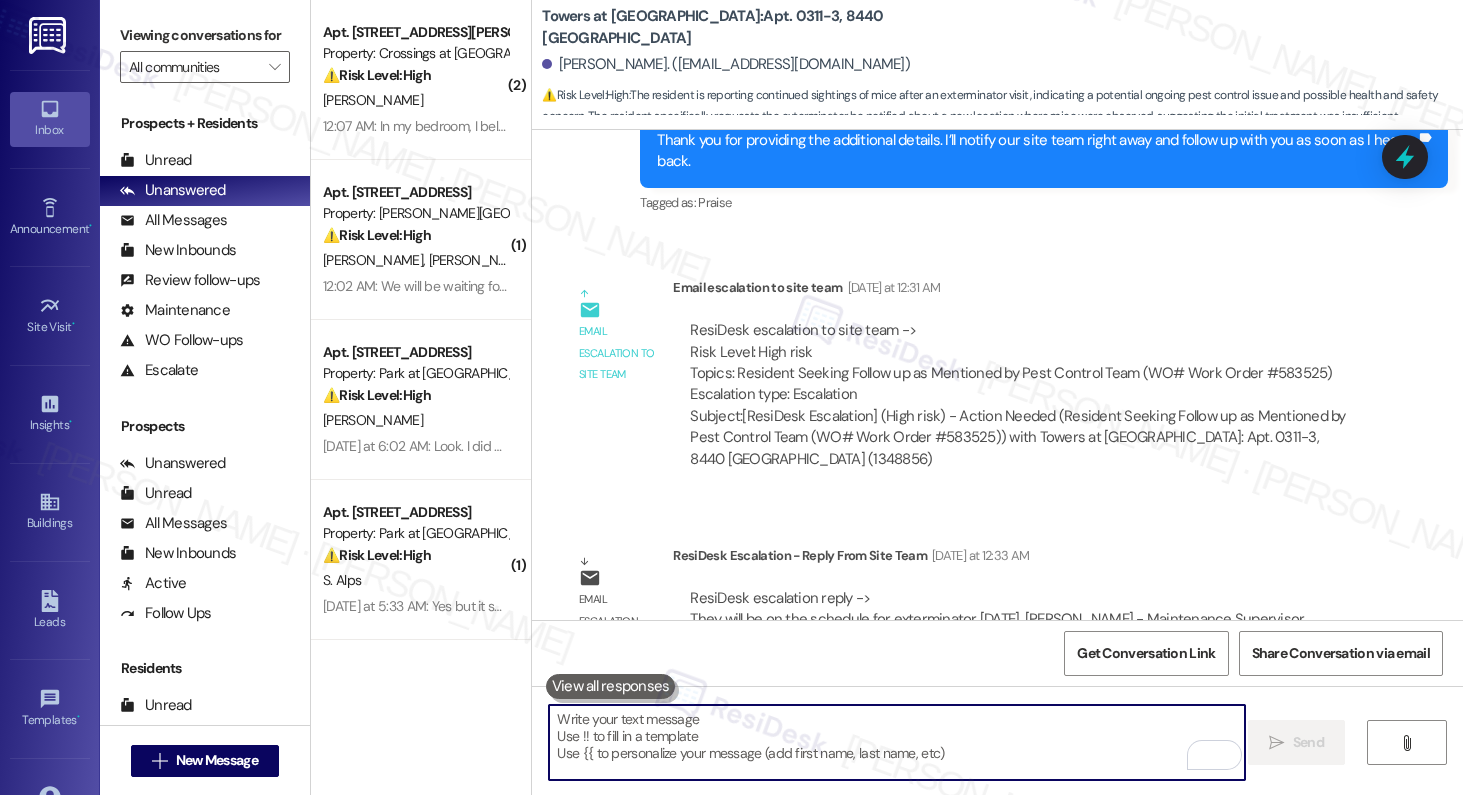 paste on "Hi Roxenia!
Just a quick update—the pest control team is scheduled to be at your unit by Friday.
Let me know if you have any questions!" 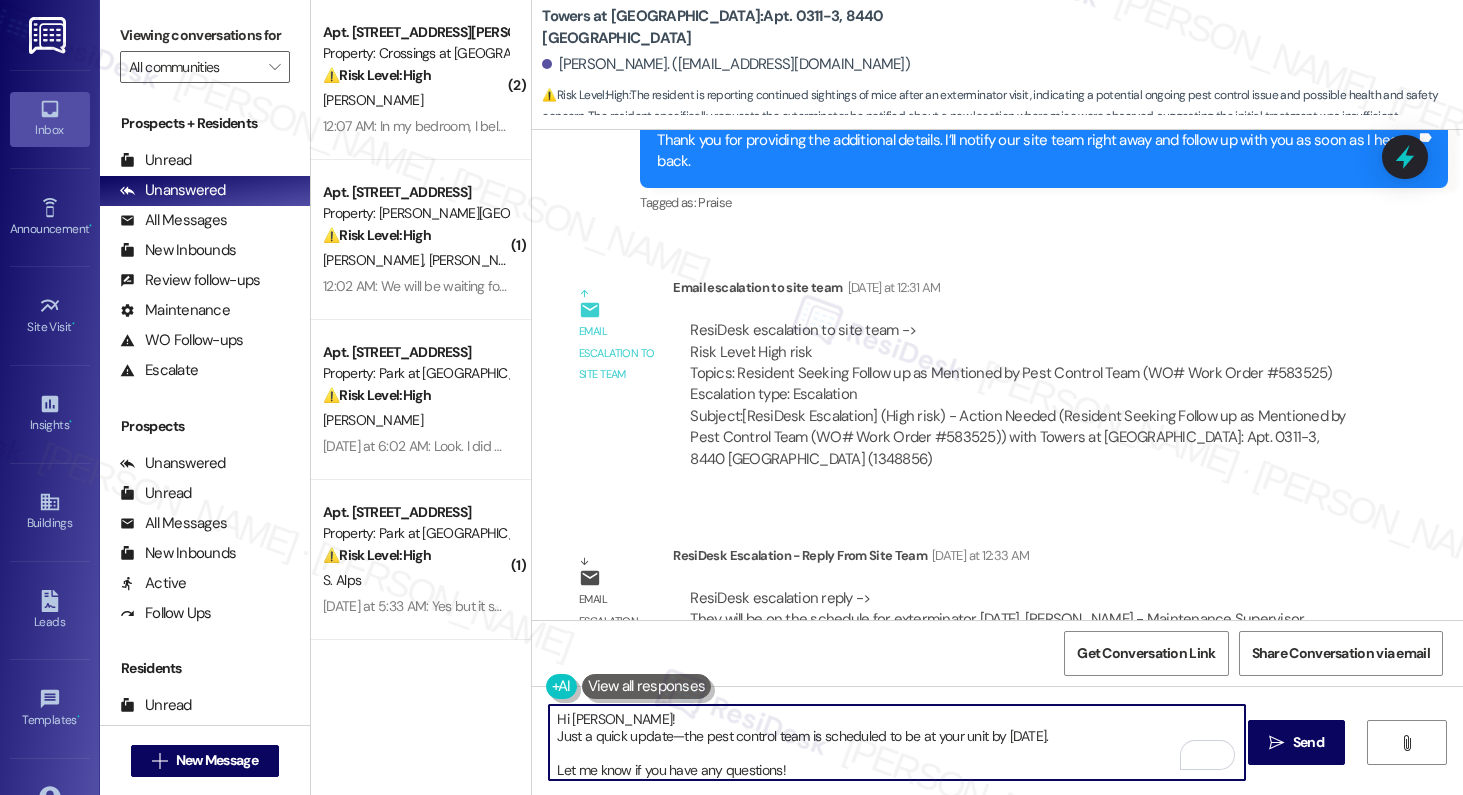 scroll, scrollTop: 34, scrollLeft: 0, axis: vertical 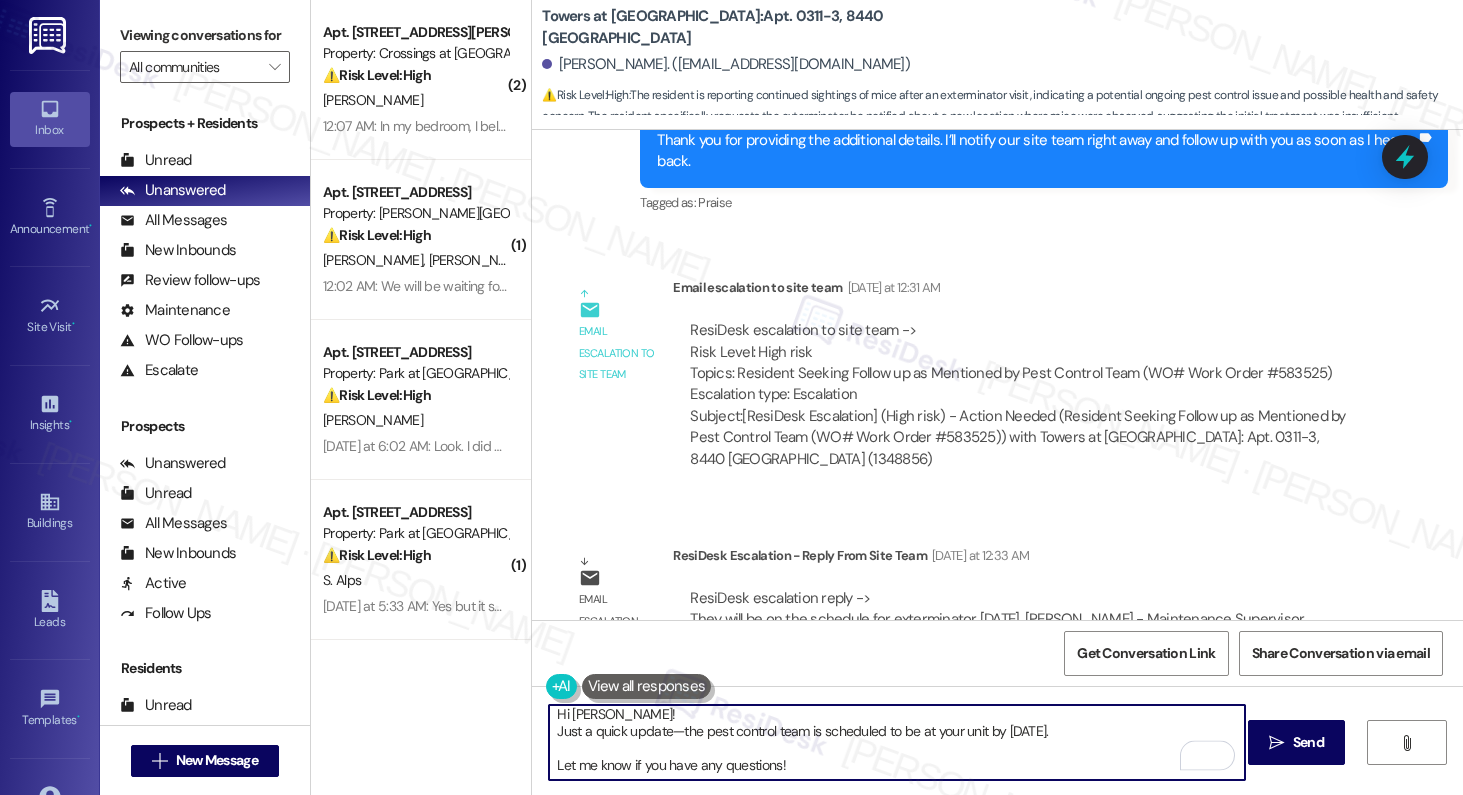 click on "Hi Roxenia!
Just a quick update—the pest control team is scheduled to be at your unit by Friday.
Let me know if you have any questions!" at bounding box center [897, 742] 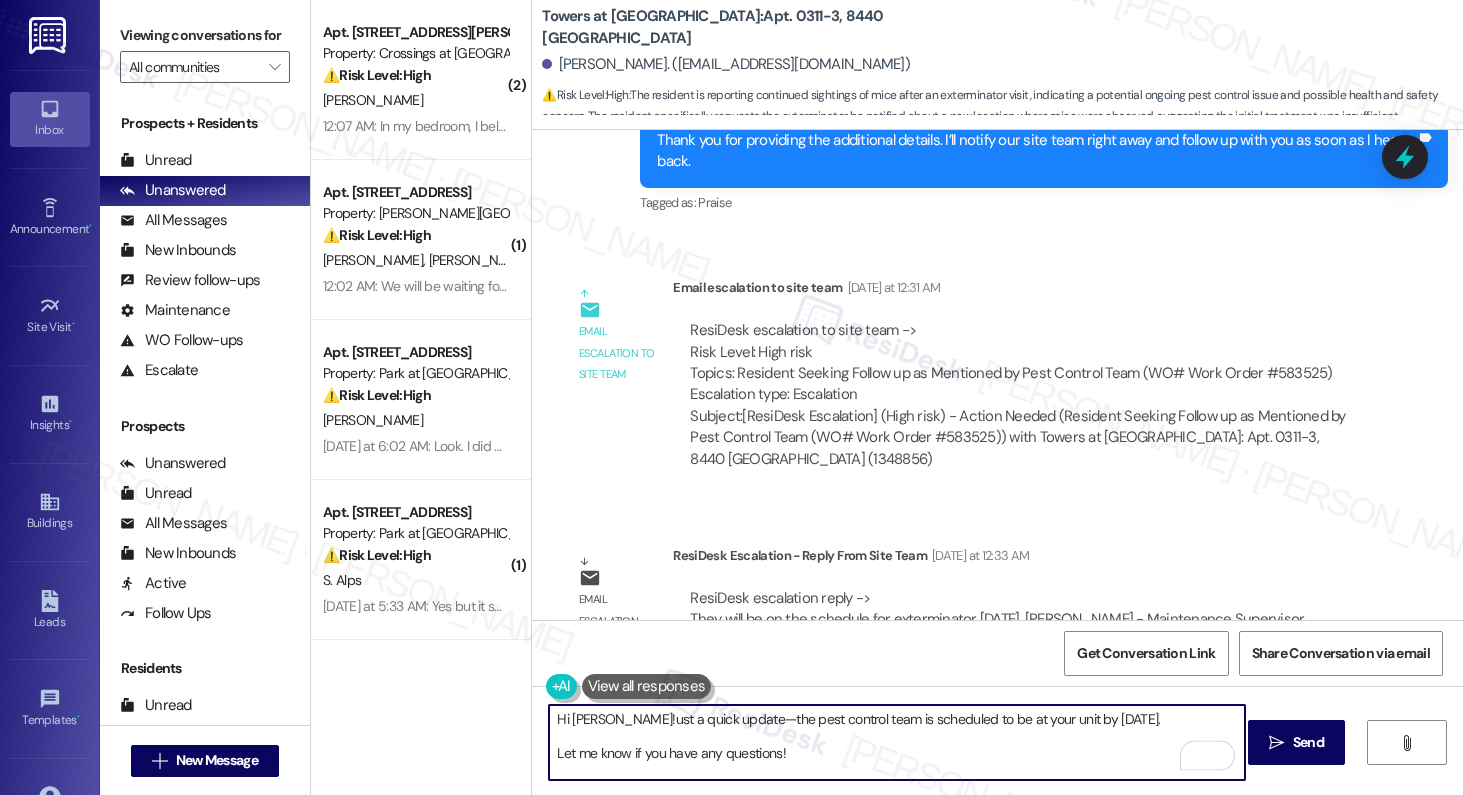 scroll, scrollTop: 0, scrollLeft: 0, axis: both 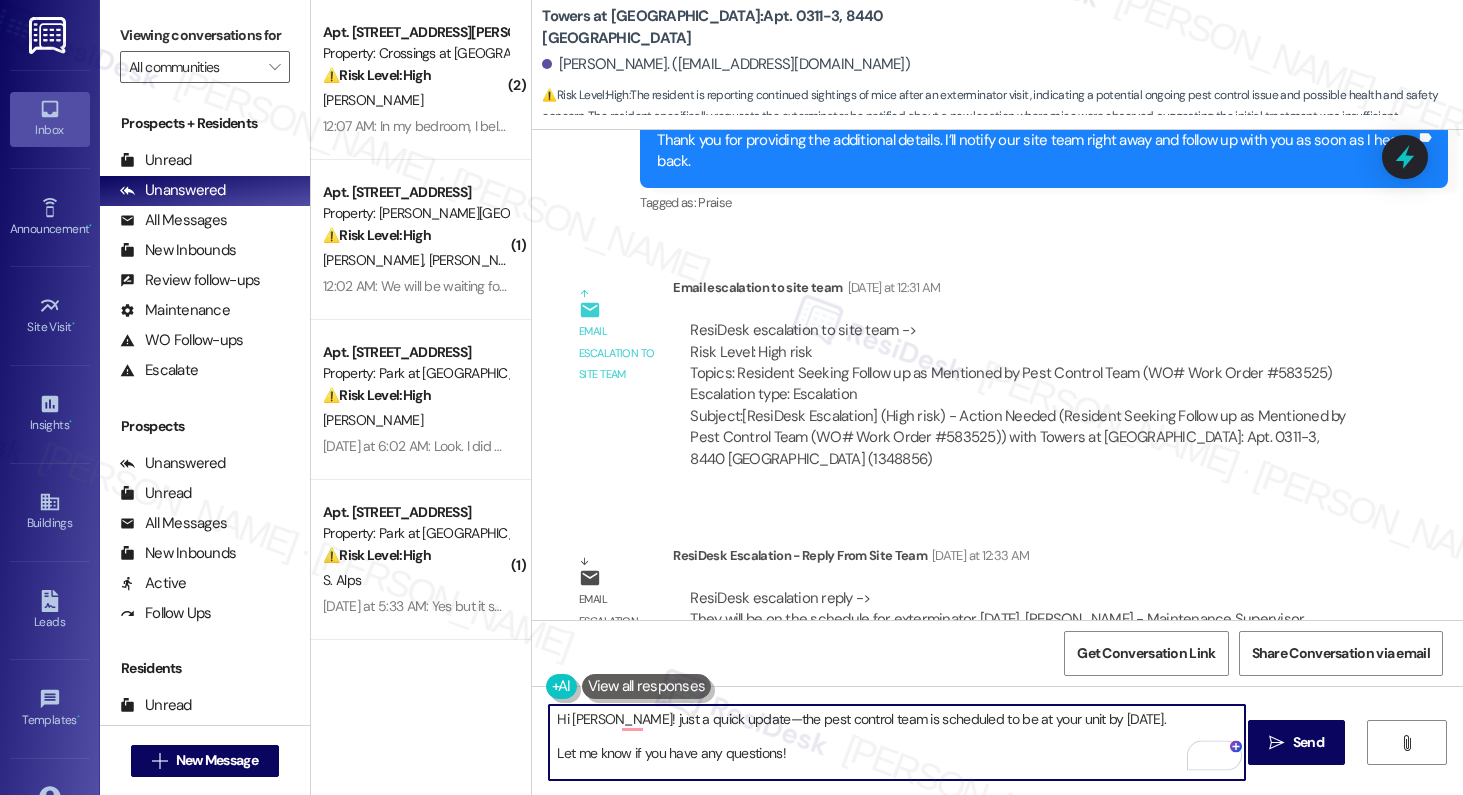 click on "Hi Roxenia! just a quick update—the pest control team is scheduled to be at your unit by Friday.
Let me know if you have any questions!" at bounding box center (897, 742) 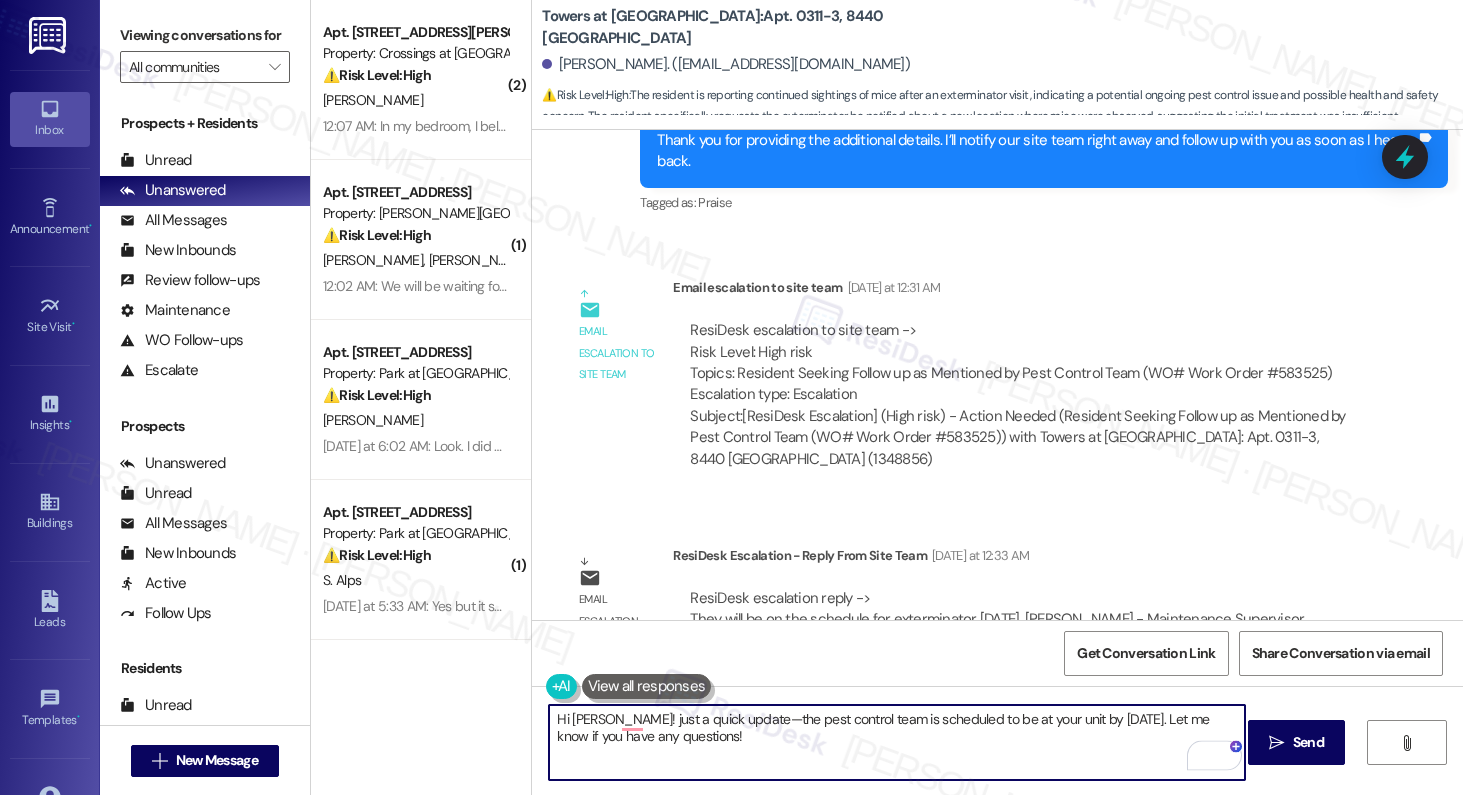 click on "Hi Roxenia! just a quick update—the pest control team is scheduled to be at your unit by Friday. Let me know if you have any questions!" at bounding box center [897, 742] 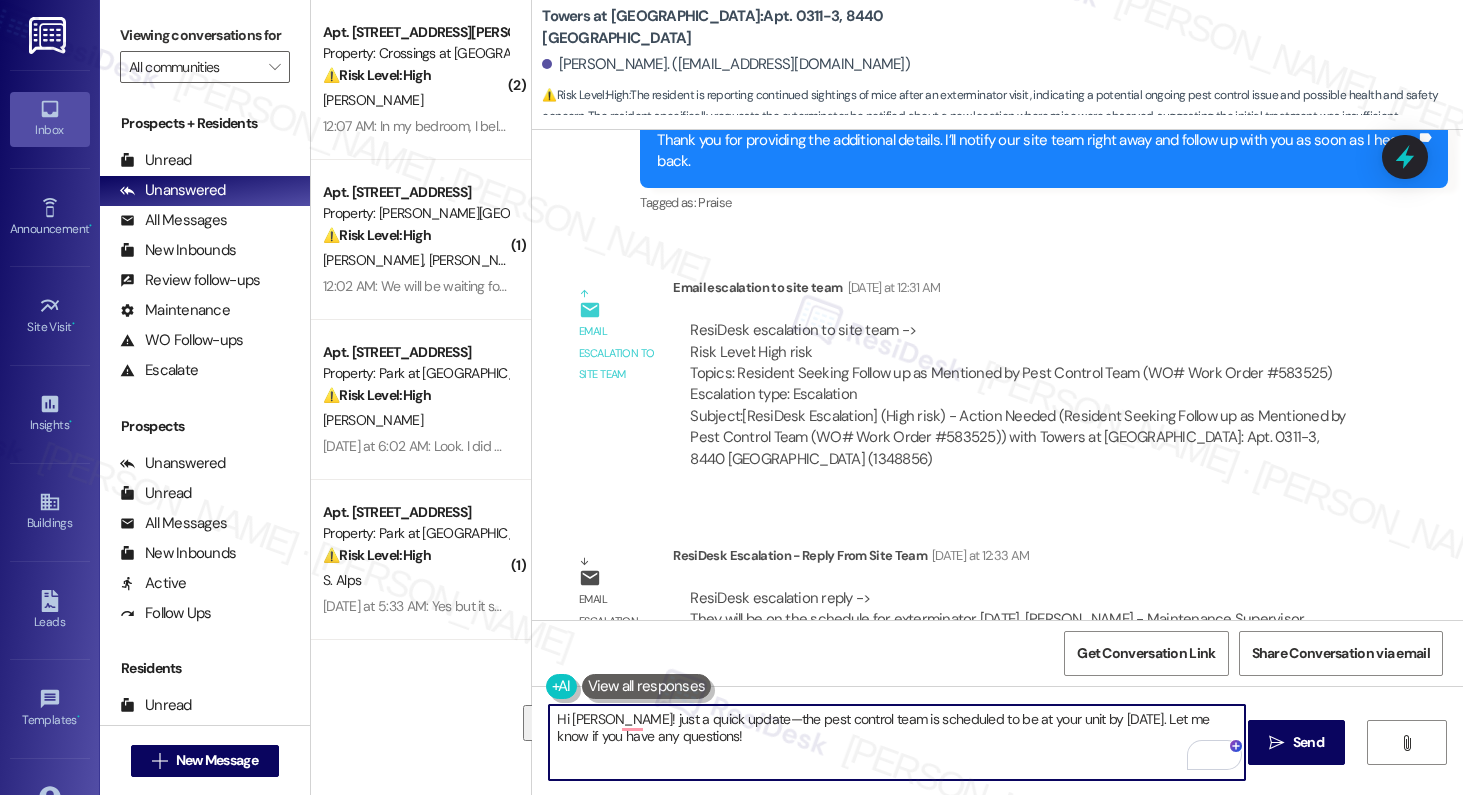 click on "Hi Roxenia! just a quick update—the pest control team is scheduled to be at your unit by Friday. Let me know if you have any questions!" at bounding box center [897, 742] 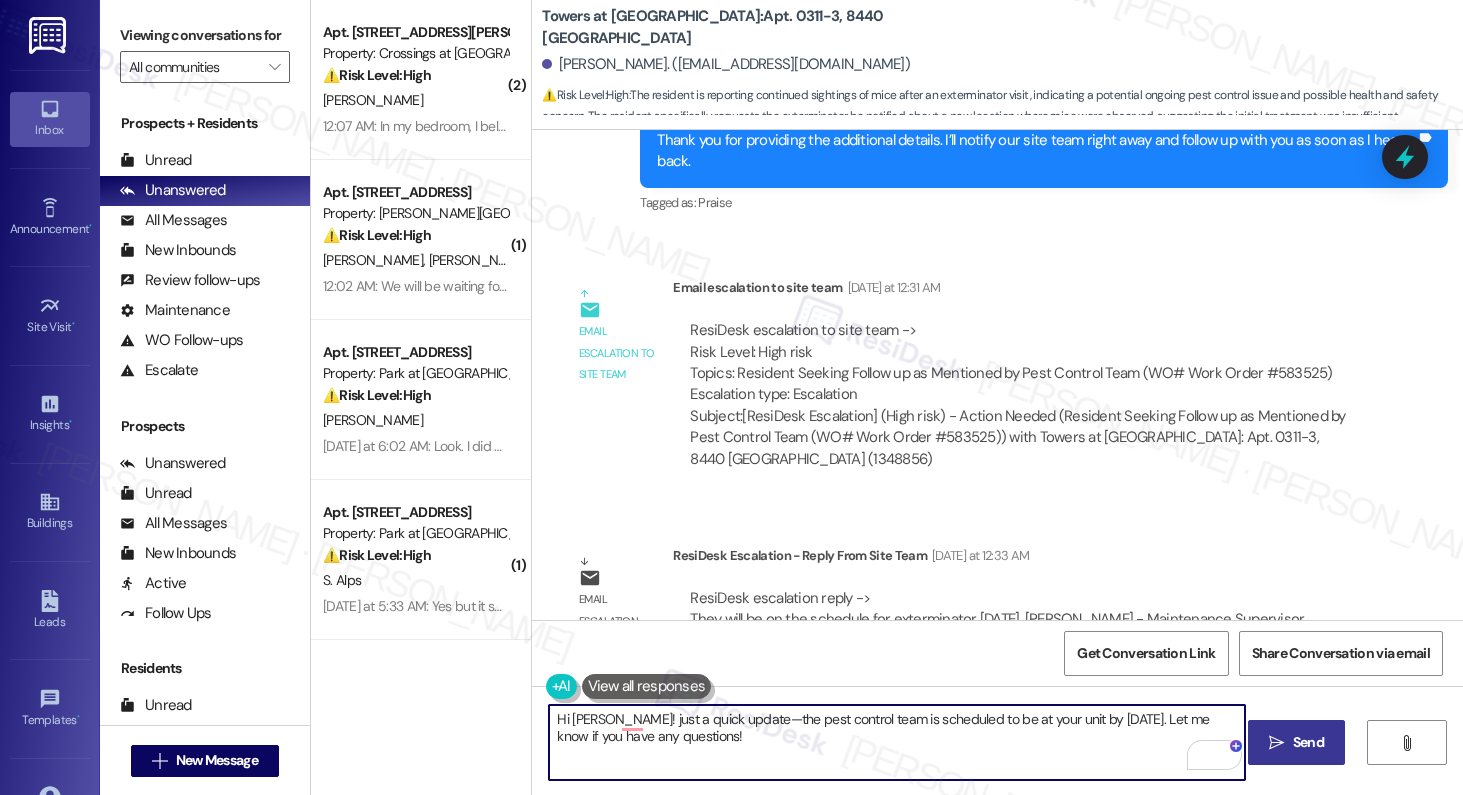 type on "Hi Roxenia! just a quick update—the pest control team is scheduled to be at your unit by Friday. Let me know if you have any questions!" 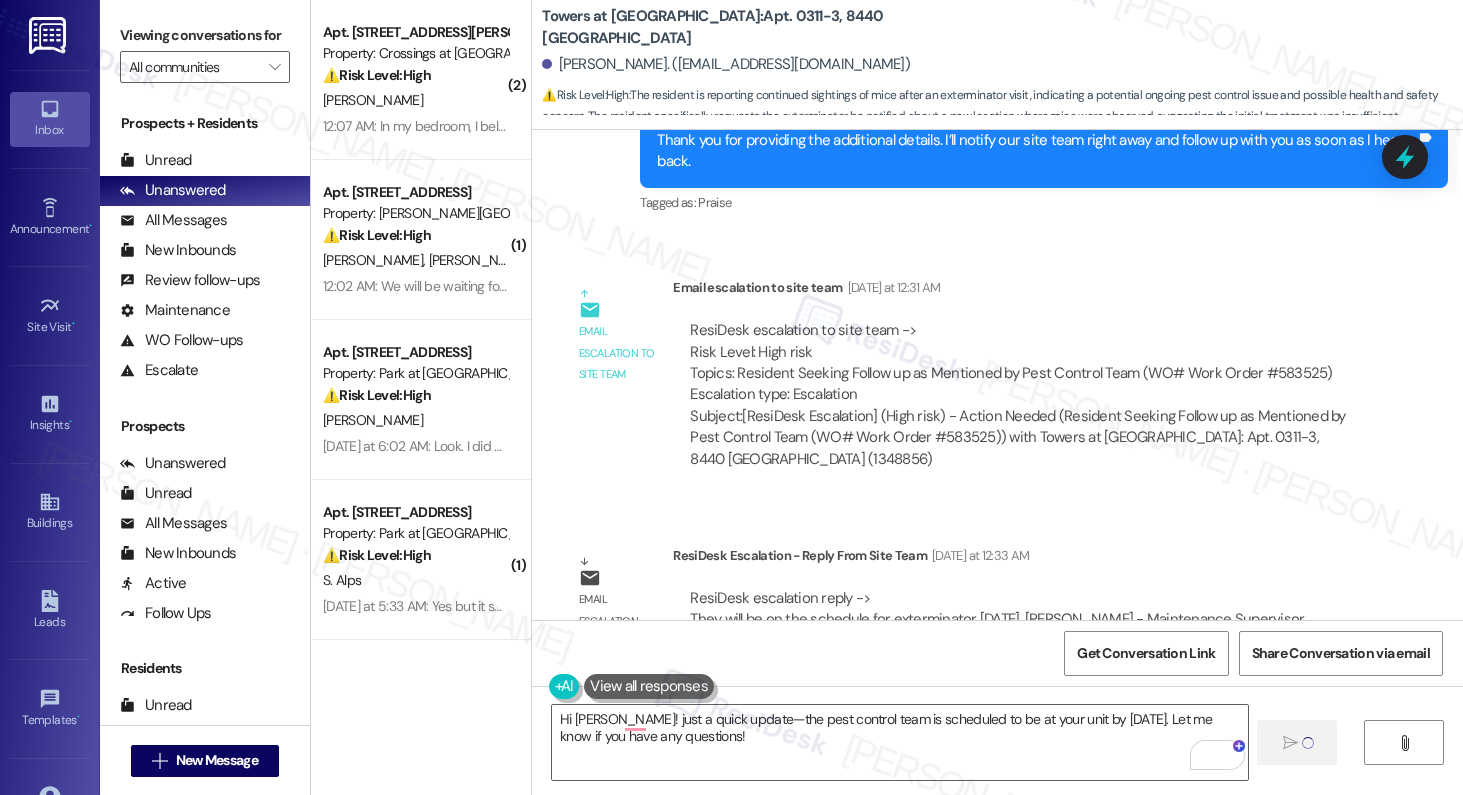 type 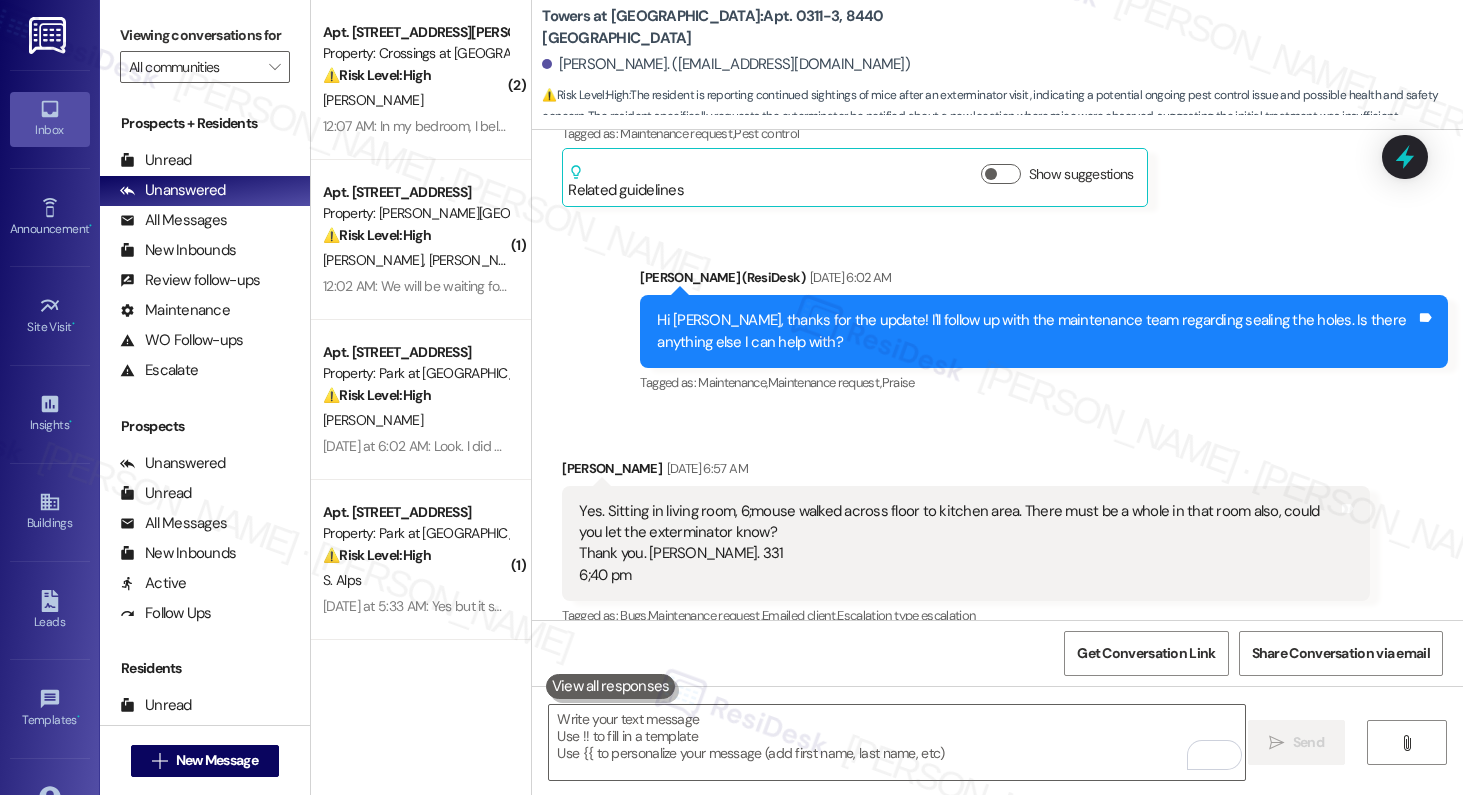 scroll, scrollTop: 4996, scrollLeft: 0, axis: vertical 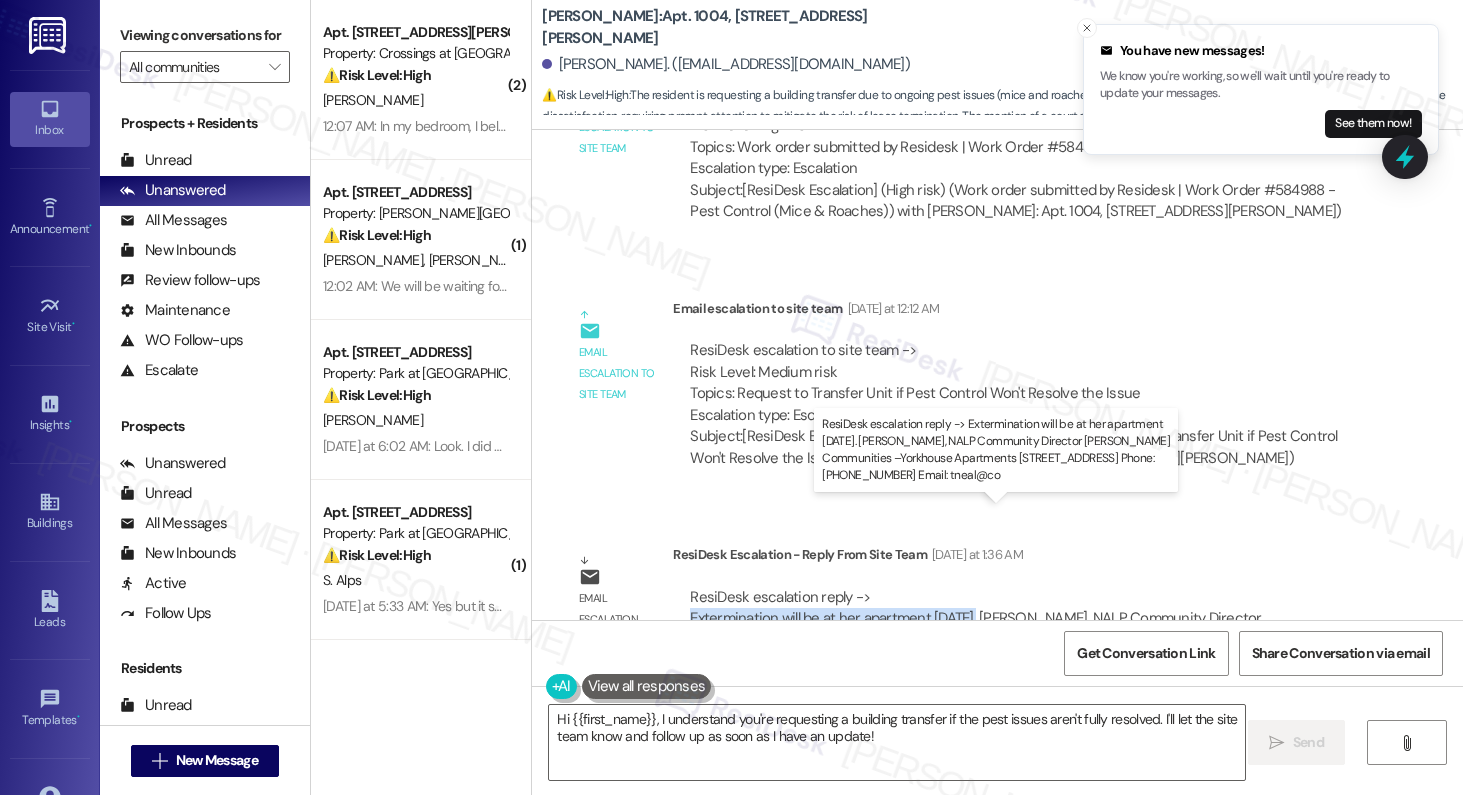 drag, startPoint x: 682, startPoint y: 535, endPoint x: 972, endPoint y: 540, distance: 290.0431 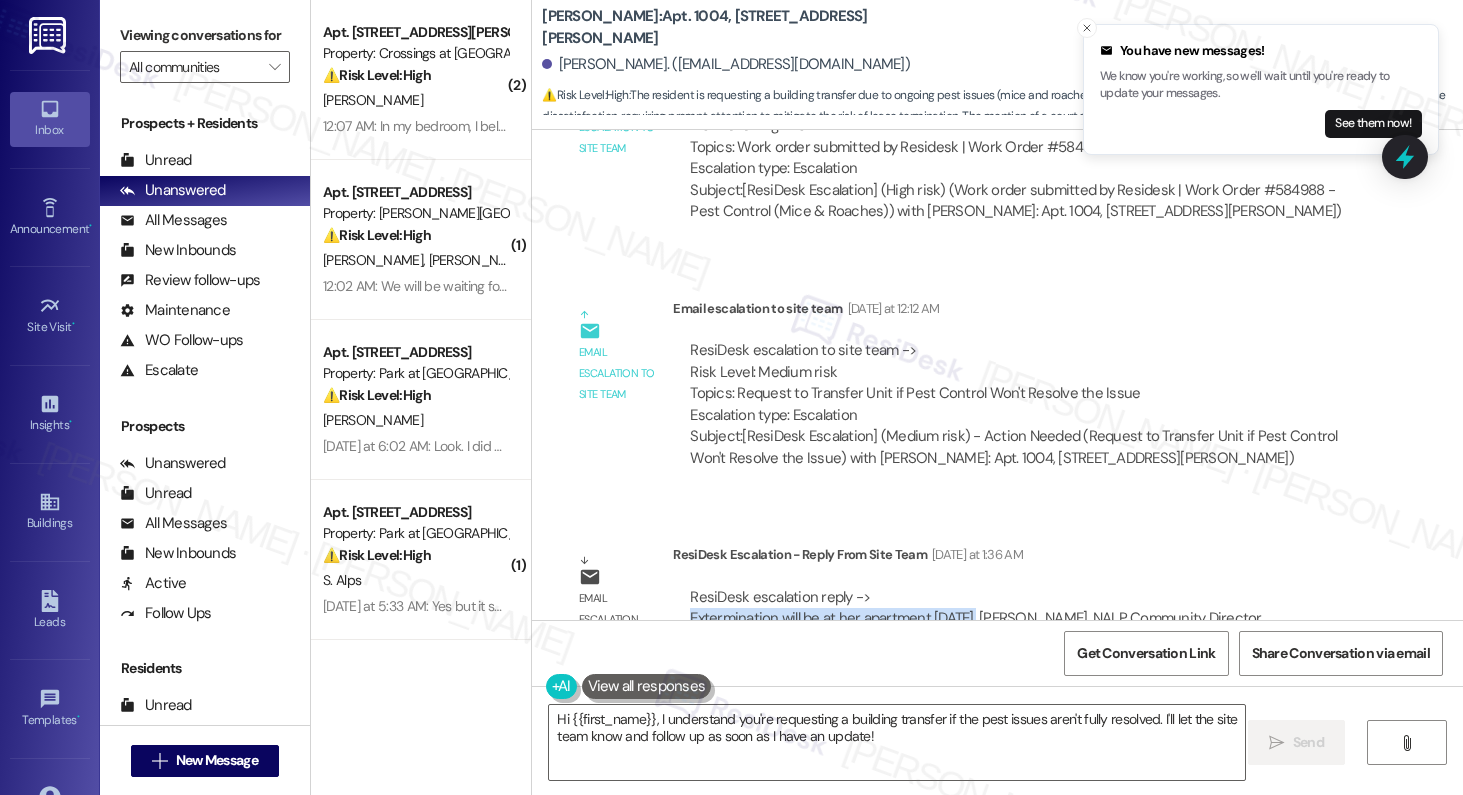 copy on "Extermination will be at her apartment [DATE]." 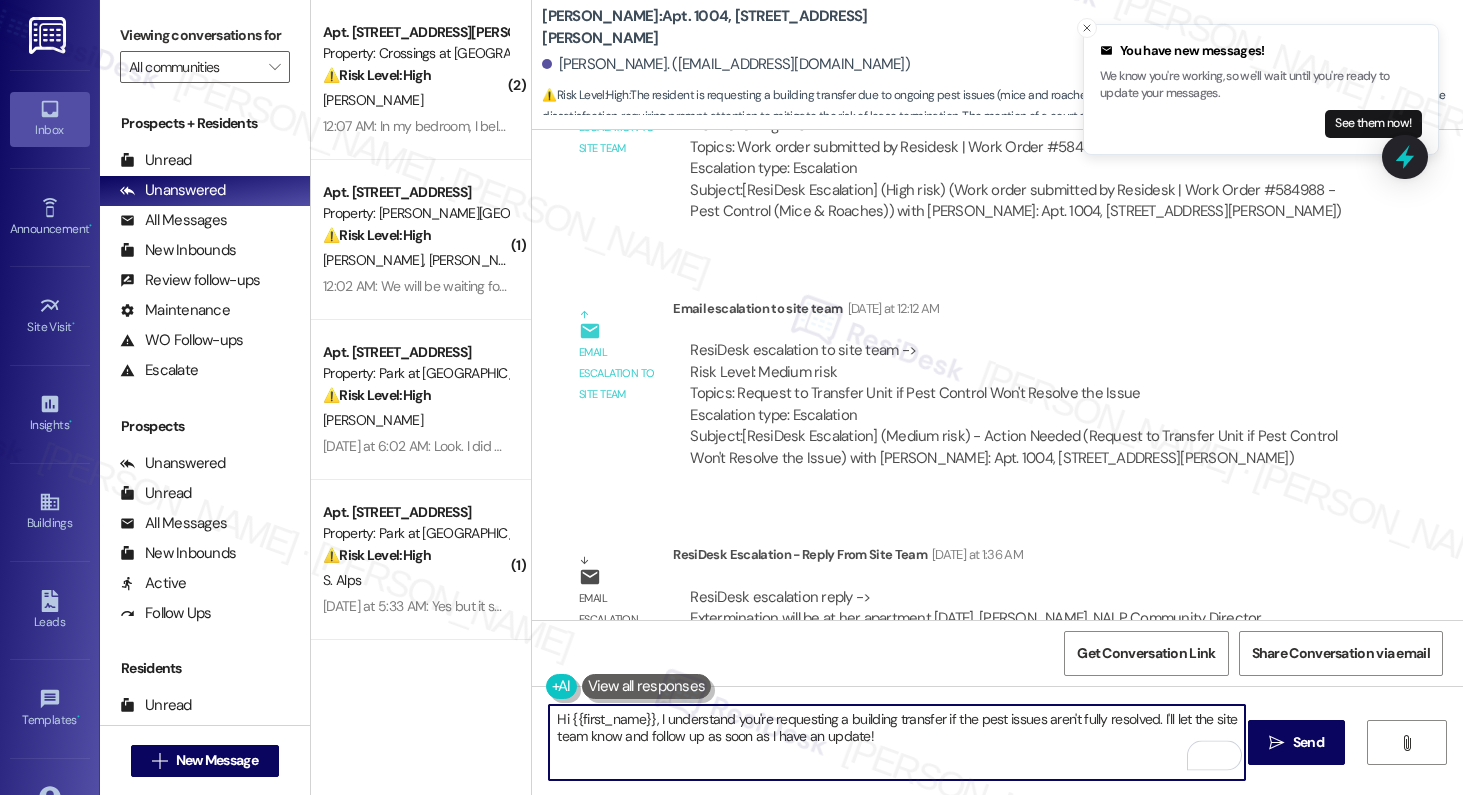 drag, startPoint x: 886, startPoint y: 740, endPoint x: 651, endPoint y: 719, distance: 235.93643 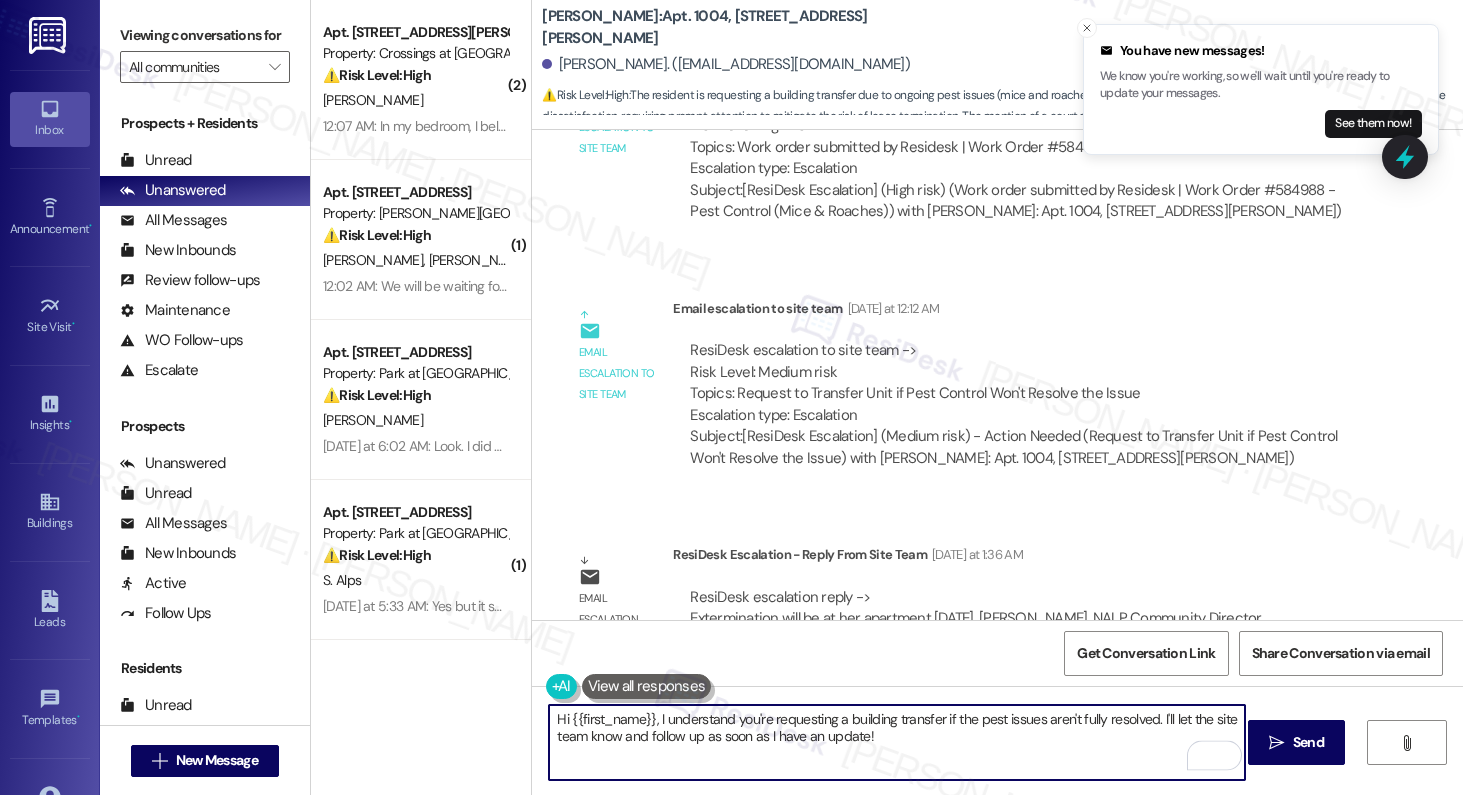 click on "Hi {{first_name}}, I understand you're requesting a building transfer if the pest issues aren't fully resolved. I'll let the site team know and follow up as soon as I have an update!" at bounding box center (897, 742) 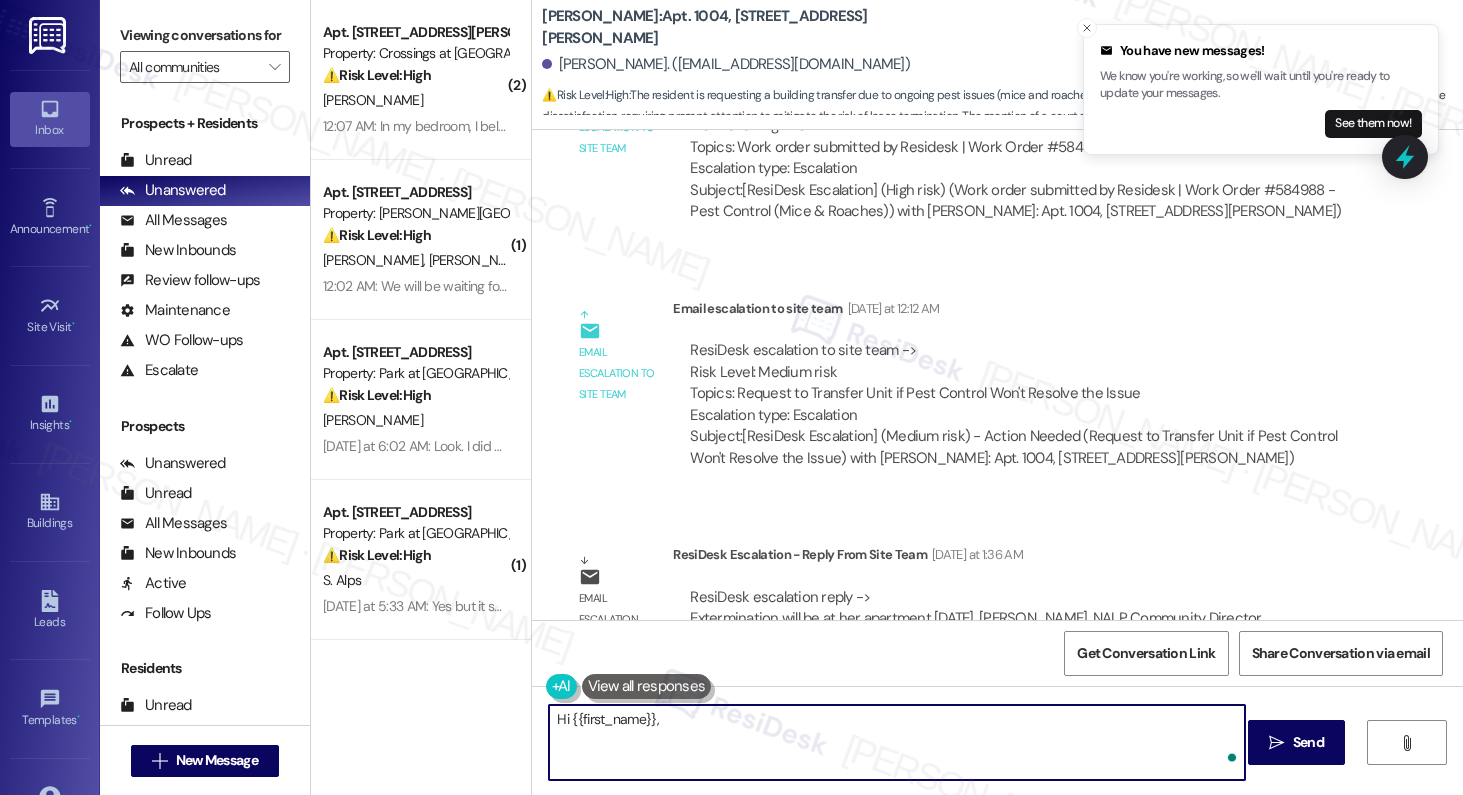 paste on "Extermination will be at her apartment [DATE]." 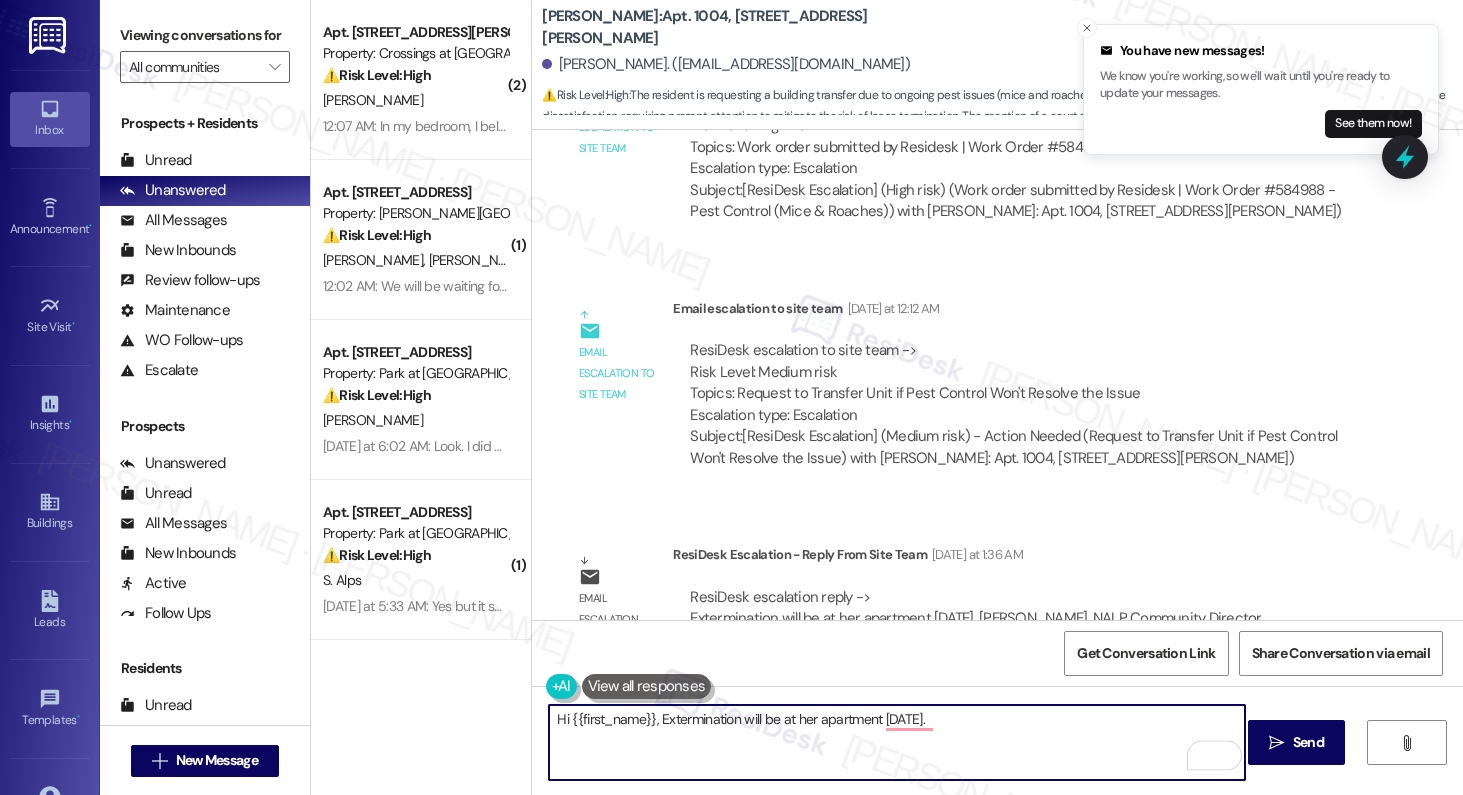 click on "Hi {{first_name}}, Extermination will be at her apartment [DATE]." at bounding box center [897, 742] 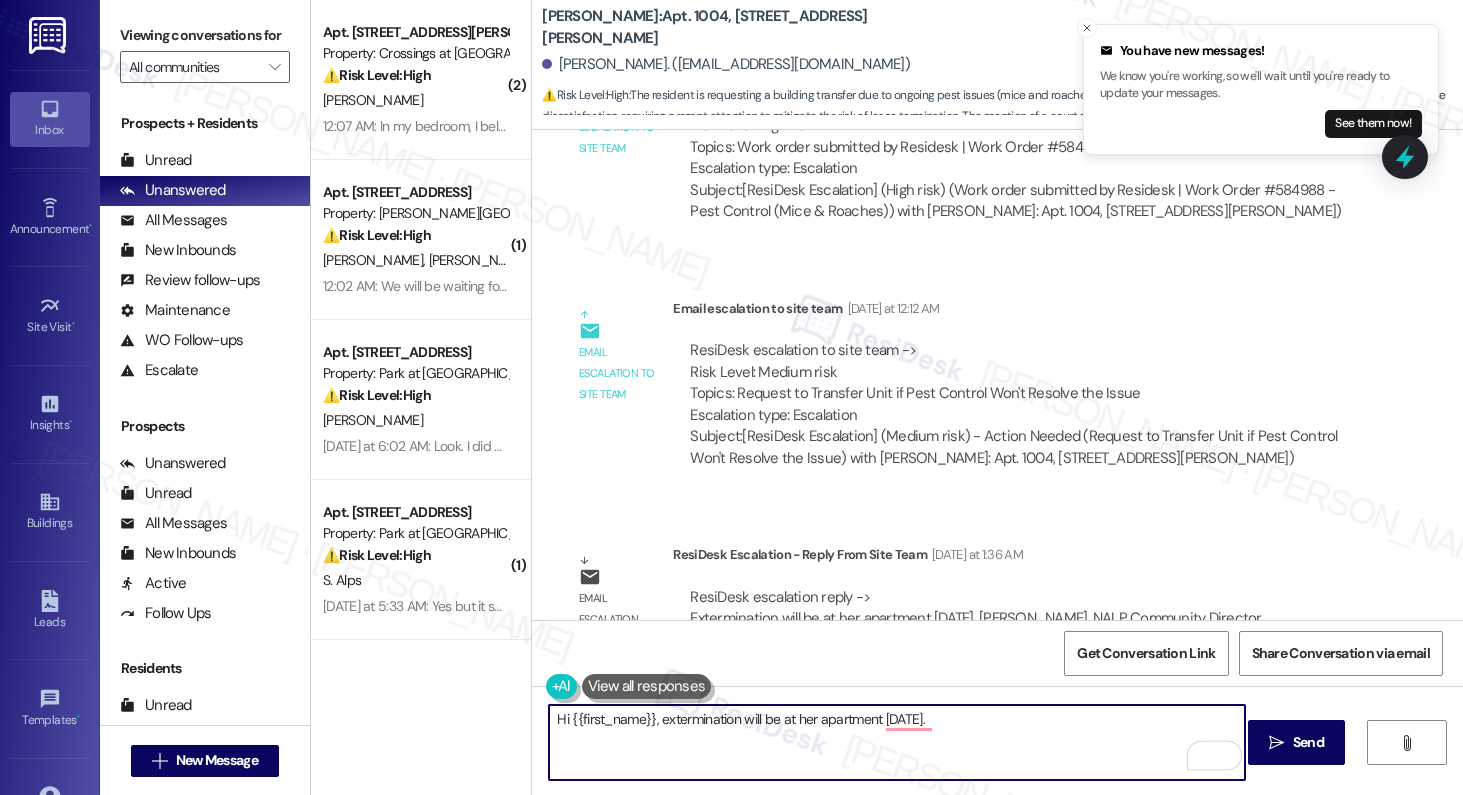 click on "Hi {{first_name}}, extermination will be at her apartment [DATE]." at bounding box center (897, 742) 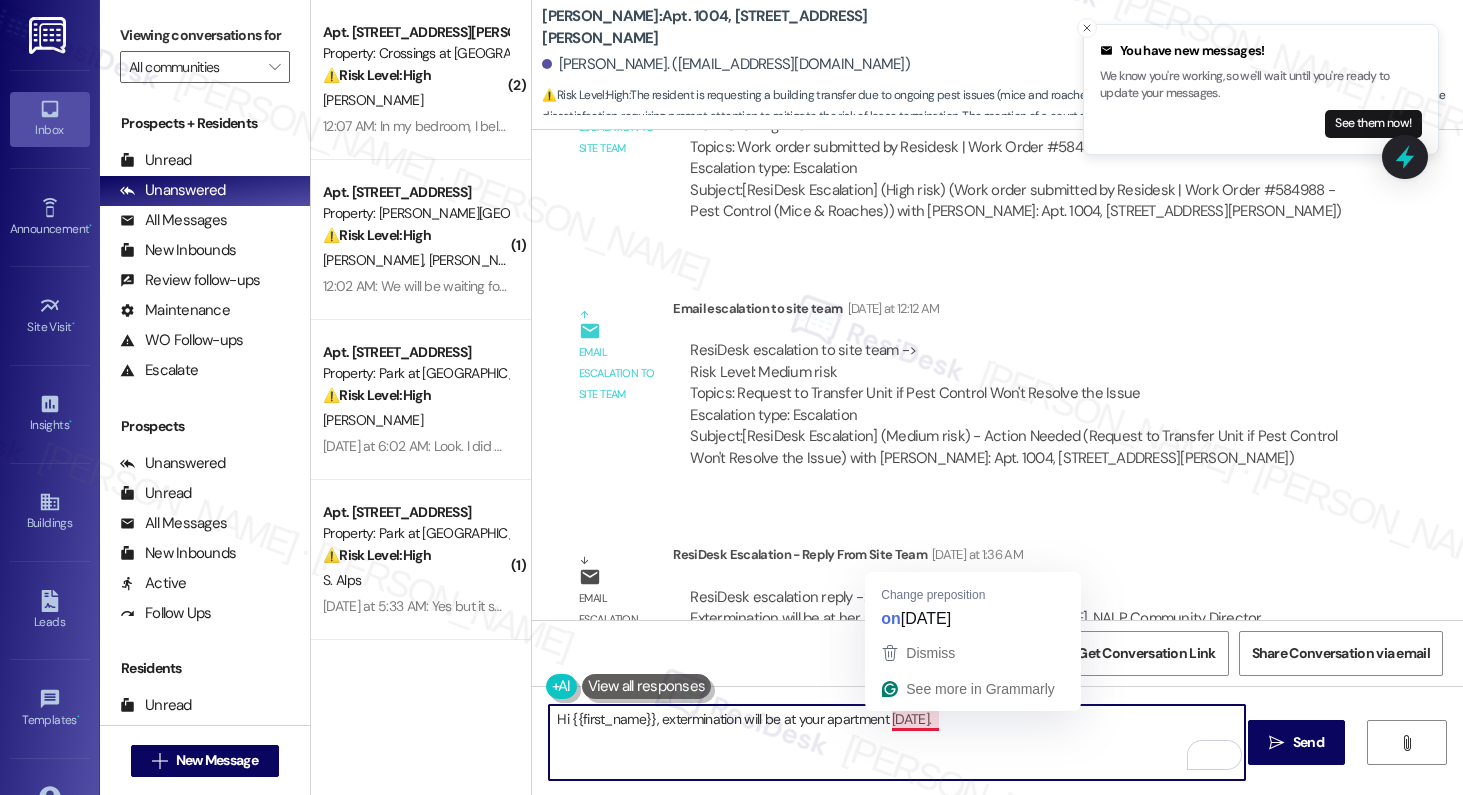 click on "Hi {{first_name}}, extermination will be at your apartment [DATE]." at bounding box center [897, 742] 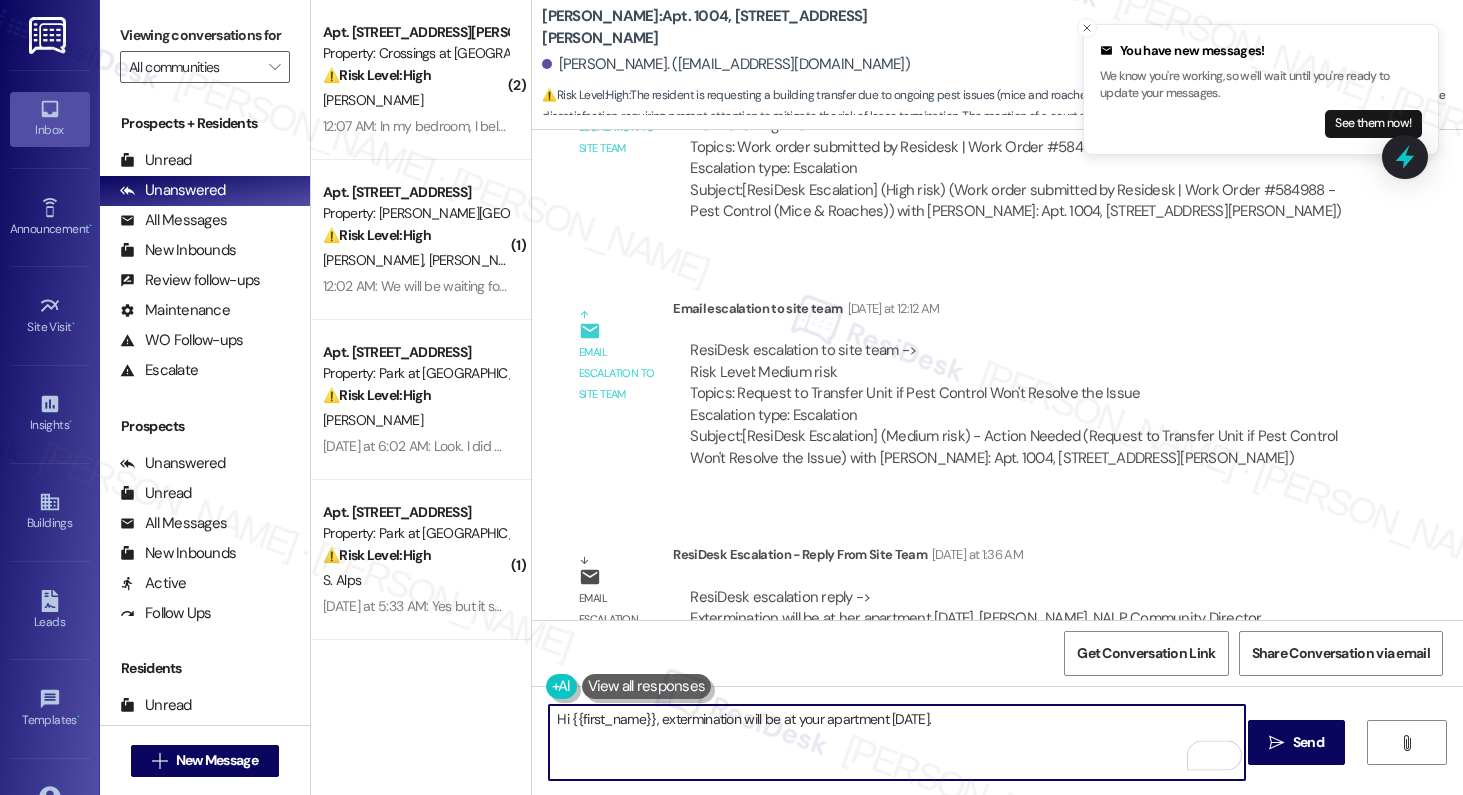 click on "Domonique Chellis. (dchellis85@gmail.com)" at bounding box center [726, 64] 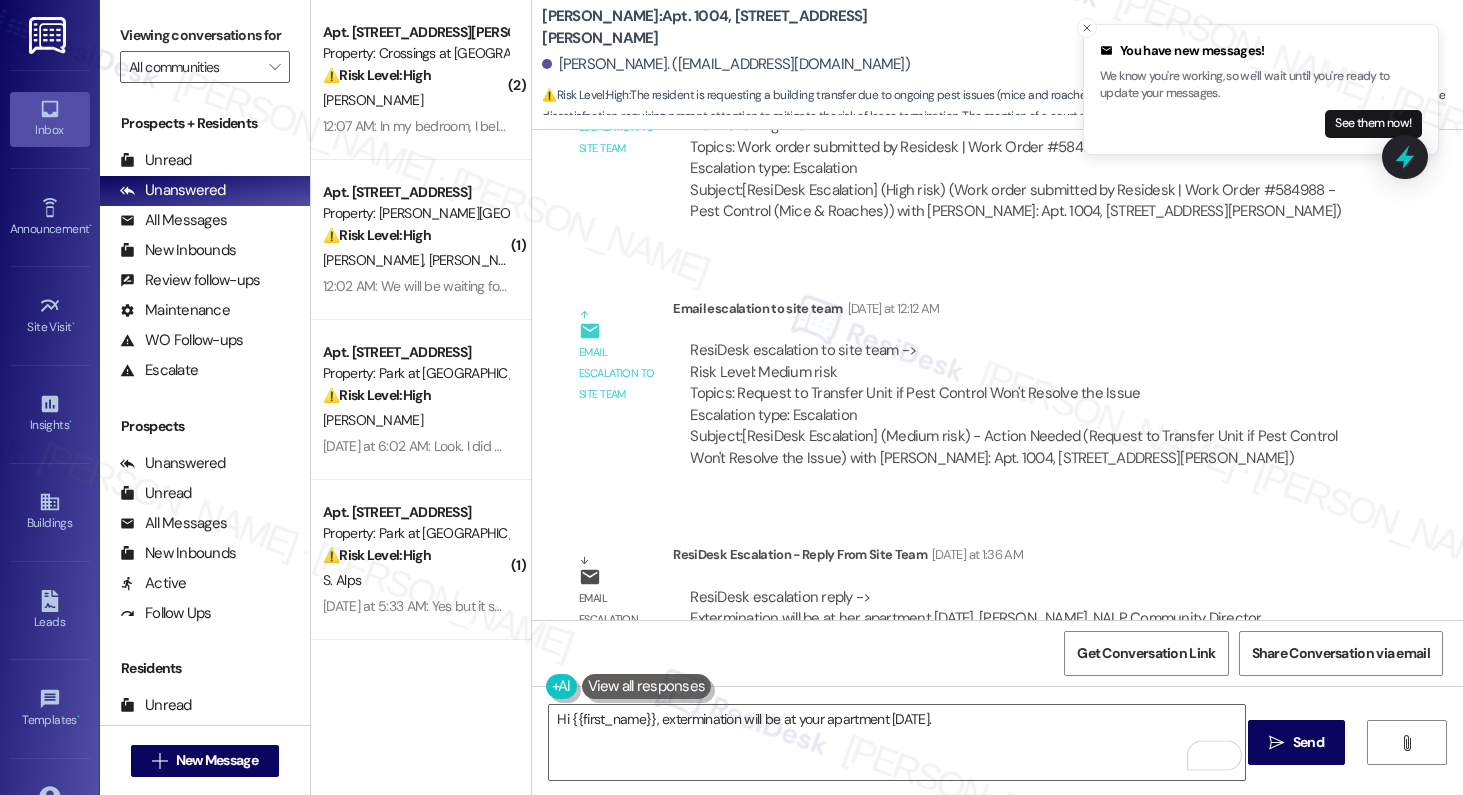 click on "Domonique Chellis. (dchellis85@gmail.com)" at bounding box center (726, 64) 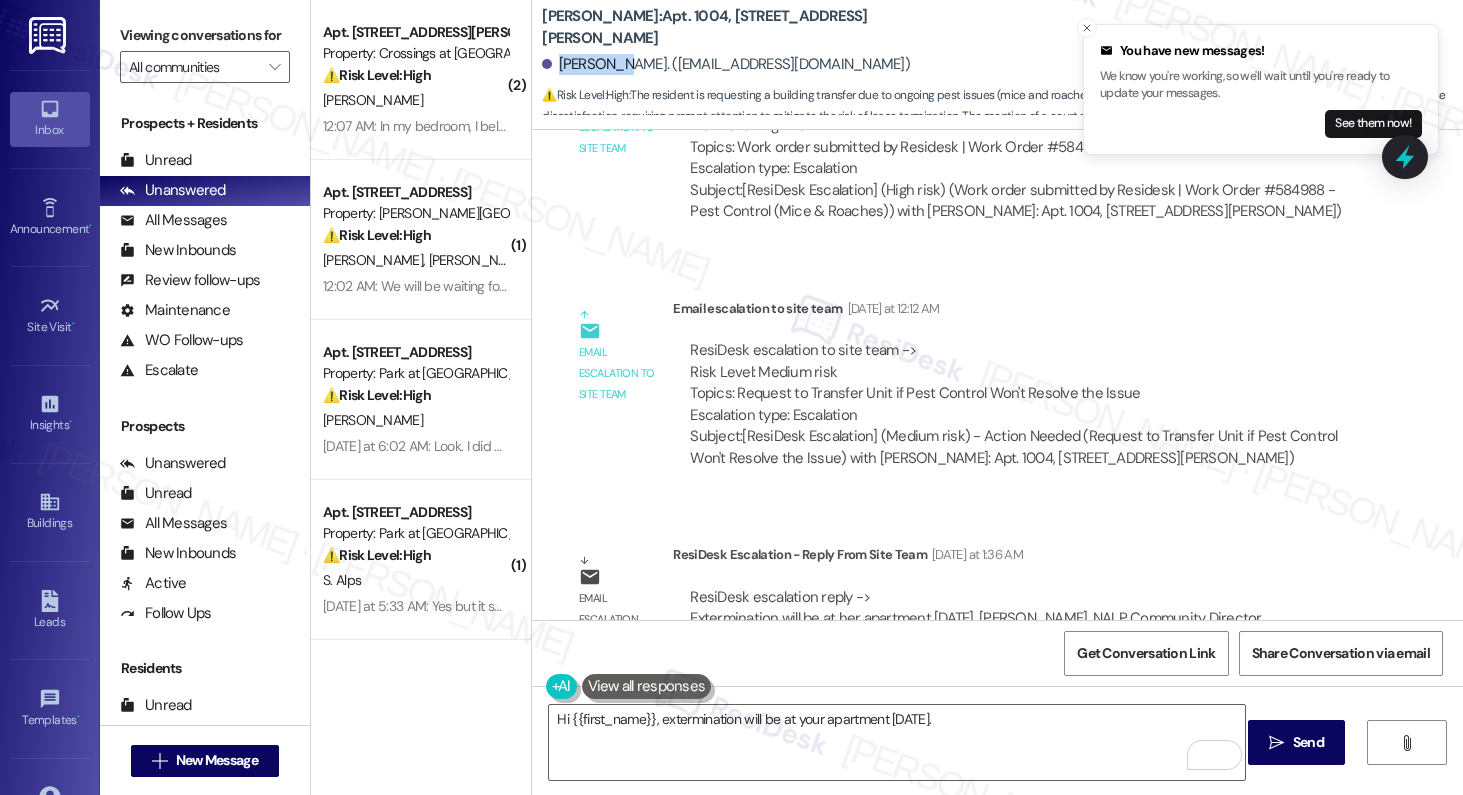 copy on "Domonique" 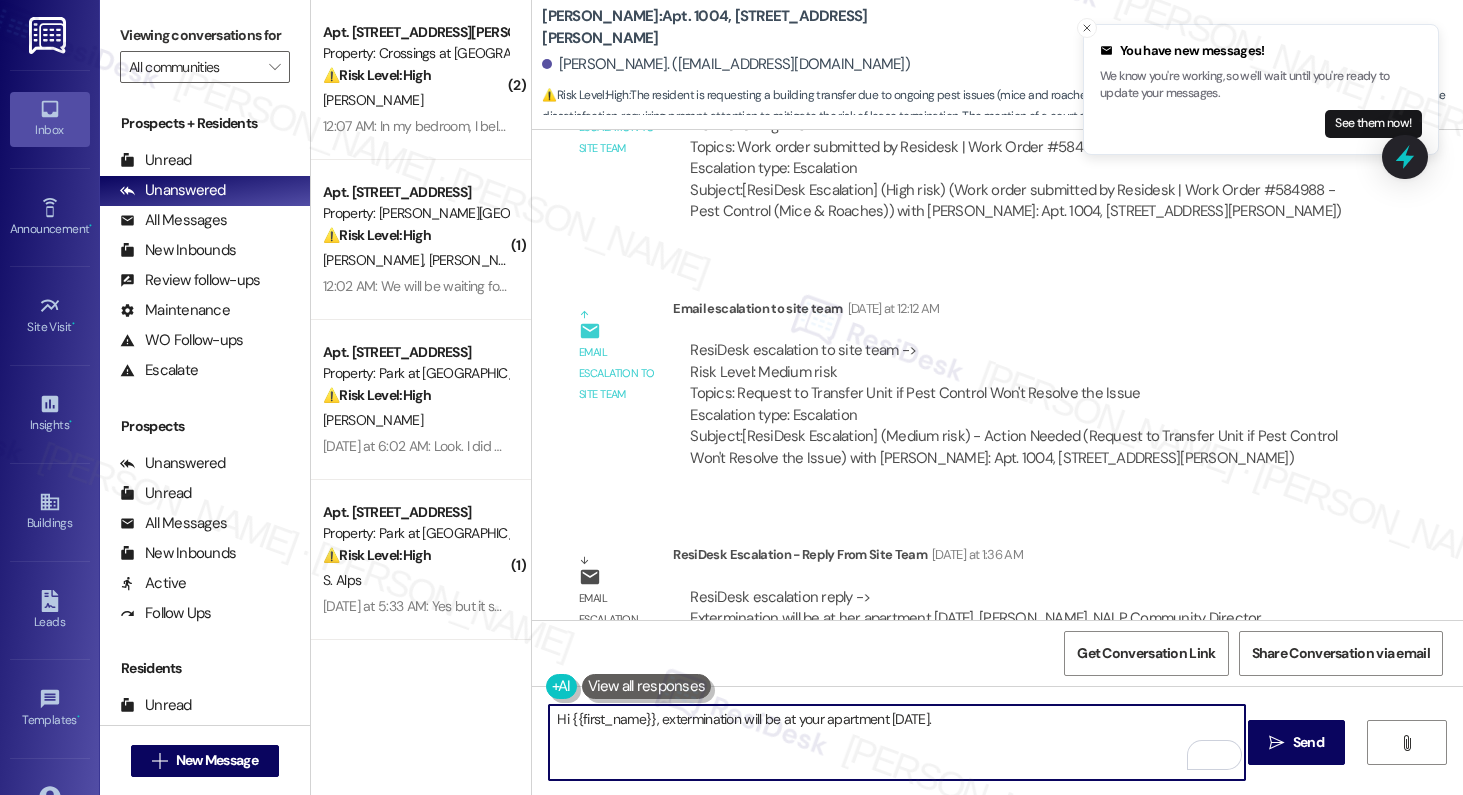 drag, startPoint x: 644, startPoint y: 722, endPoint x: 562, endPoint y: 723, distance: 82.006096 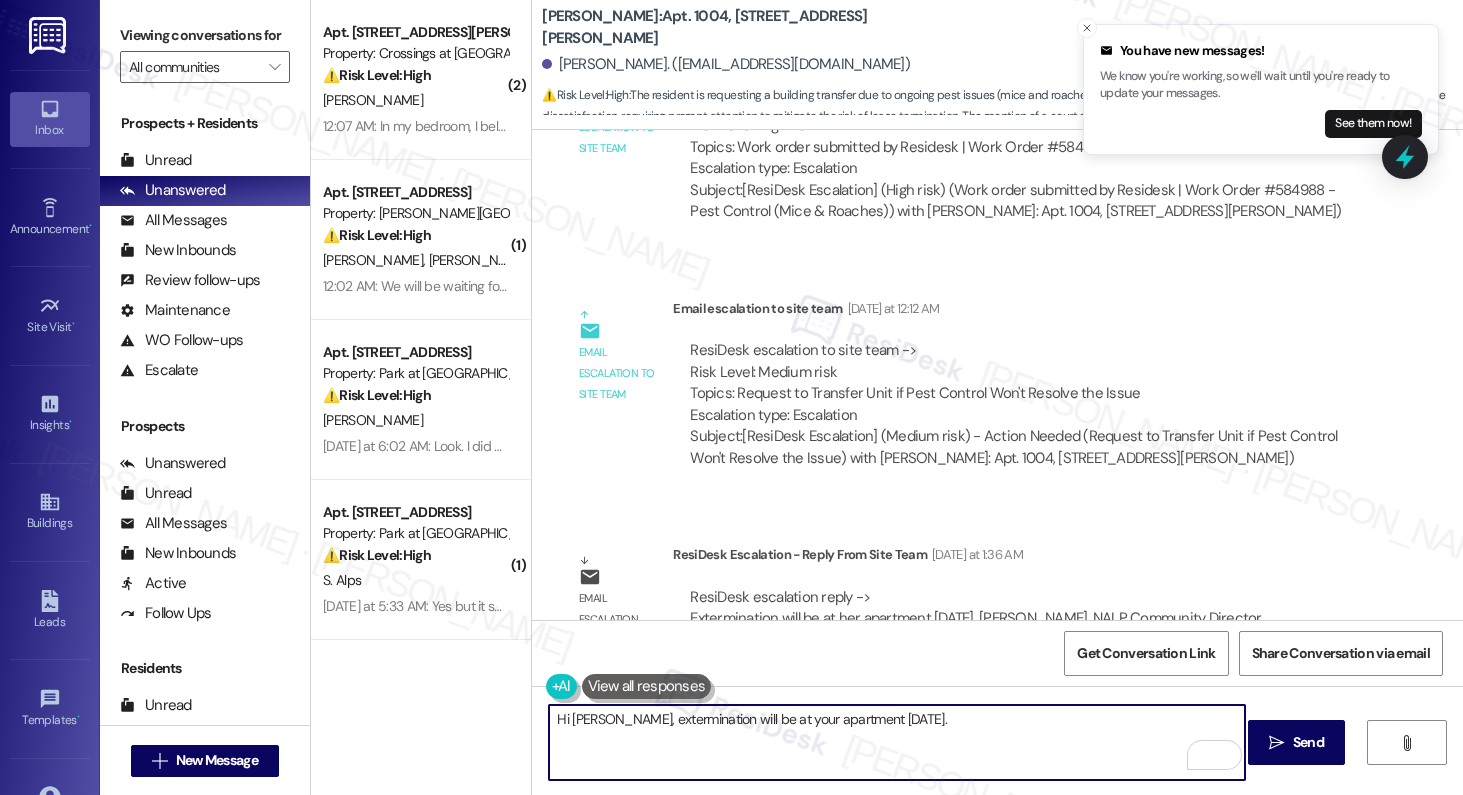 click on "Hi Domonique, extermination will be at your apartment on Monday." at bounding box center [897, 742] 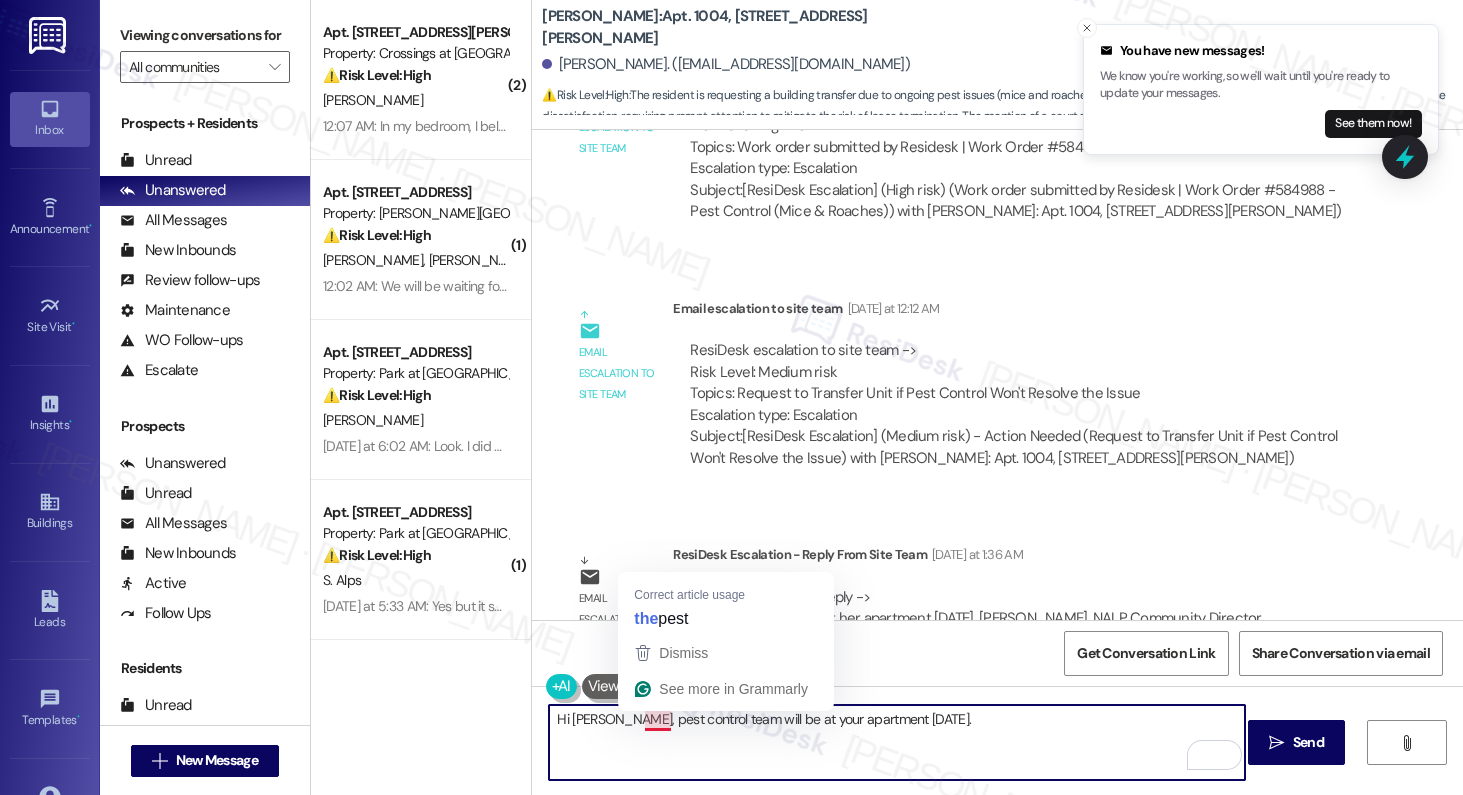 click on "Hi Domonique, pest control team will be at your apartment on Monday." at bounding box center [897, 742] 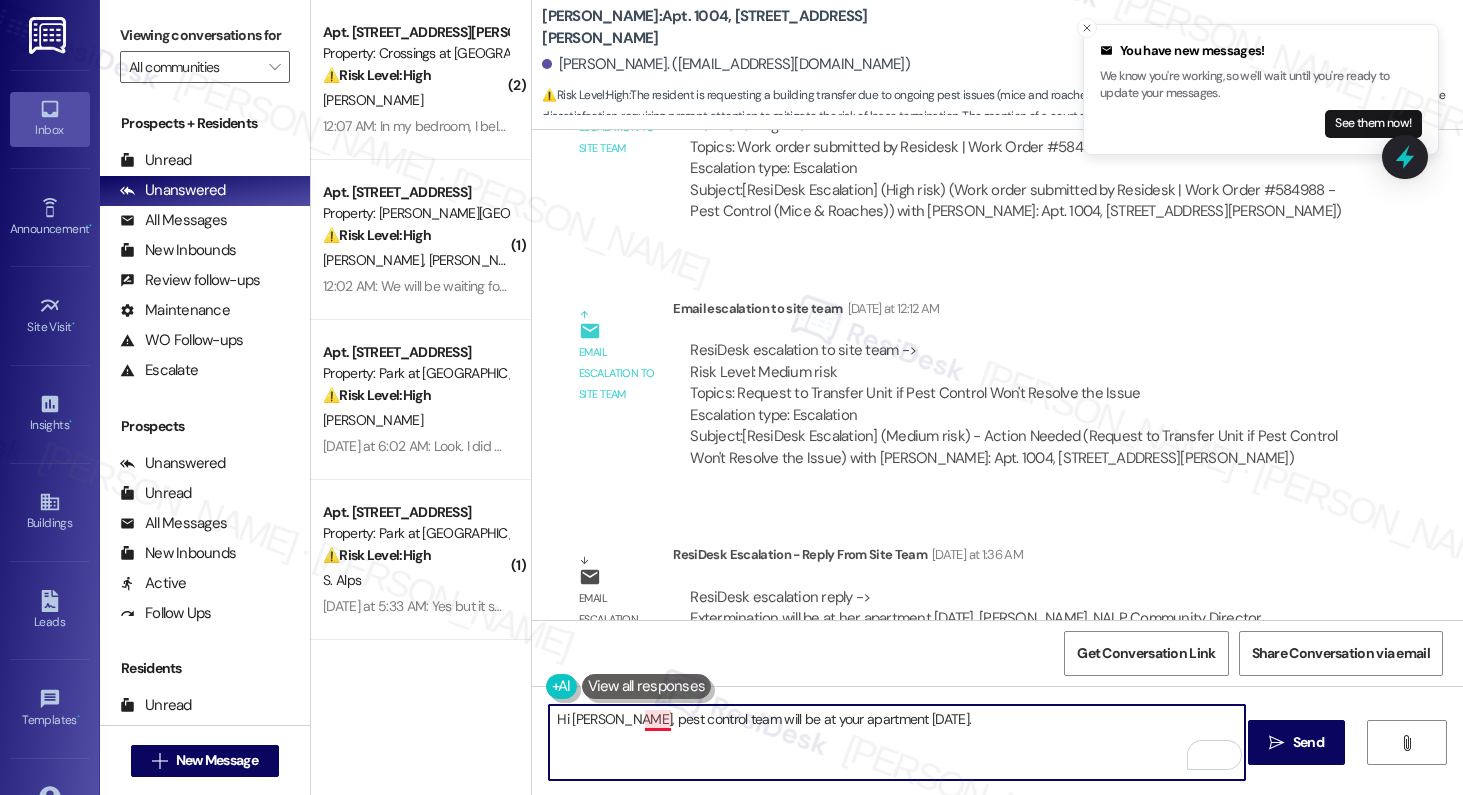 click on "Hi Domonique, pest control team will be at your apartment on Monday." at bounding box center (897, 742) 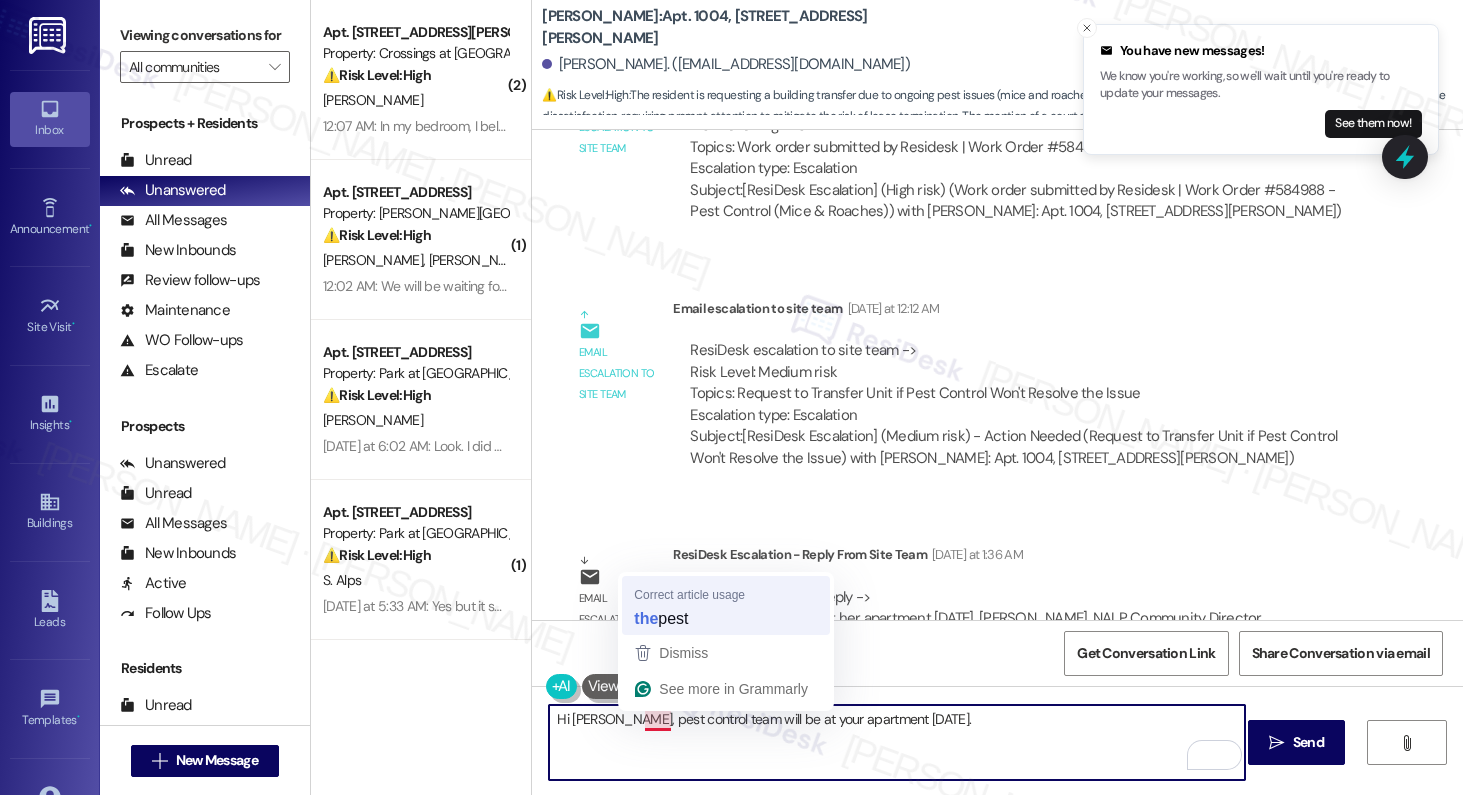 type on "Hi Domonique, the pest control team will be at your apartment on Monday." 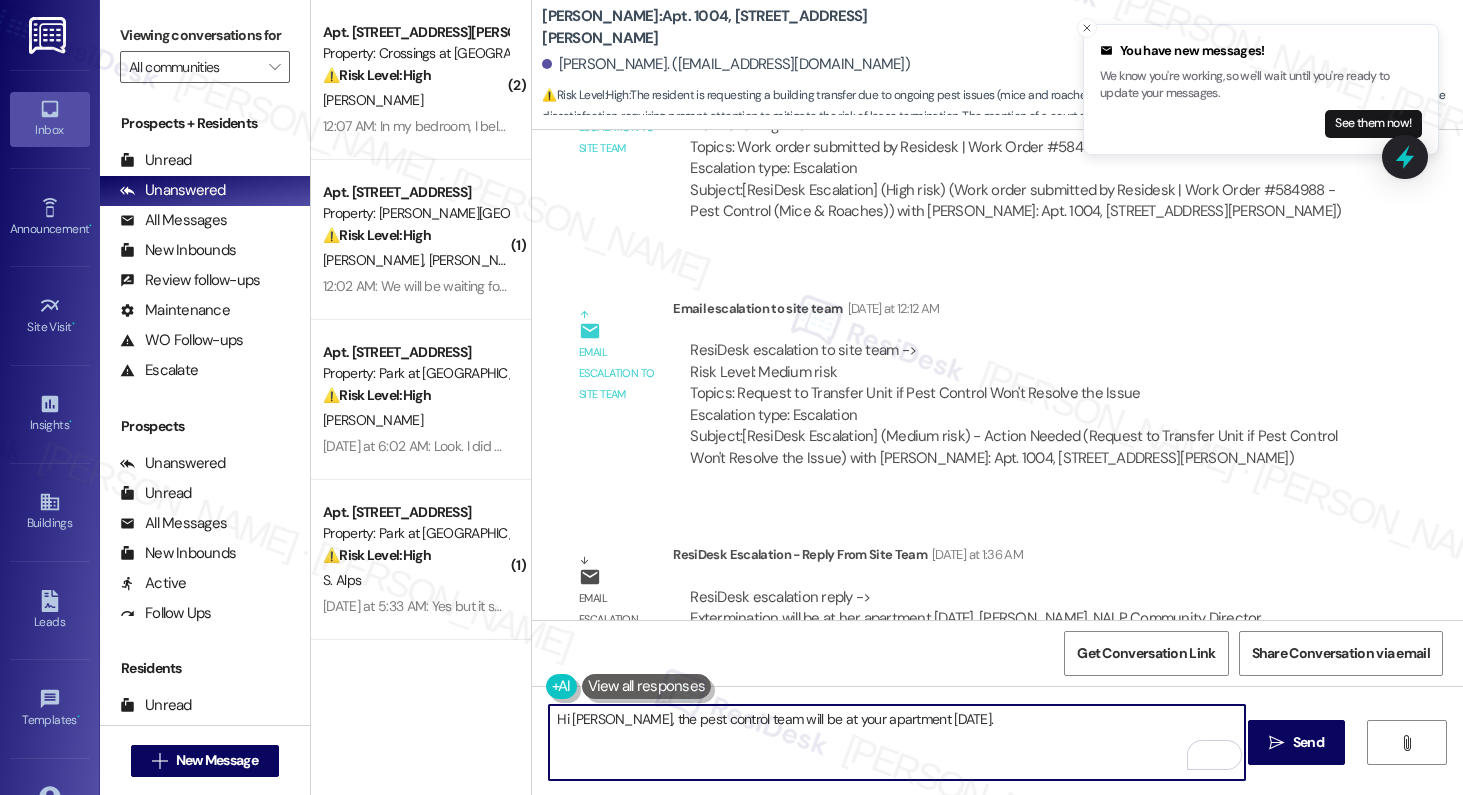 click on "Hi Domonique, the pest control team will be at your apartment on Monday." at bounding box center [897, 742] 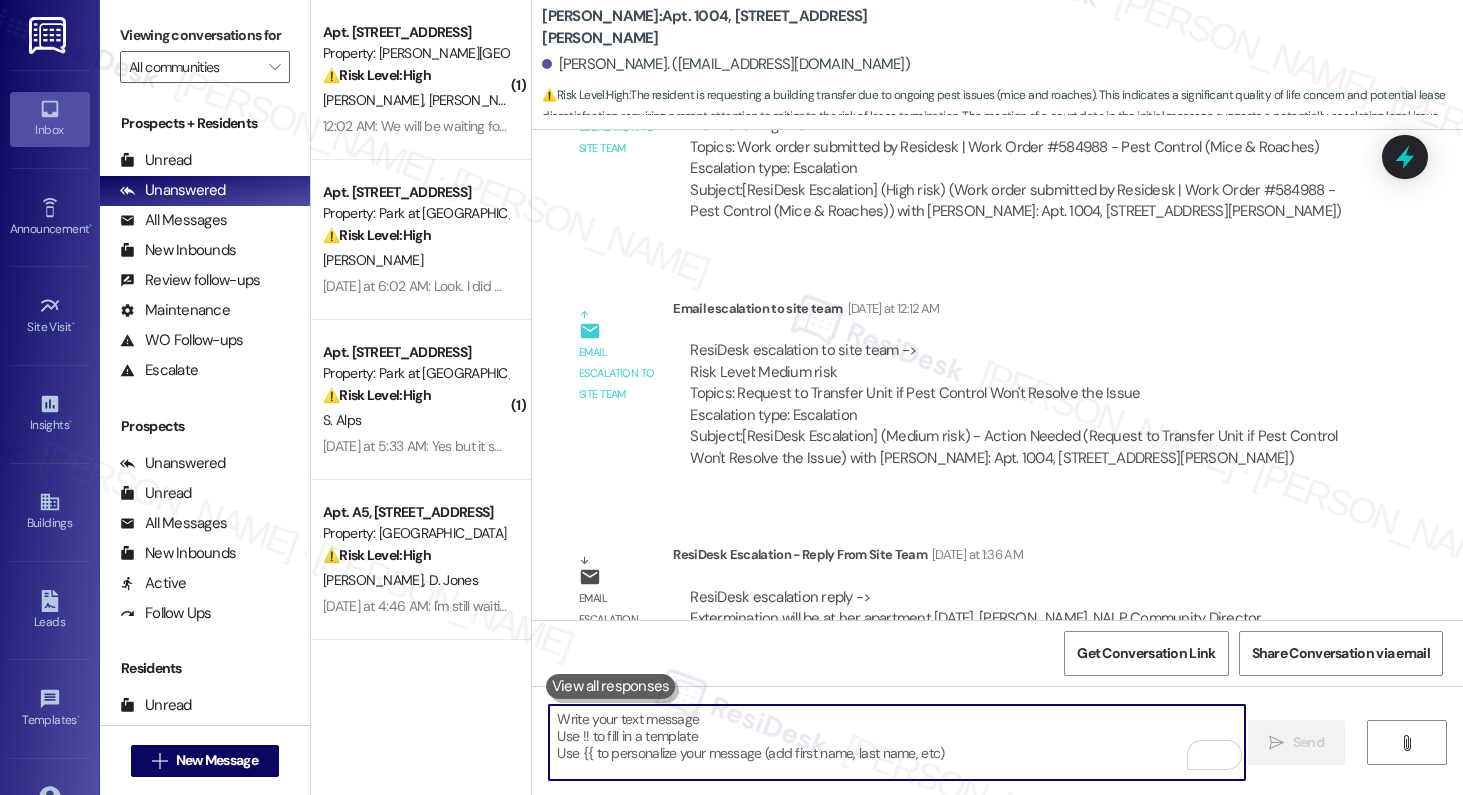 click at bounding box center (897, 742) 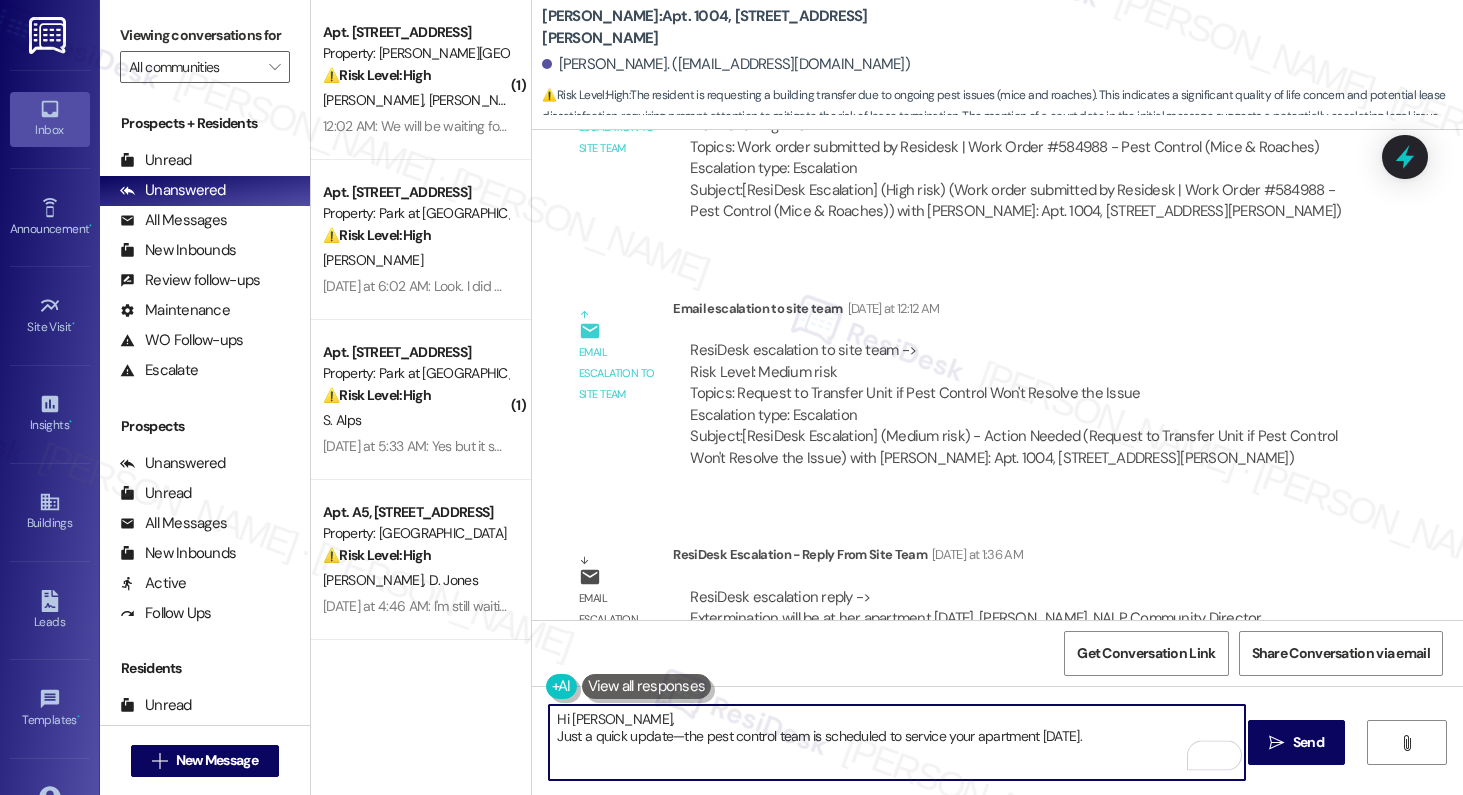click on "Hi Domonique,
Just a quick update—the pest control team is scheduled to service your apartment on Monday." at bounding box center (897, 742) 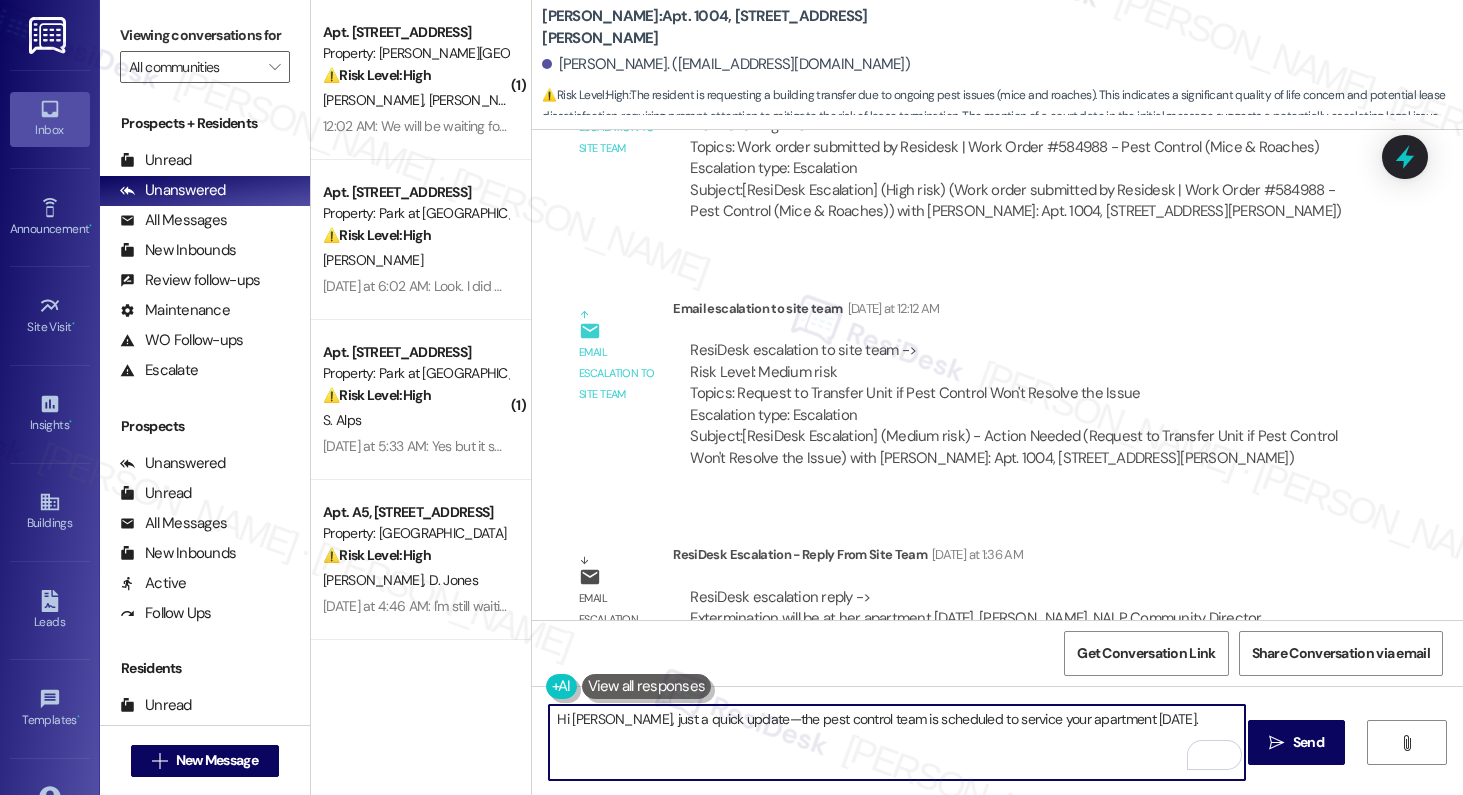 click on "Hi Domonique, just a quick update—the pest control team is scheduled to service your apartment on Monday." at bounding box center [897, 742] 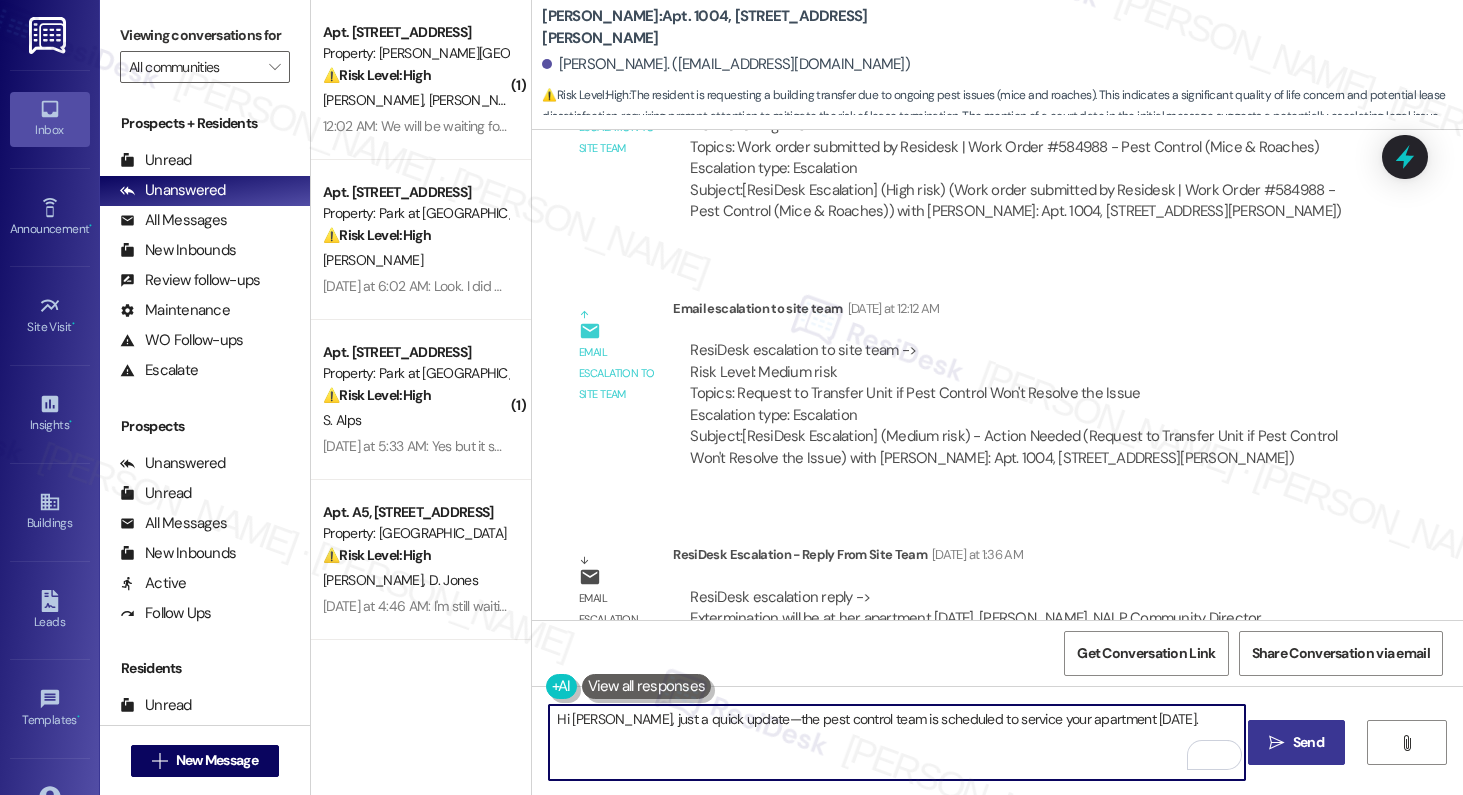 type on "Hi Domonique, just a quick update—the pest control team is scheduled to service your apartment on Monday." 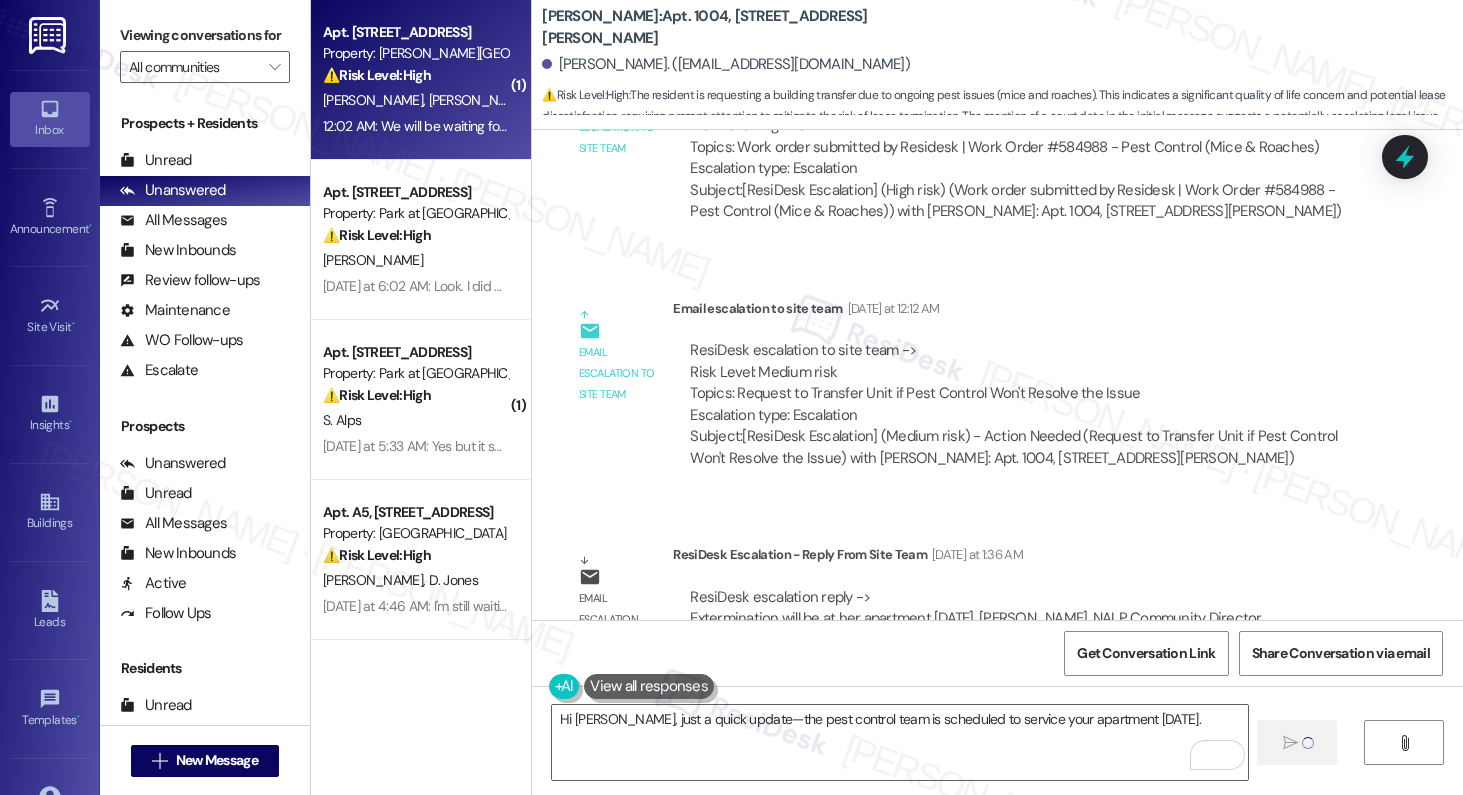 type 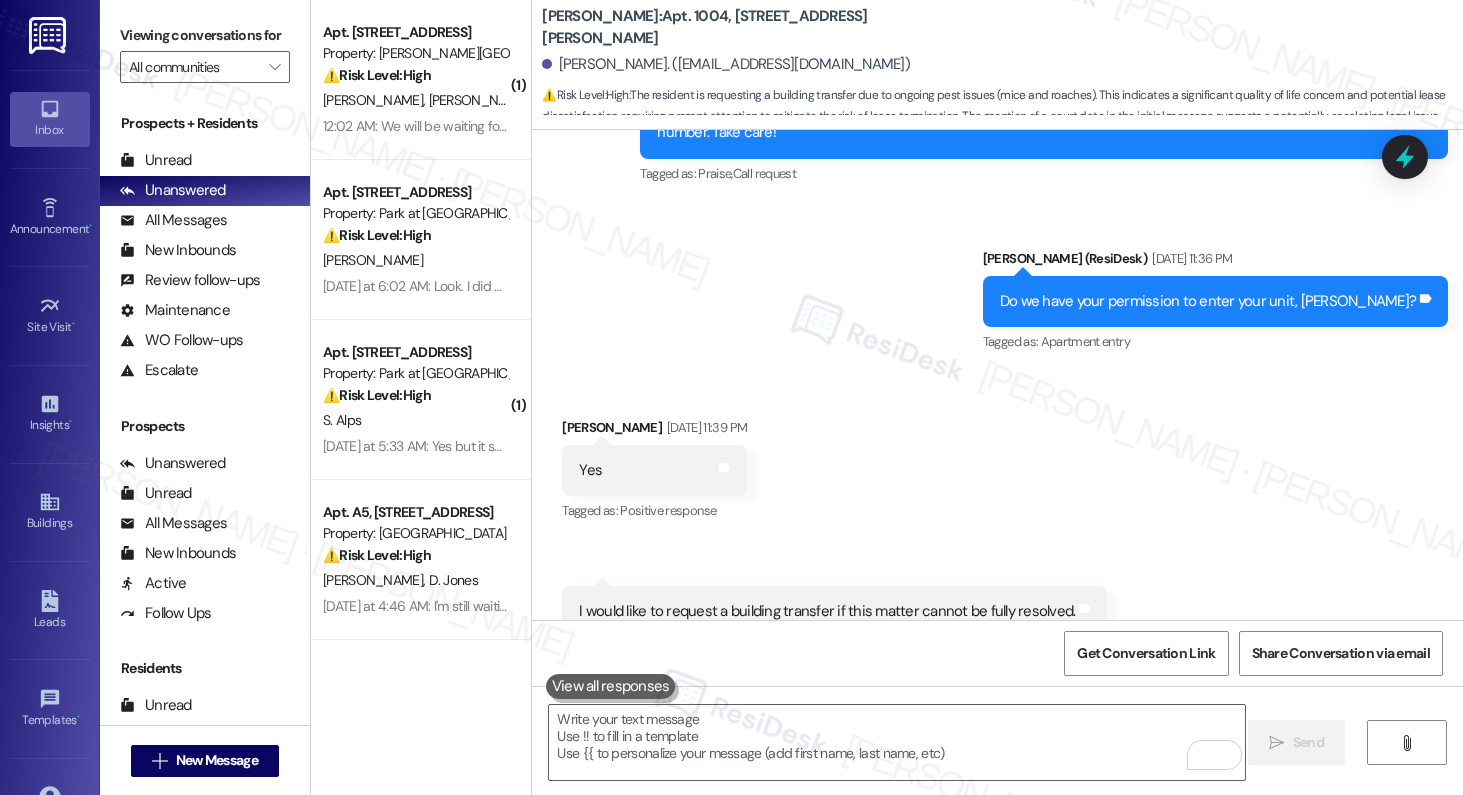 scroll, scrollTop: 14674, scrollLeft: 0, axis: vertical 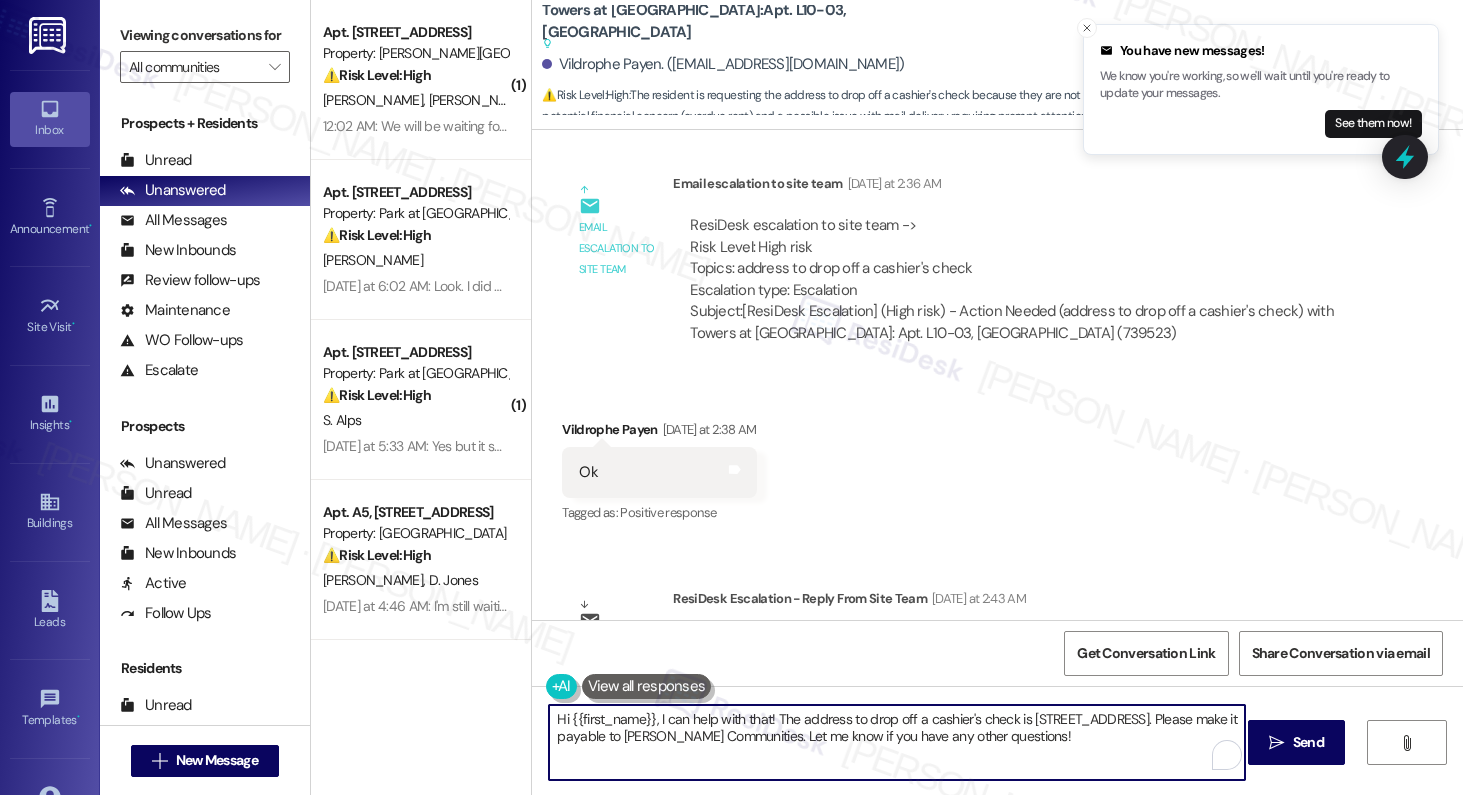 click on "Hi {{first_name}}, I can help with that! The address to drop off a cashier's check is 309 York Road, Suite 211, Jenkintown, PA 19046. Please make it payable to Lindy Communities. Let me know if you have any other questions!" at bounding box center [897, 742] 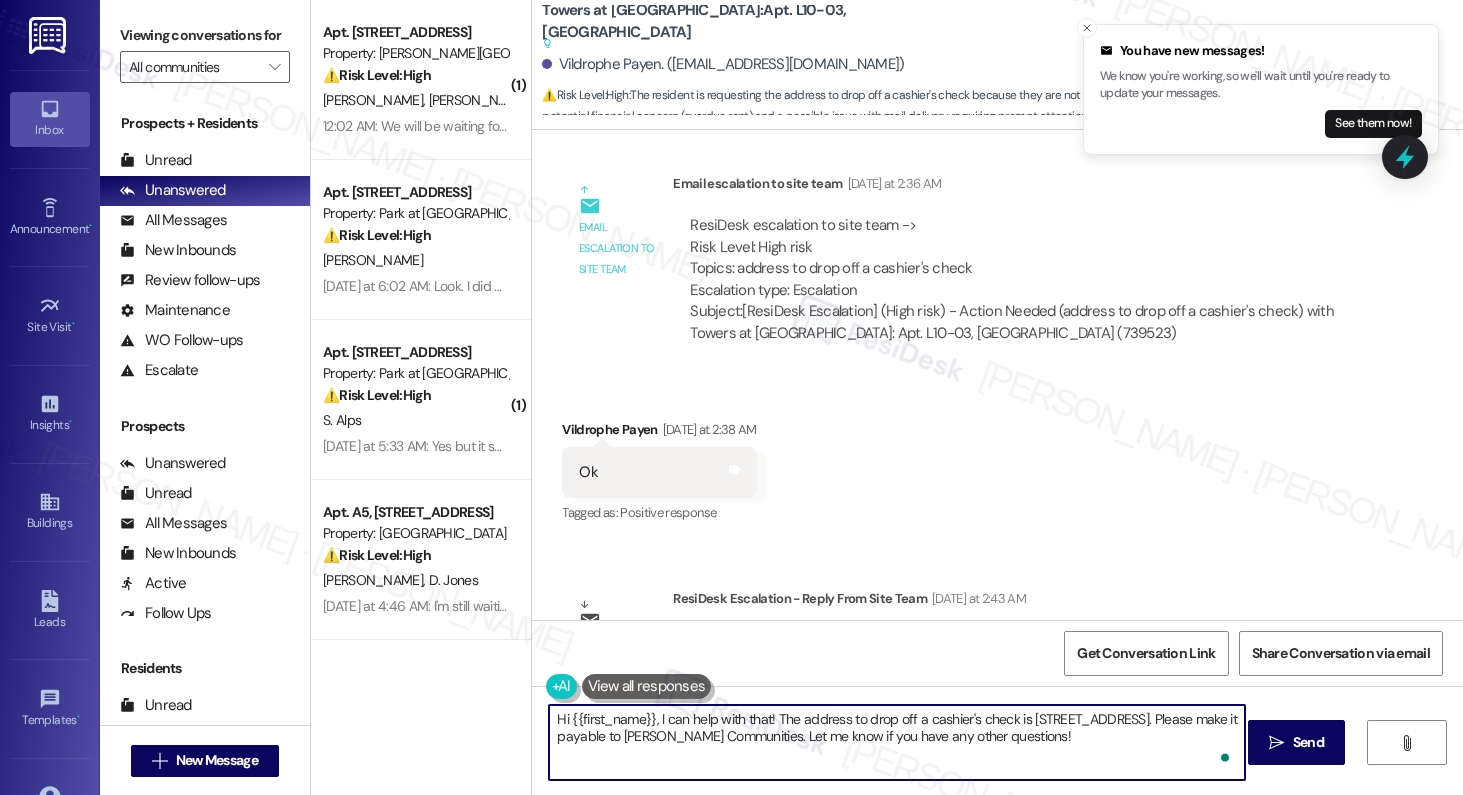 paste on "309 York Road
Suite 211
Jenkintown PA  19046" 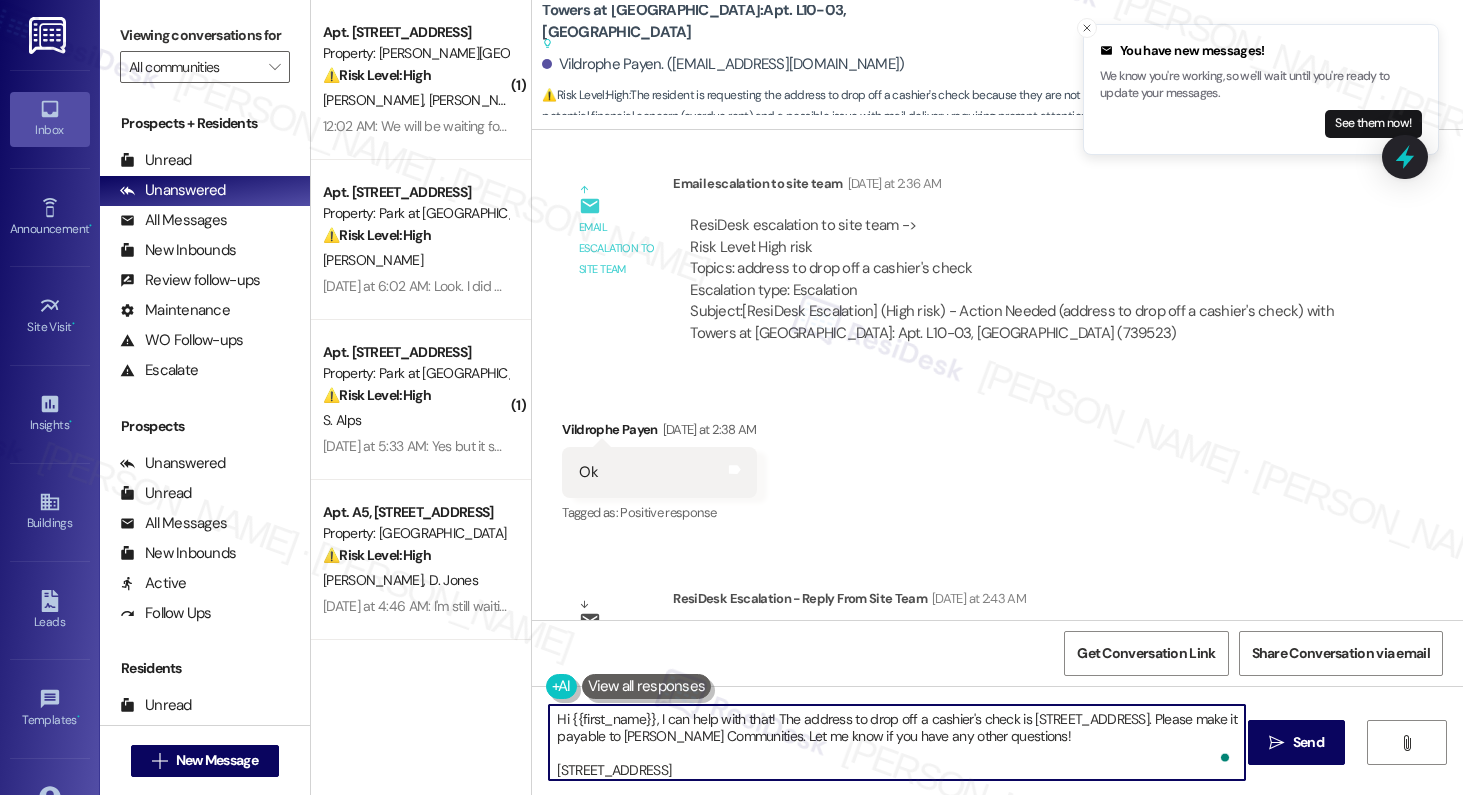 scroll, scrollTop: 34, scrollLeft: 0, axis: vertical 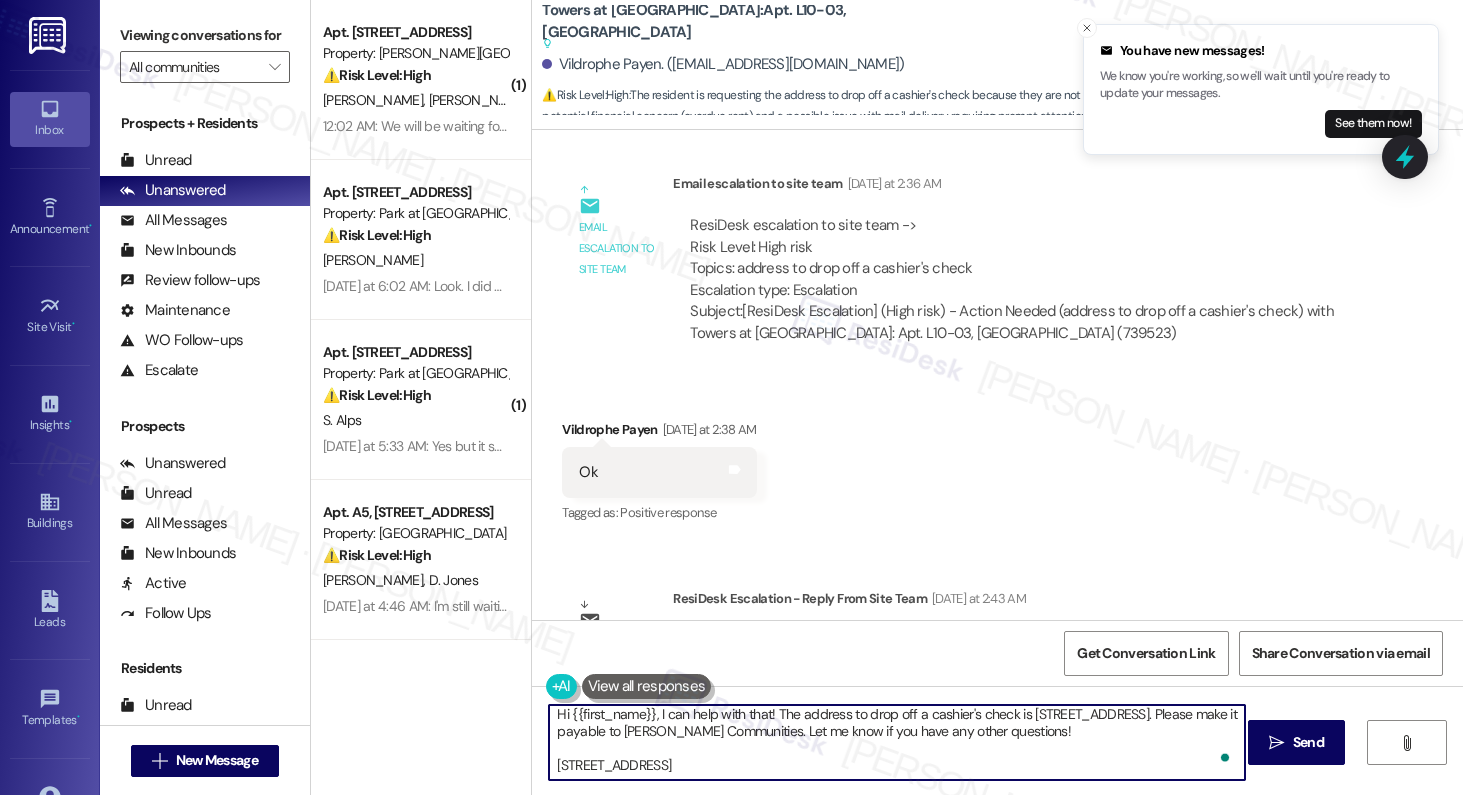 click on "Hi {{first_name}}, I can help with that! The address to drop off a cashier's check is 309 York Road, Suite 211, Jenkintown, PA 19046. Please make it payable to Lindy Communities. Let me know if you have any other questions!
309 York Road
Suite 211
Jenkintown PA  19046" at bounding box center (897, 742) 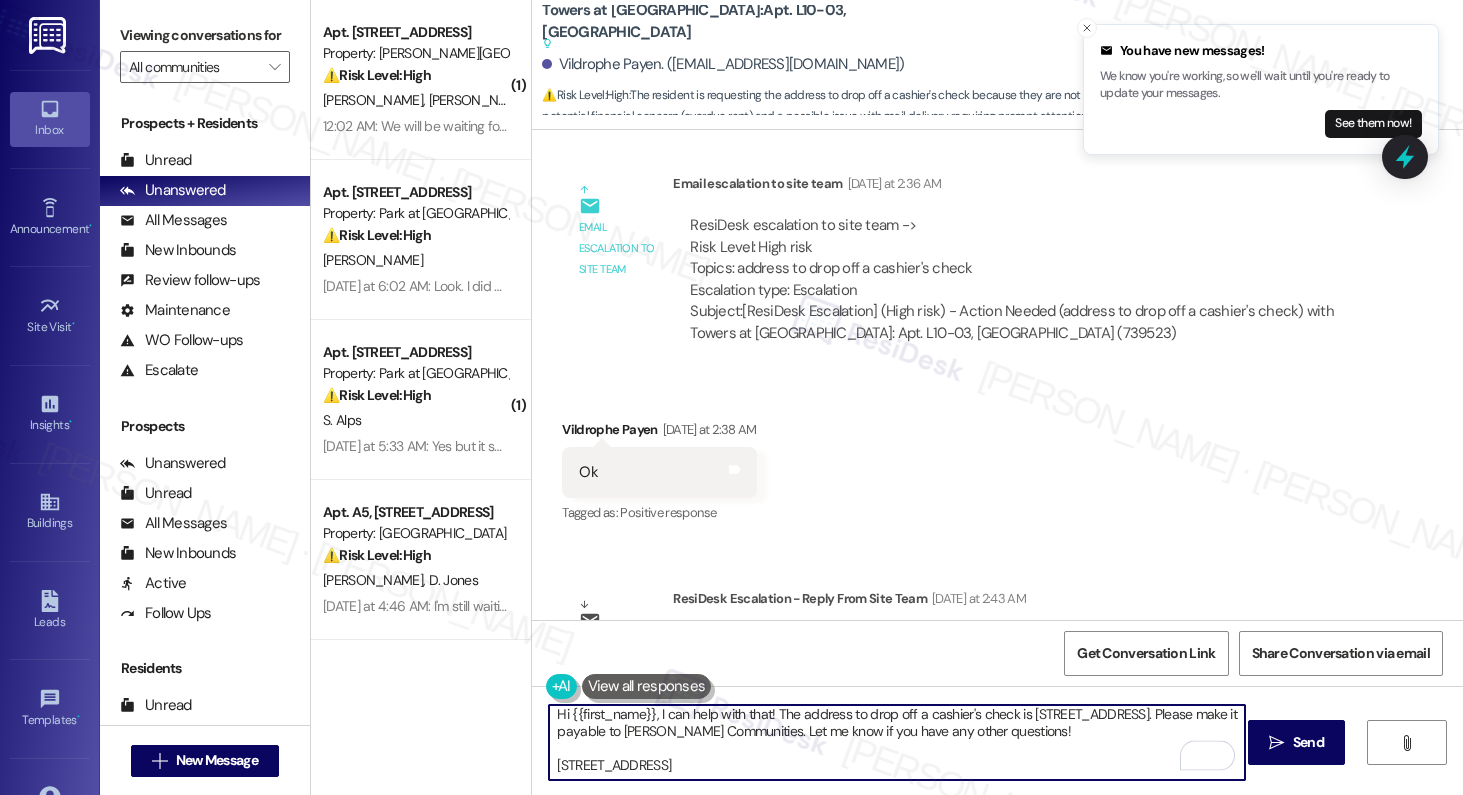 scroll, scrollTop: 10, scrollLeft: 0, axis: vertical 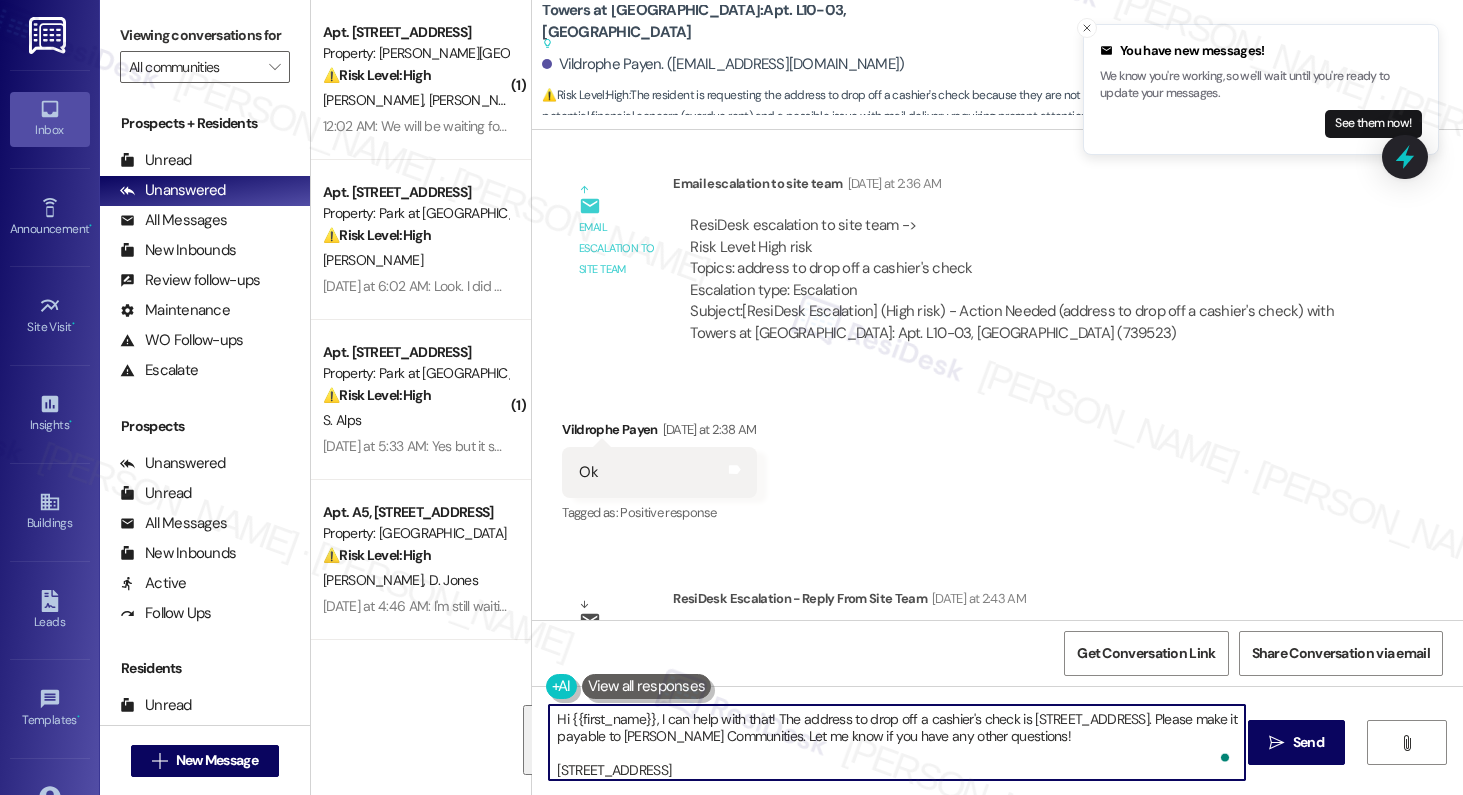 drag, startPoint x: 725, startPoint y: 763, endPoint x: 536, endPoint y: 757, distance: 189.09521 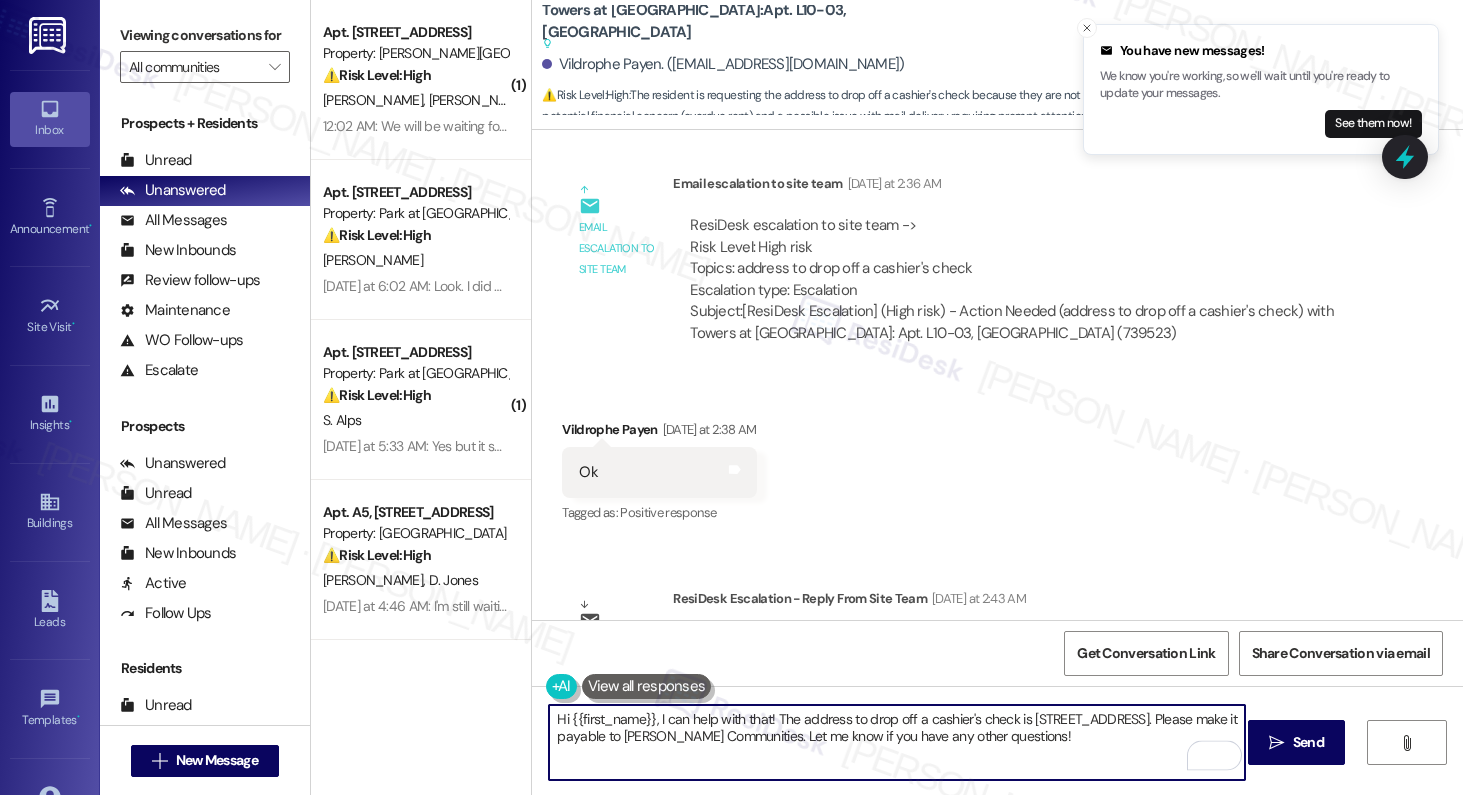 click on "Hi {{first_name}}, I can help with that! The address to drop off a cashier's check is 309 York Road, Suite 211, Jenkintown, PA 19046. Please make it payable to Lindy Communities. Let me know if you have any other questions!" at bounding box center (897, 742) 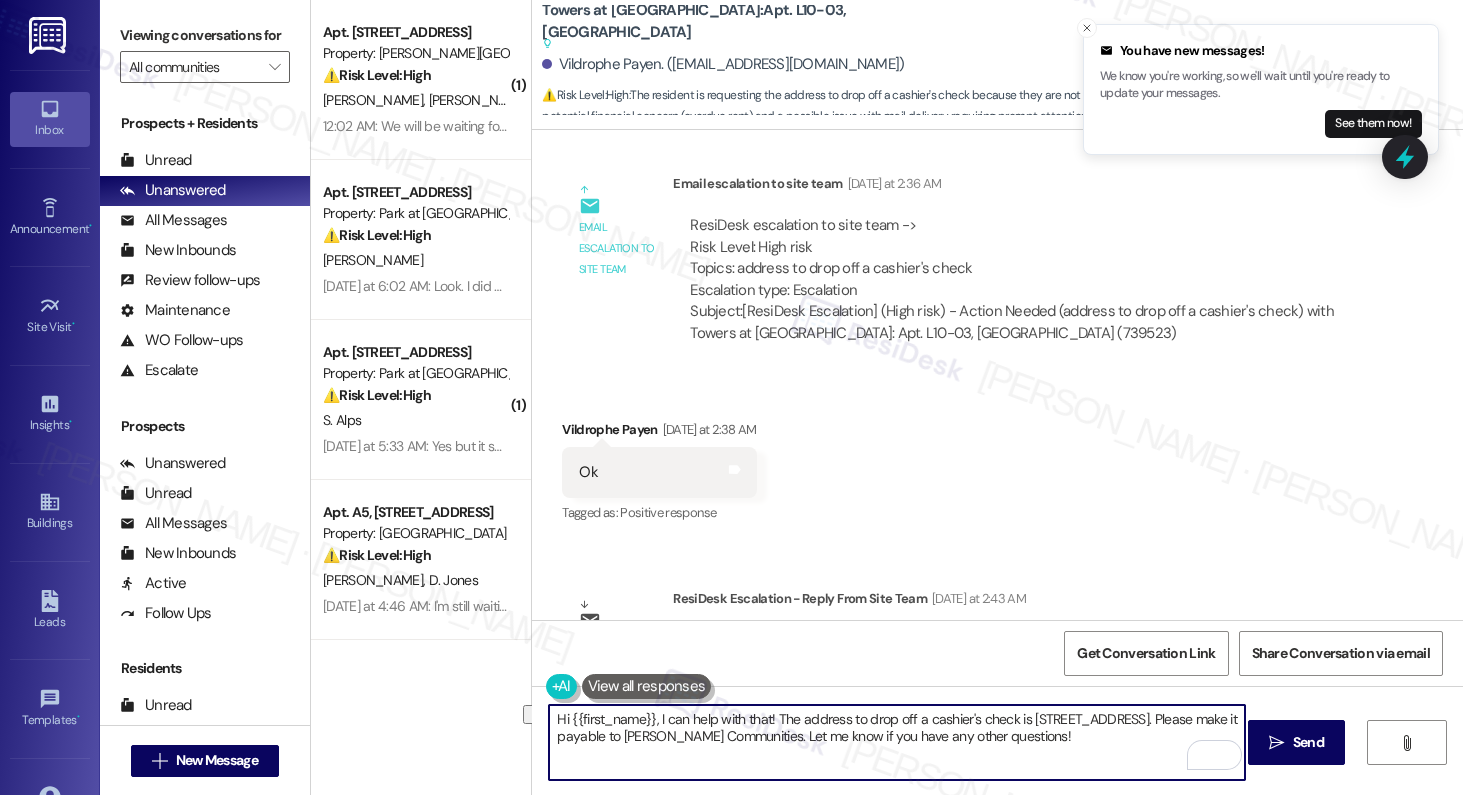 drag, startPoint x: 766, startPoint y: 718, endPoint x: 650, endPoint y: 717, distance: 116.00431 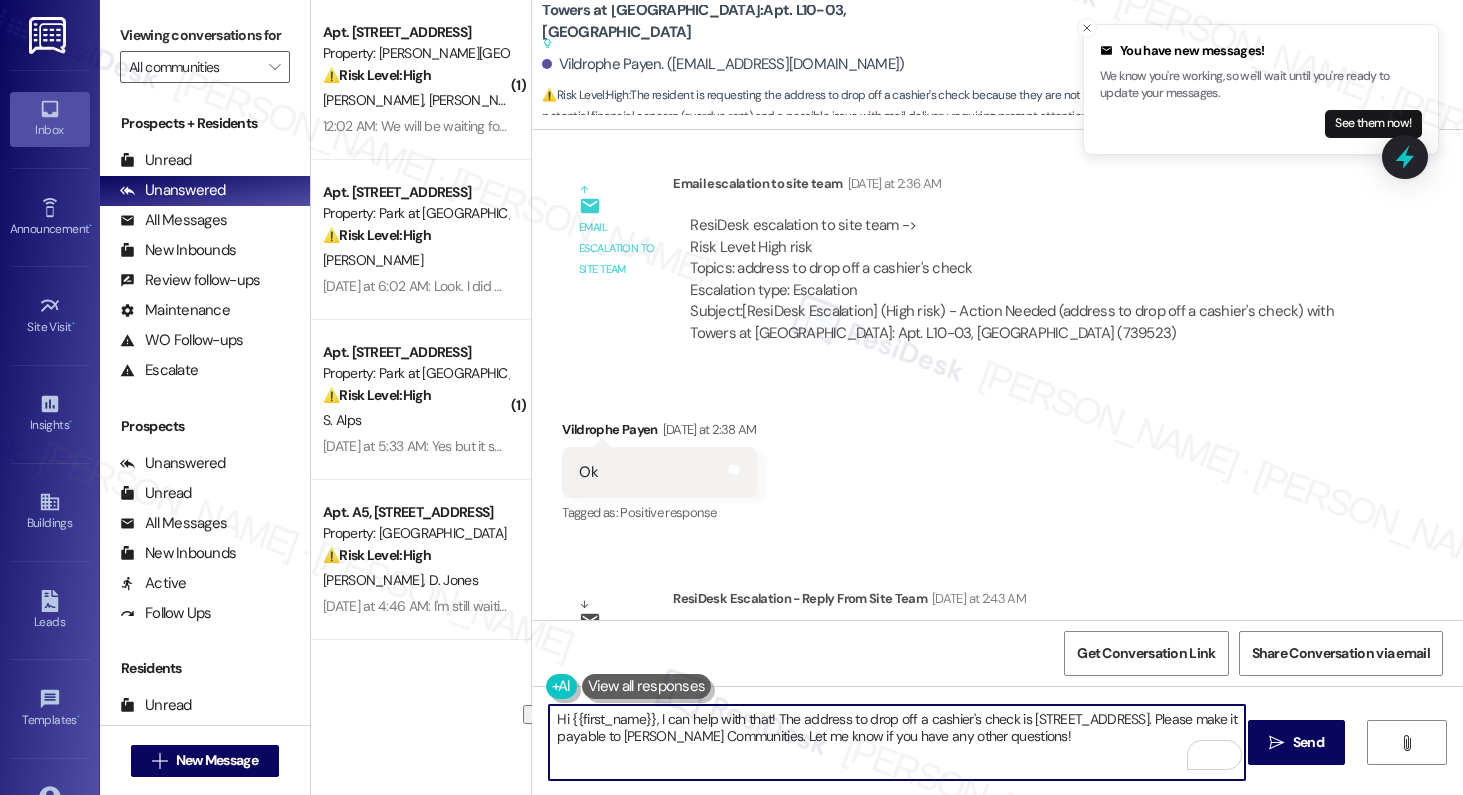 click on "Hi {{first_name}}, I can help with that! The address to drop off a cashier's check is 309 York Road, Suite 211, Jenkintown, PA 19046. Please make it payable to Lindy Communities. Let me know if you have any other questions!" at bounding box center [897, 742] 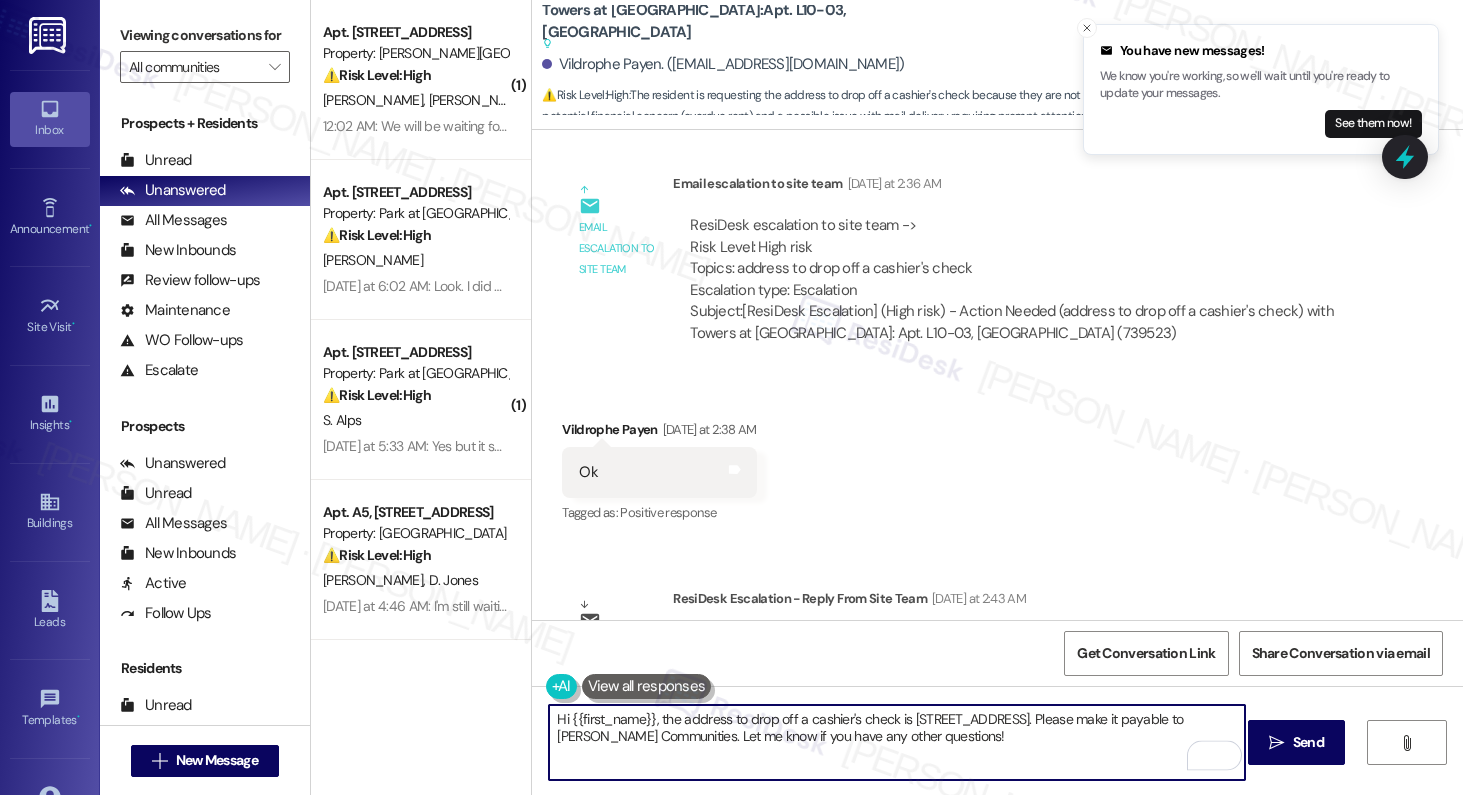 click on "Hi {{first_name}}, the address to drop off a cashier's check is 309 York Road, Suite 211, Jenkintown, PA 19046. Please make it payable to Lindy Communities. Let me know if you have any other questions!" at bounding box center [897, 742] 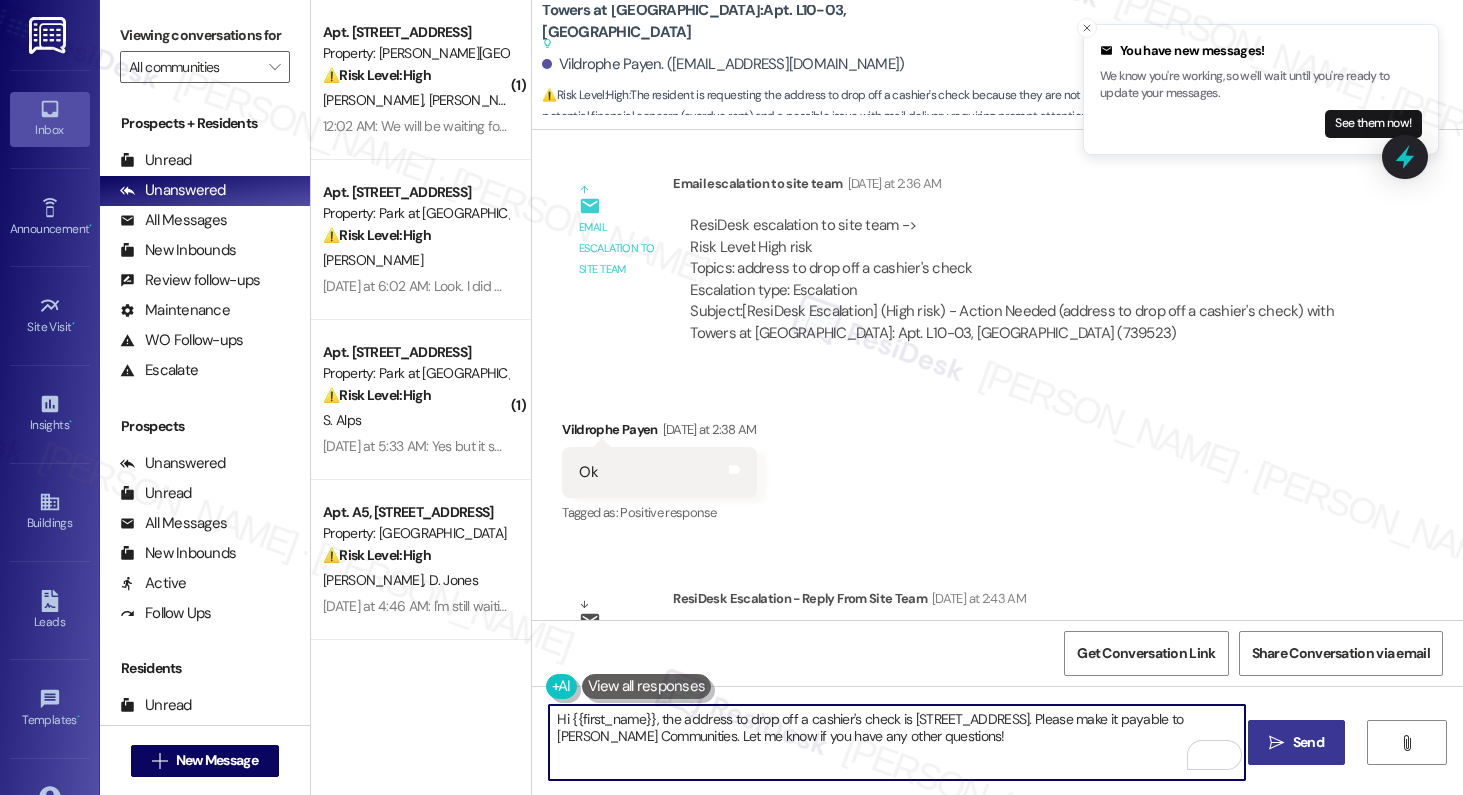 type on "Hi {{first_name}}, the address to drop off a cashier's check is 309 York Road, Suite 211, Jenkintown, PA 19046. Please make it payable to Lindy Communities. Let me know if you have any other questions!" 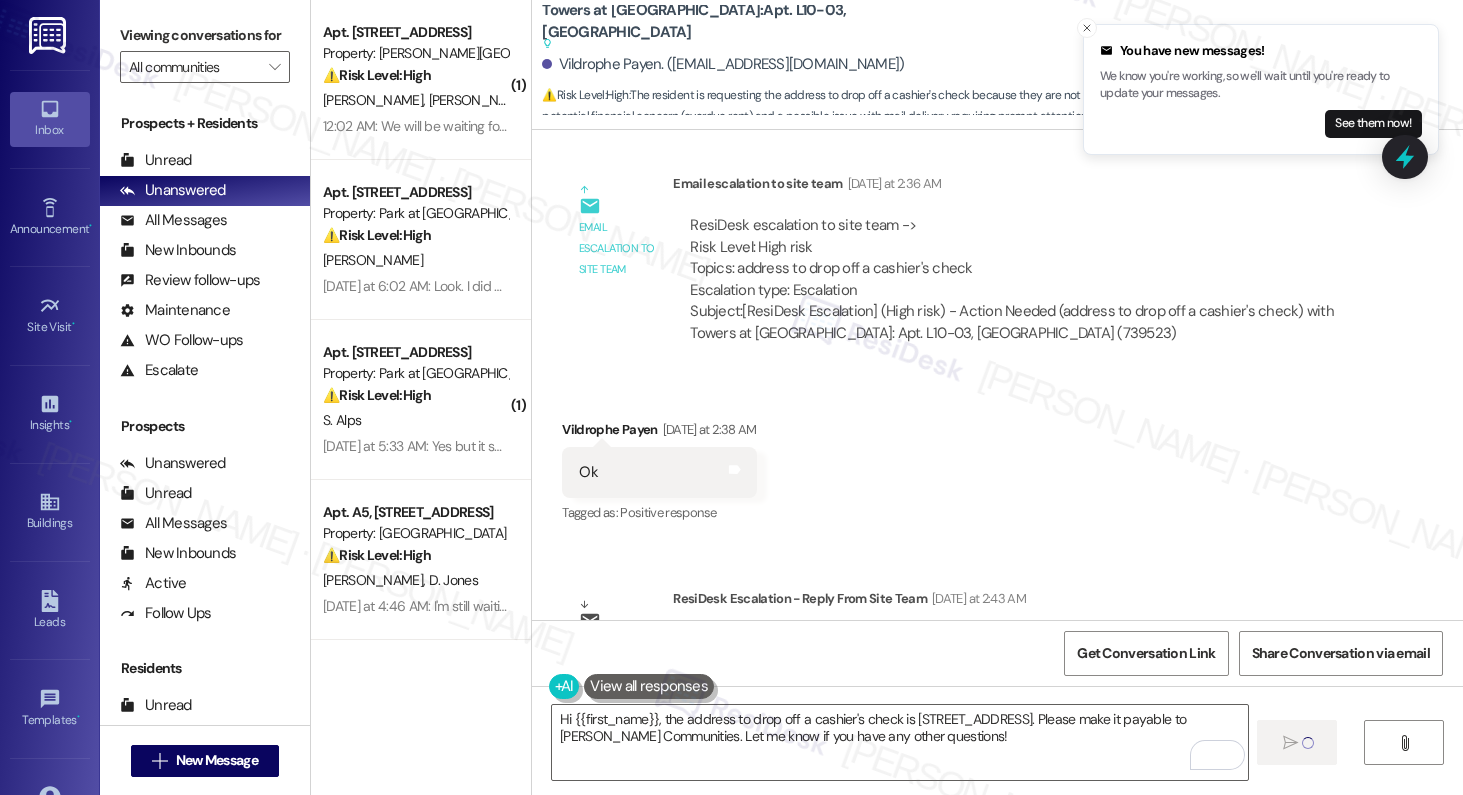 type 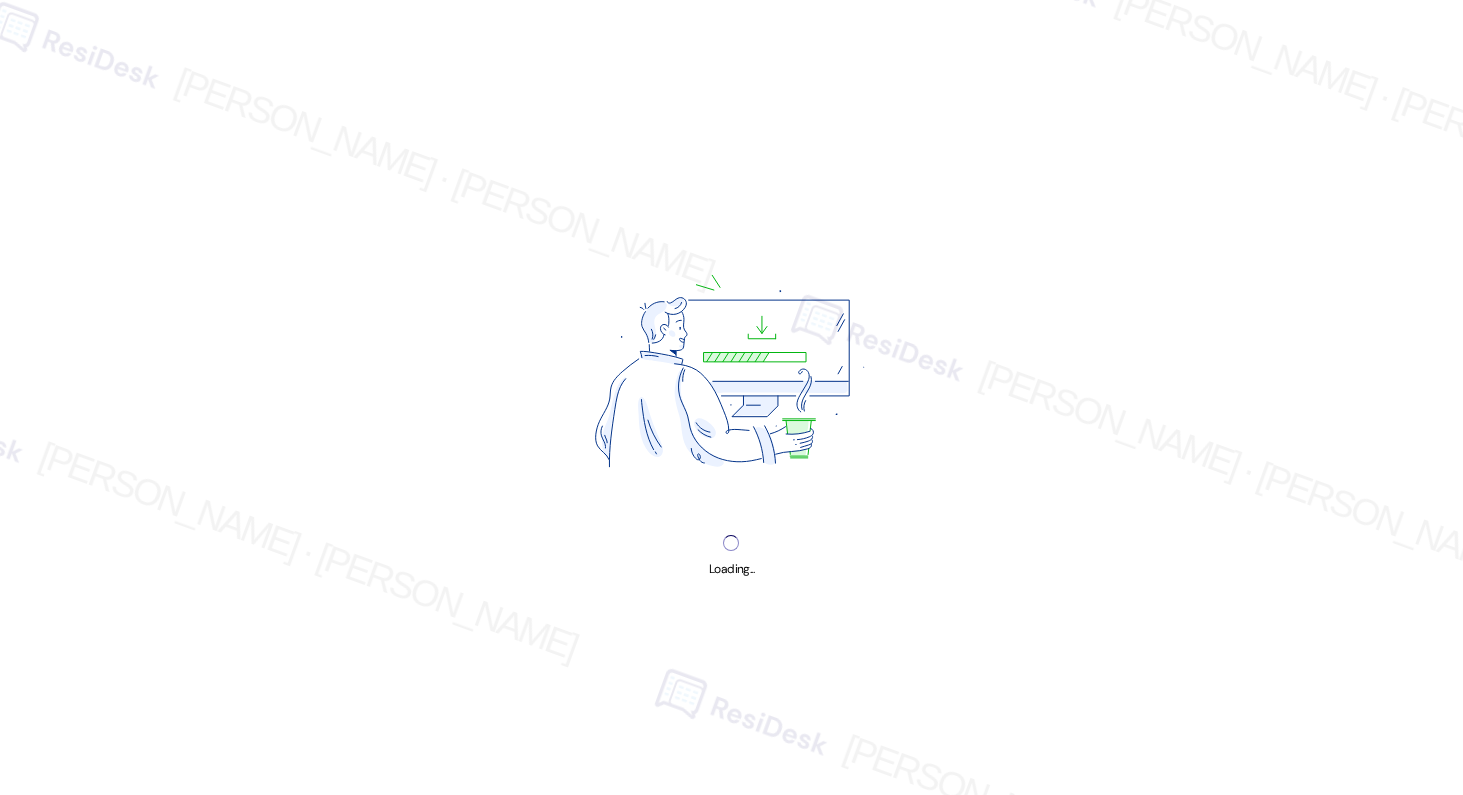 scroll, scrollTop: 0, scrollLeft: 0, axis: both 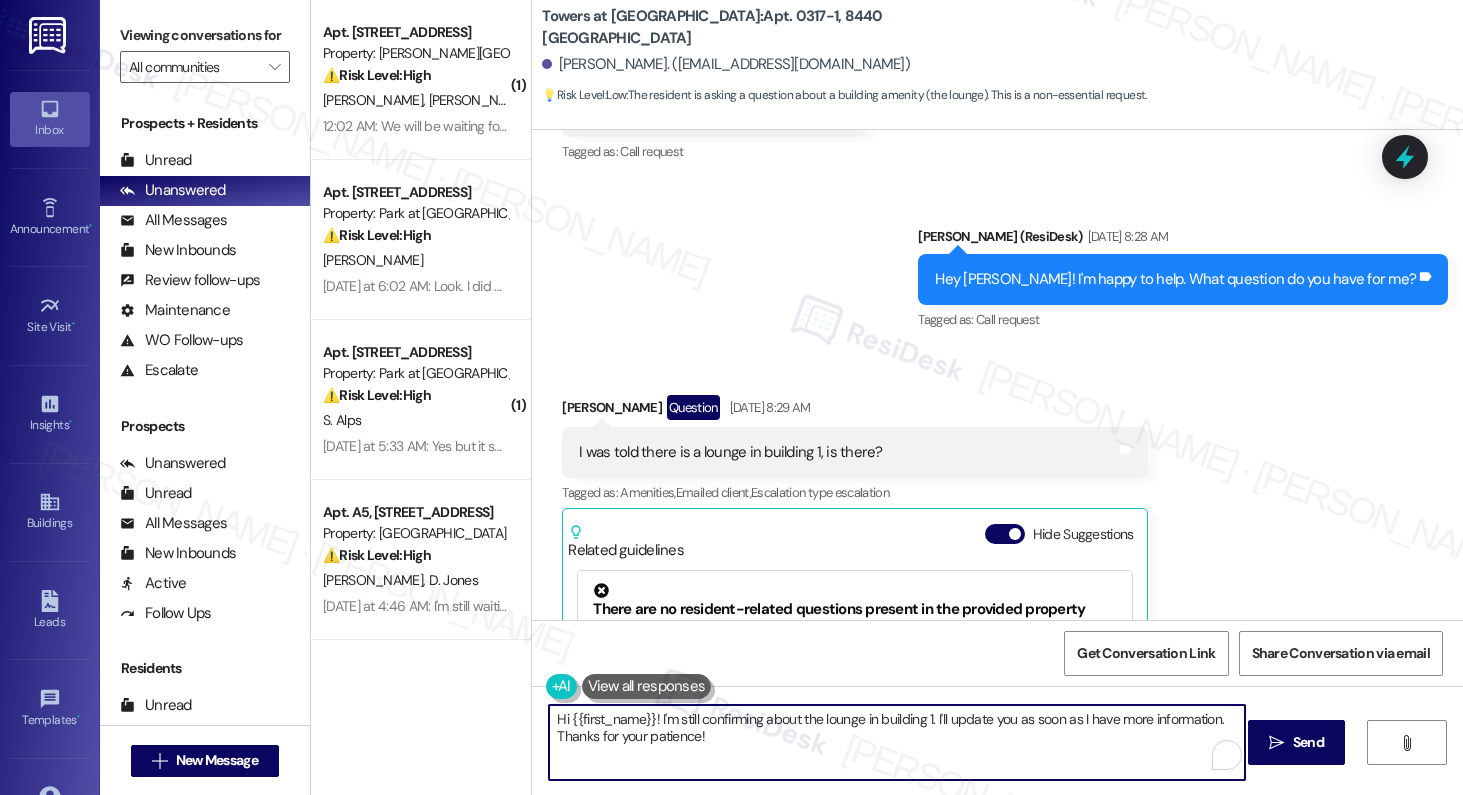 drag, startPoint x: 731, startPoint y: 737, endPoint x: 654, endPoint y: 722, distance: 78.44743 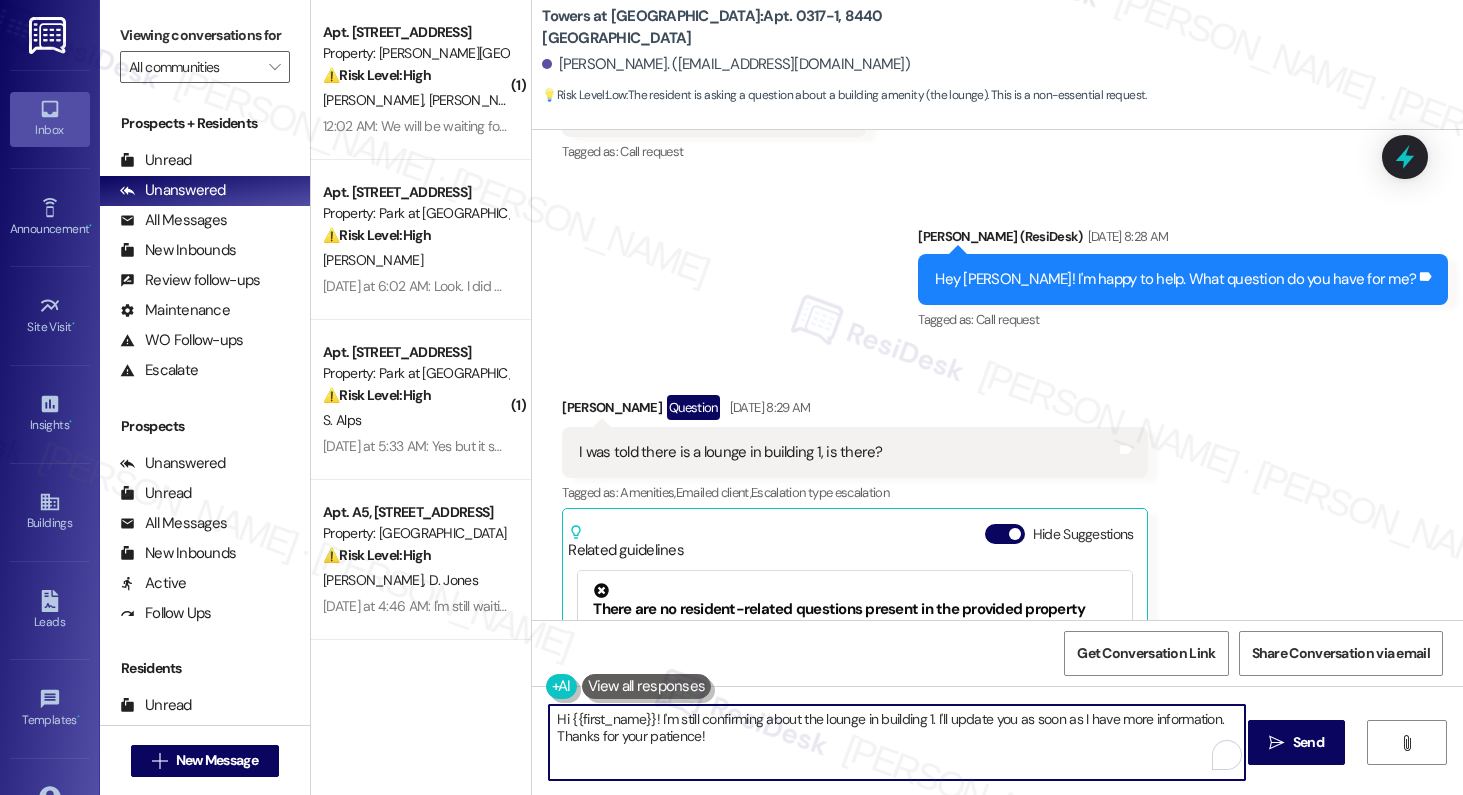 click on "Hi {{first_name}}! I'm still confirming about the lounge in building 1. I'll update you as soon as I have more information. Thanks for your patience!" at bounding box center (897, 742) 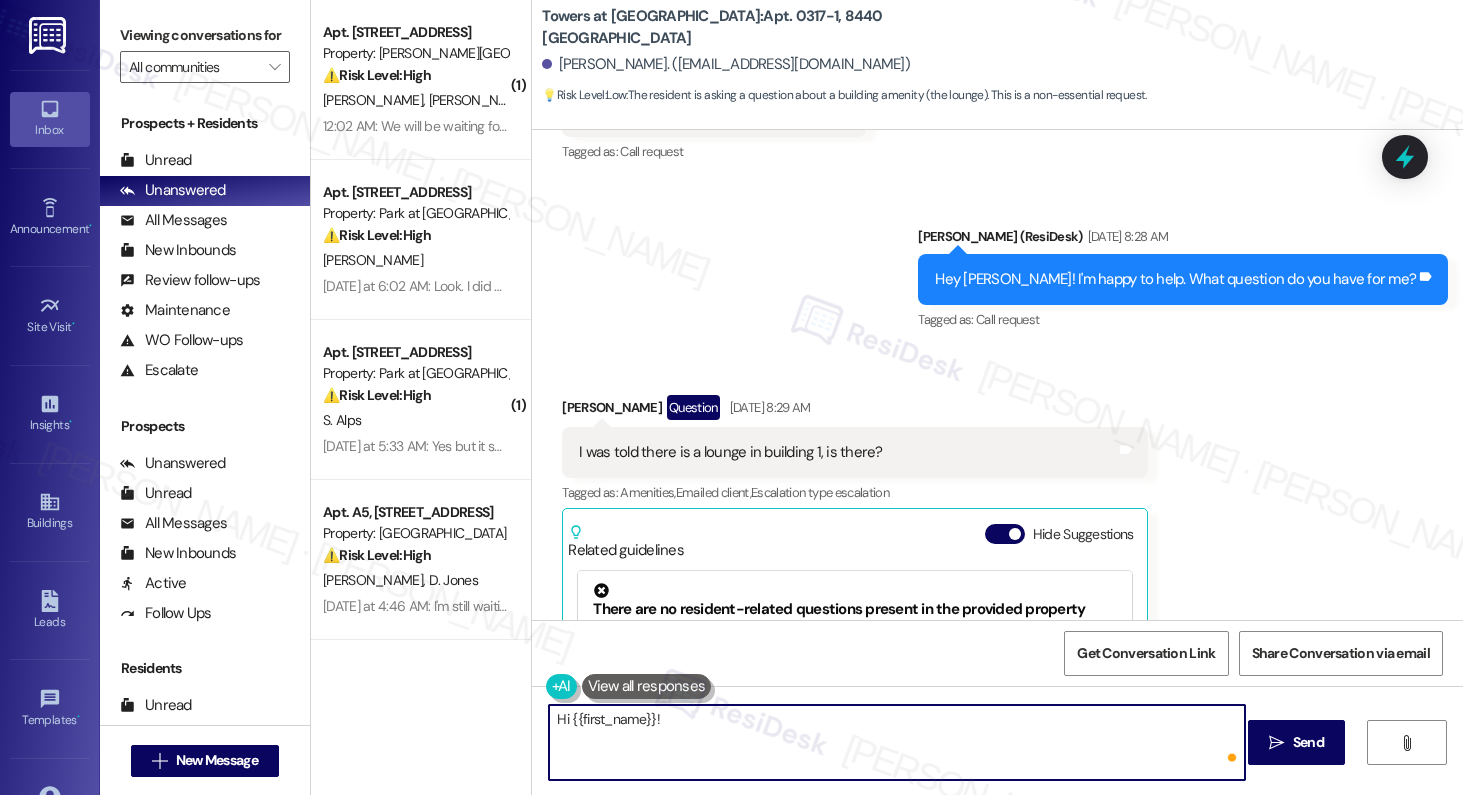 paste on "We do not have a lounge in [GEOGRAPHIC_DATA], there is a lobby.
There will be a restaurant opening soon, hopefully by end of August." 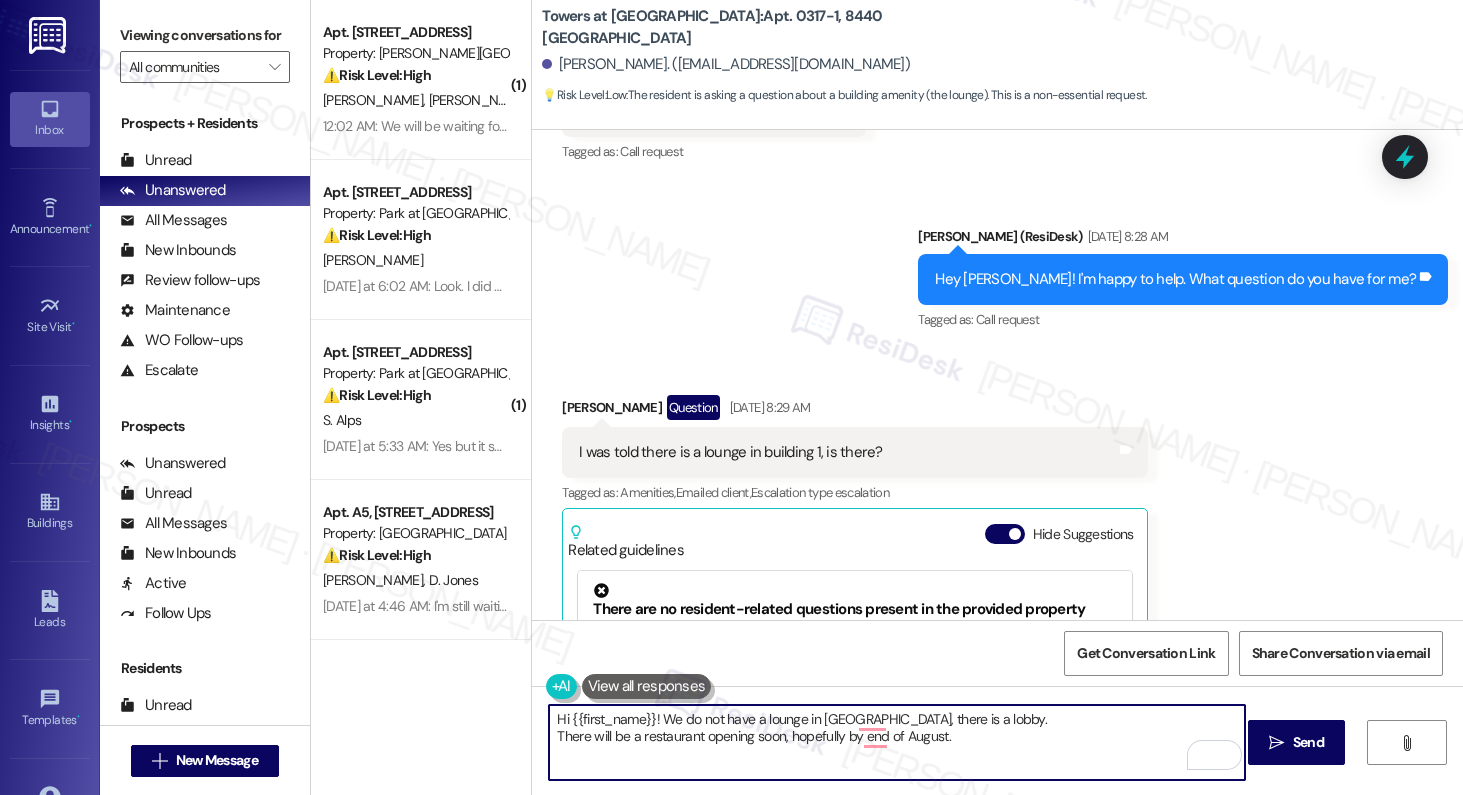 drag, startPoint x: 643, startPoint y: 719, endPoint x: 560, endPoint y: 718, distance: 83.00603 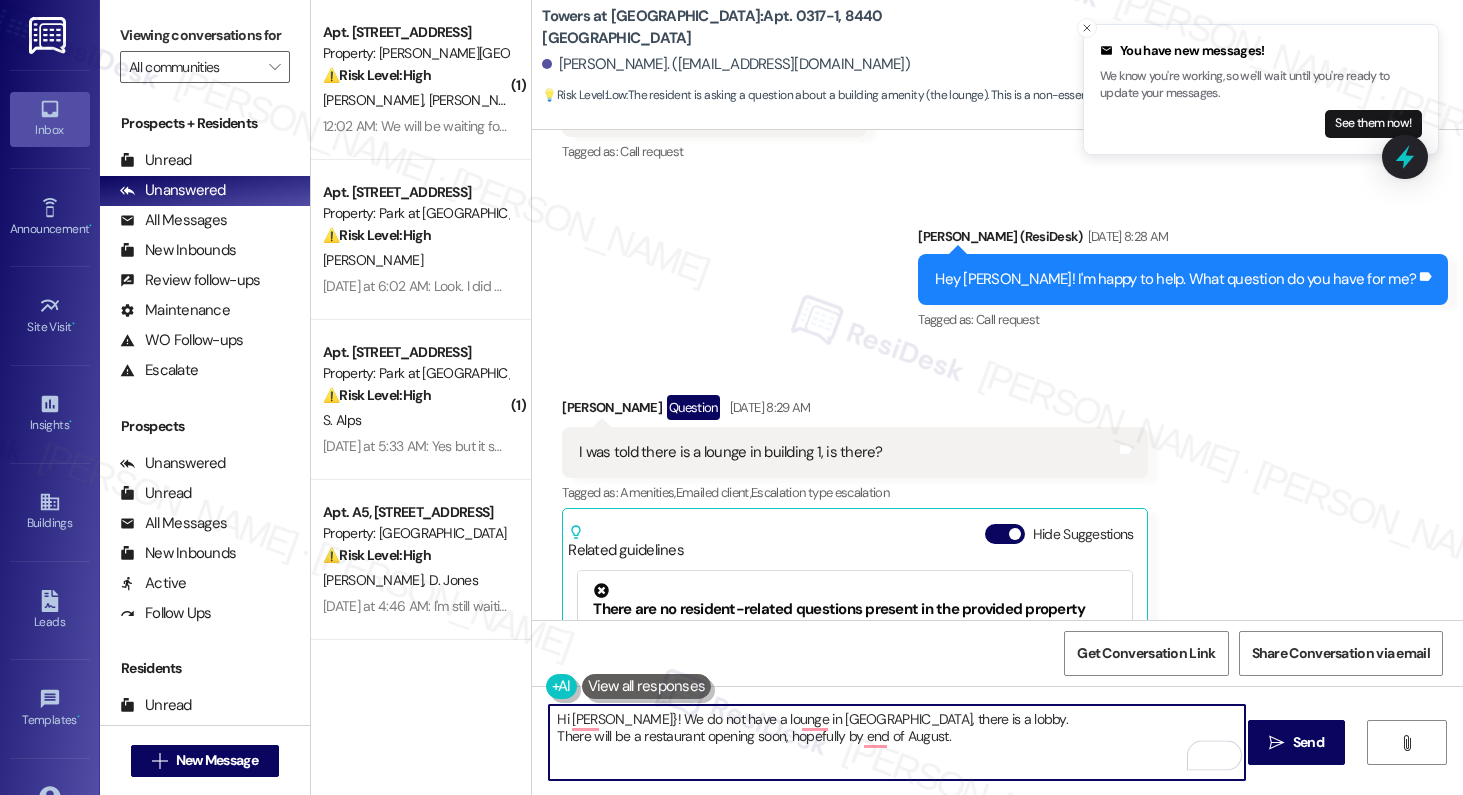 type on "Hi [PERSON_NAME]! We do not have a lounge in [GEOGRAPHIC_DATA], there is a lobby.
There will be a restaurant opening soon, hopefully by end of August." 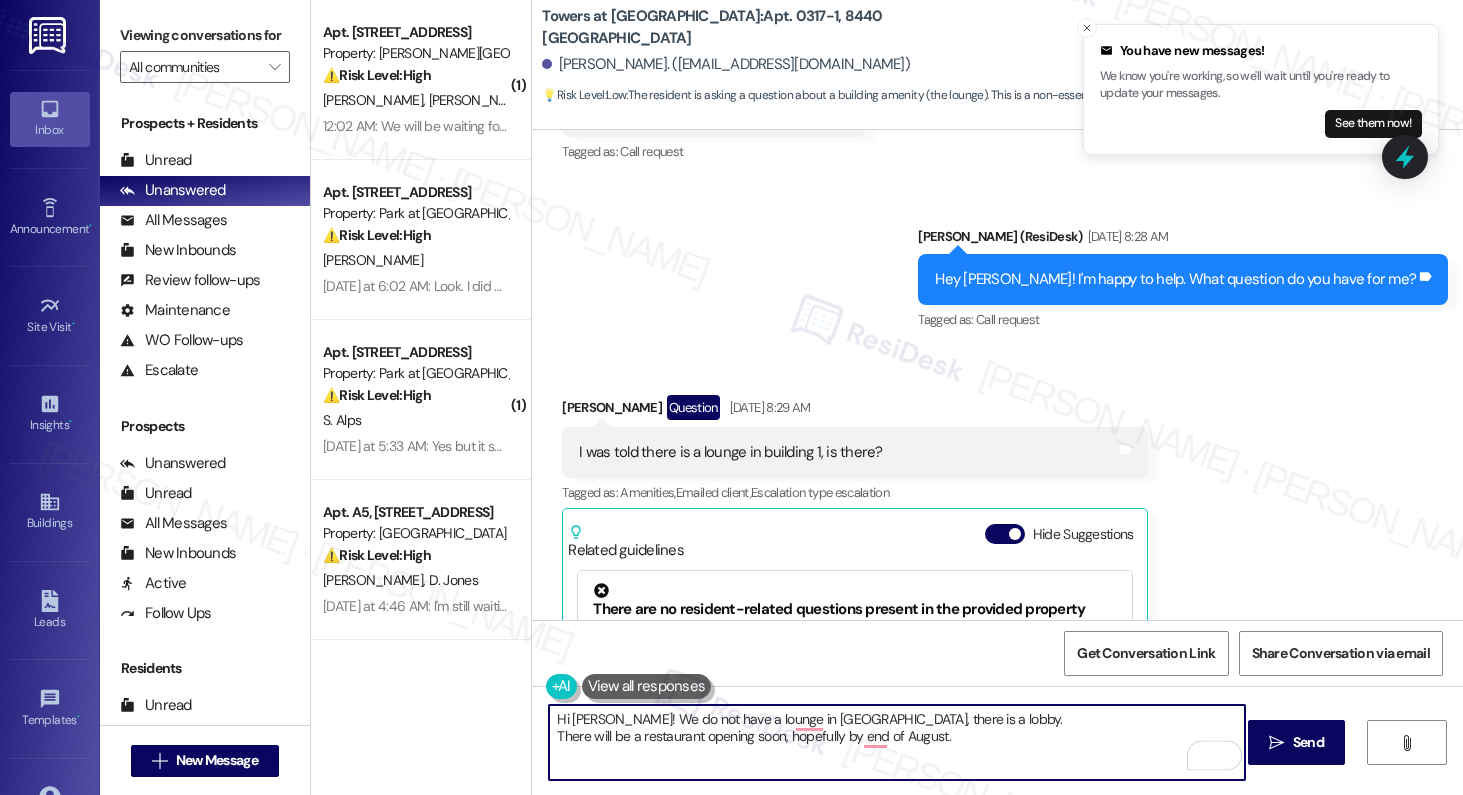 click on "Hi Kim! We do not have a lounge in Tower One, there is a lobby.
There will be a restaurant opening soon, hopefully by end of August." at bounding box center (897, 742) 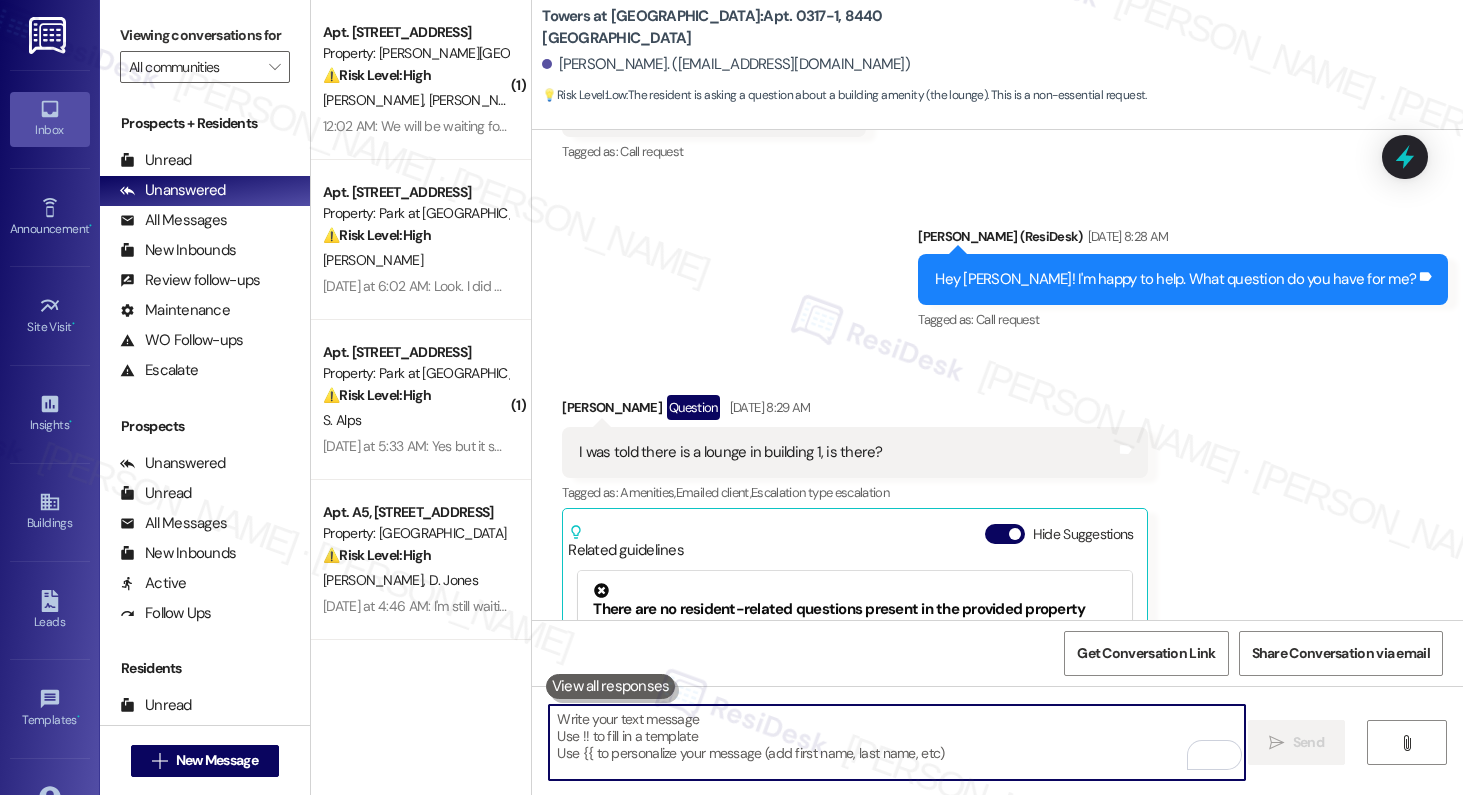 paste on "Hi Kim!
Tower One doesn’t have a lounge, but there is a lobby area available.
A restaurant is also set to open soon—hopefully by the end of August!" 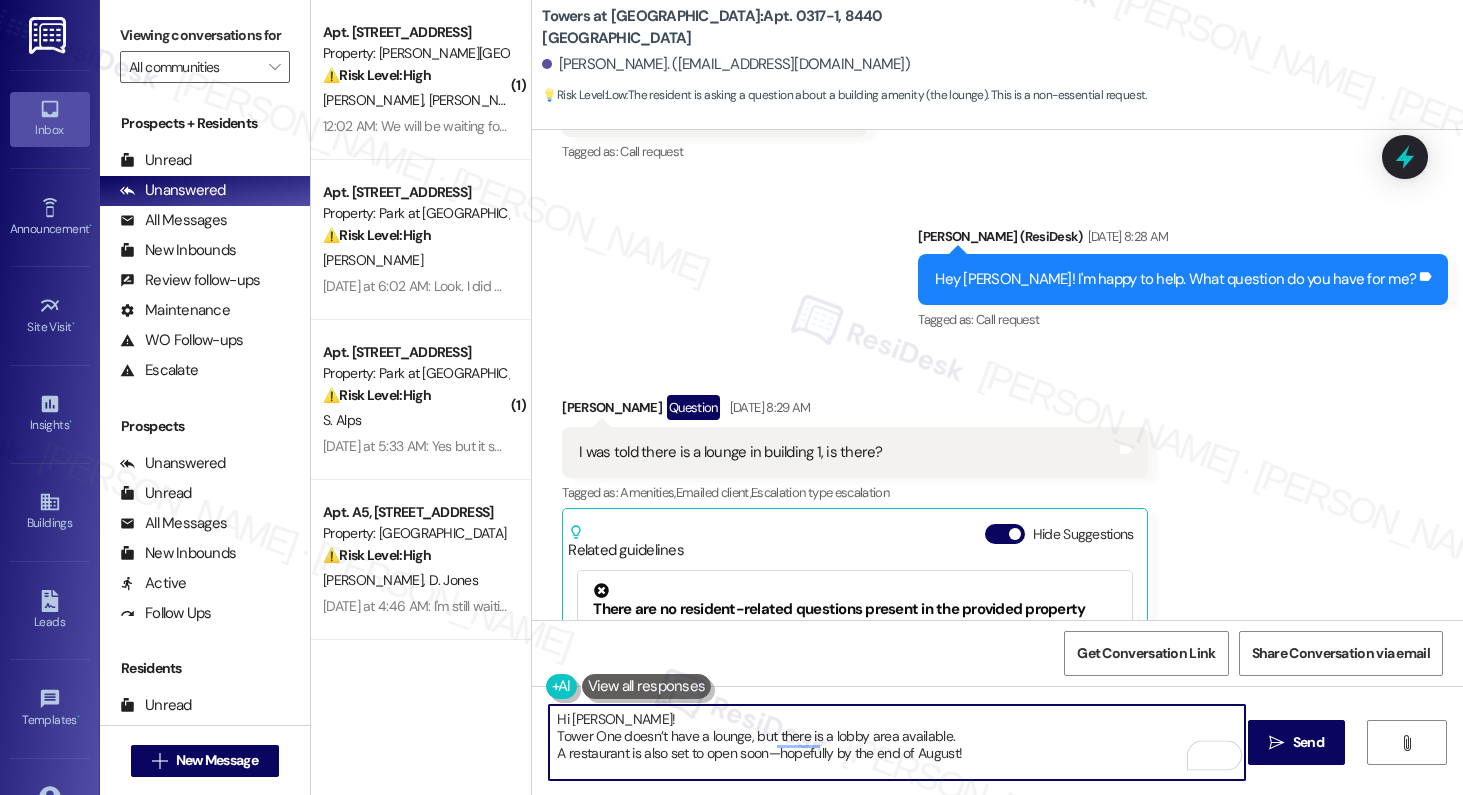 click on "Hi Kim!
Tower One doesn’t have a lounge, but there is a lobby area available.
A restaurant is also set to open soon—hopefully by the end of August!" at bounding box center (897, 742) 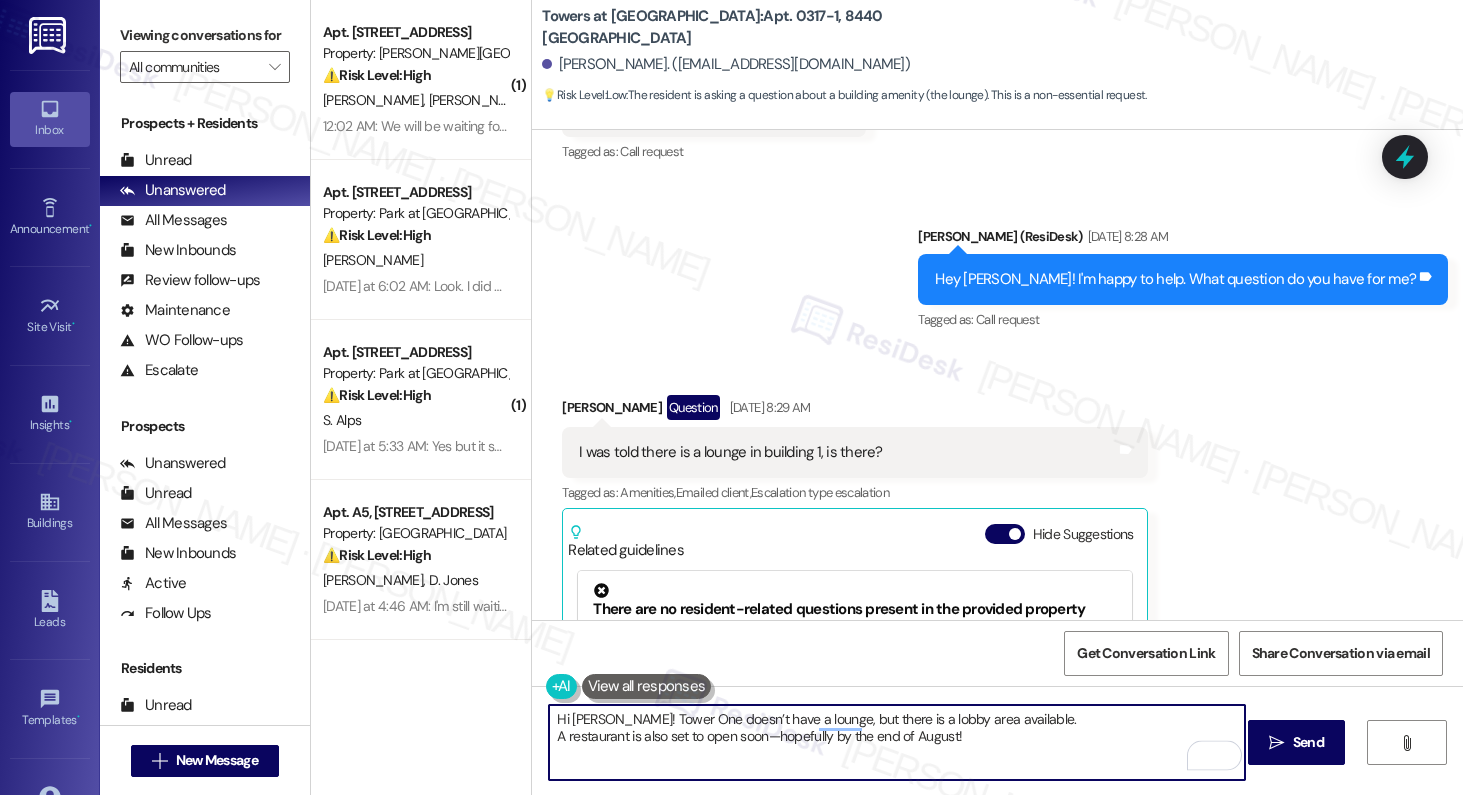 click on "Hi Kim! Tower One doesn’t have a lounge, but there is a lobby area available.
A restaurant is also set to open soon—hopefully by the end of August!" at bounding box center (897, 742) 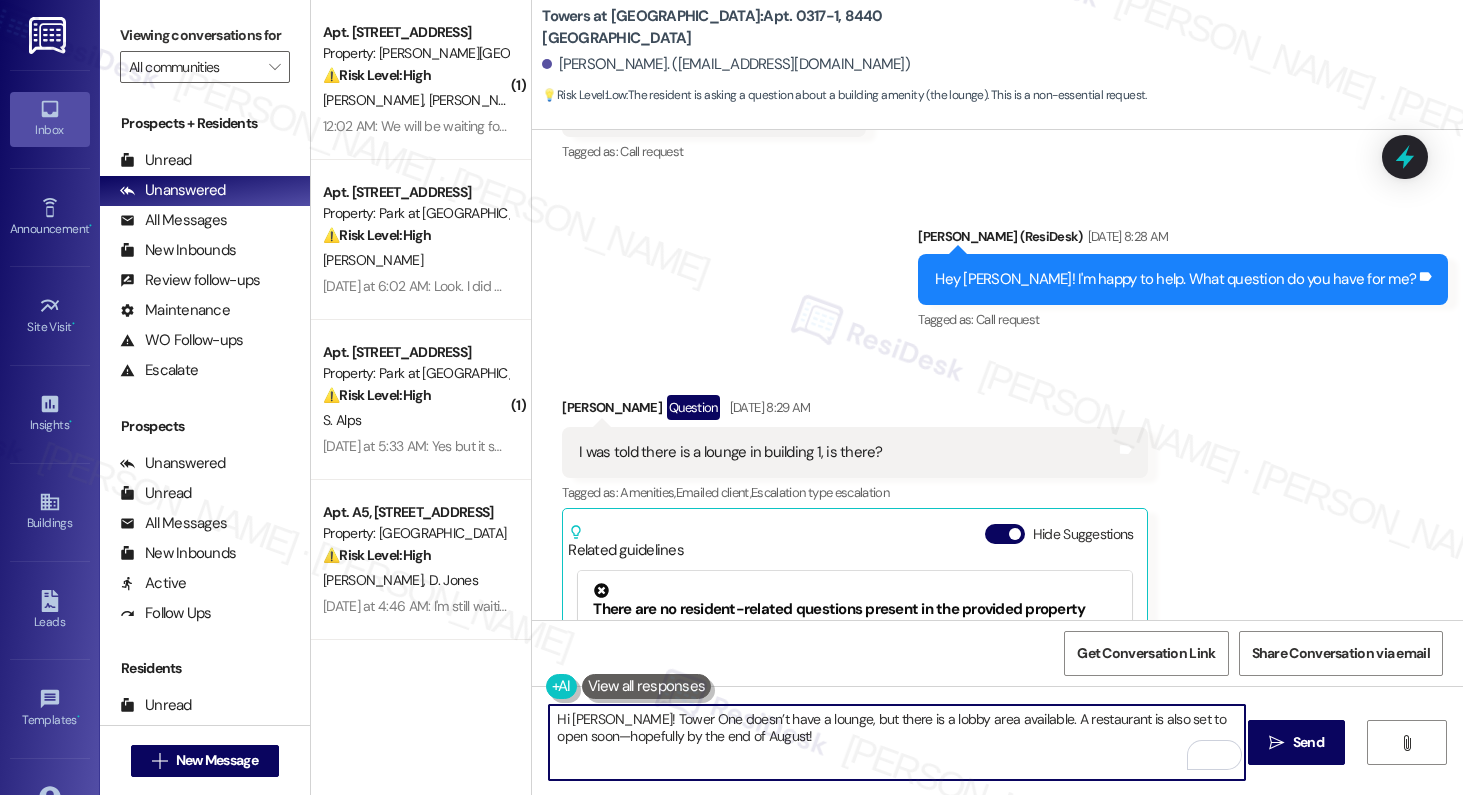 click on "Hi Kim! Tower One doesn’t have a lounge, but there is a lobby area available. A restaurant is also set to open soon—hopefully by the end of August!" at bounding box center (897, 742) 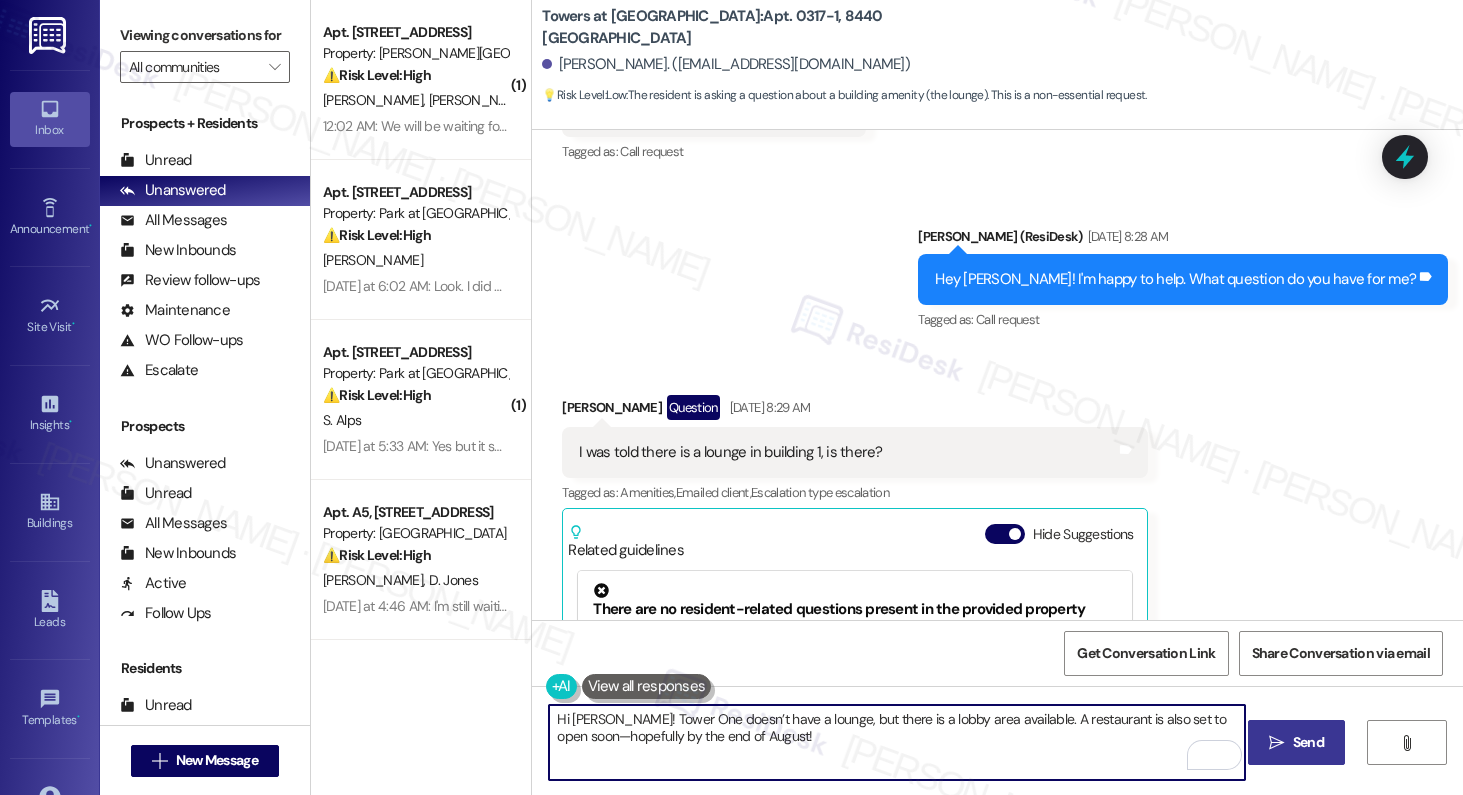type on "Hi Kim! Tower One doesn’t have a lounge, but there is a lobby area available. A restaurant is also set to open soon—hopefully by the end of August!" 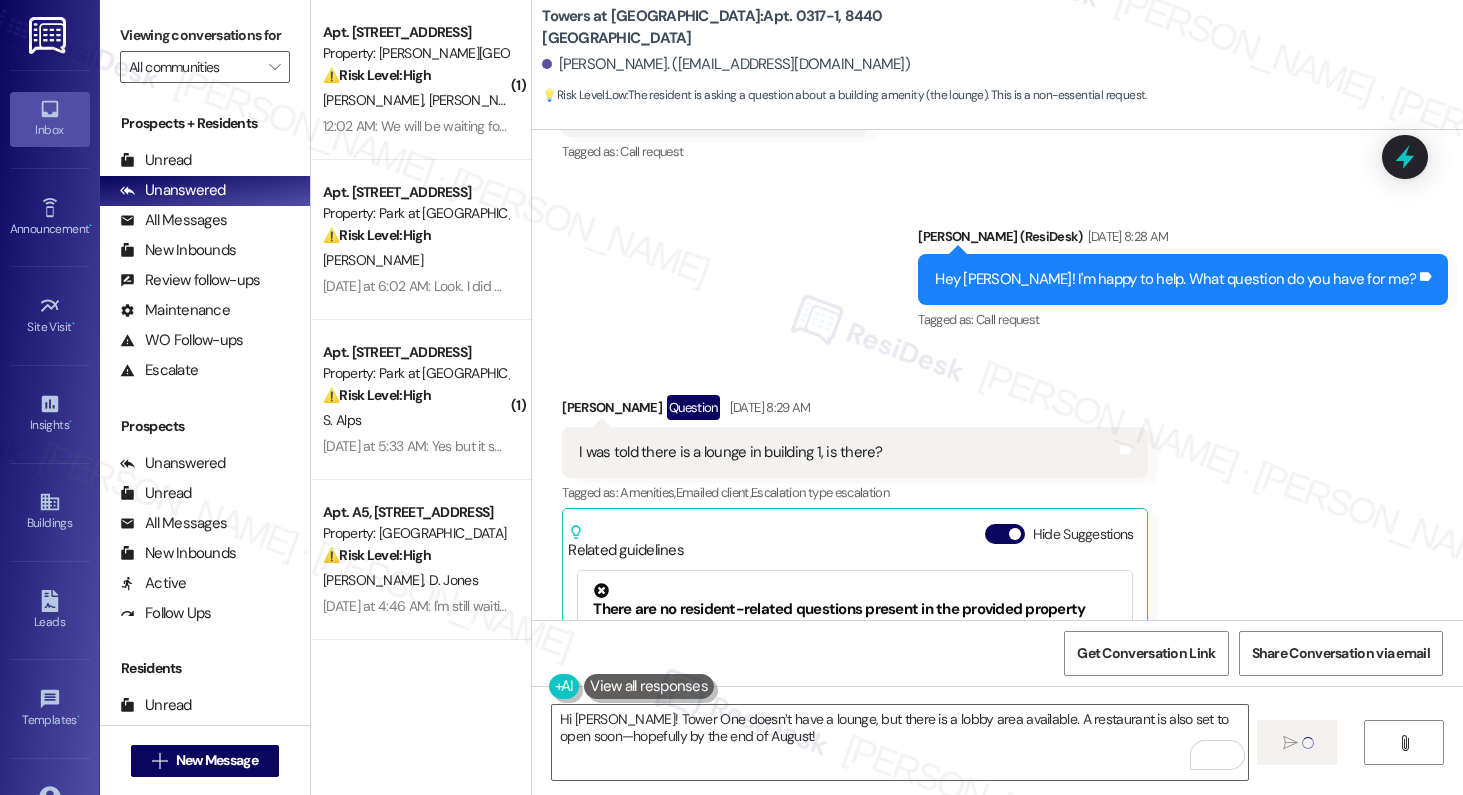 type 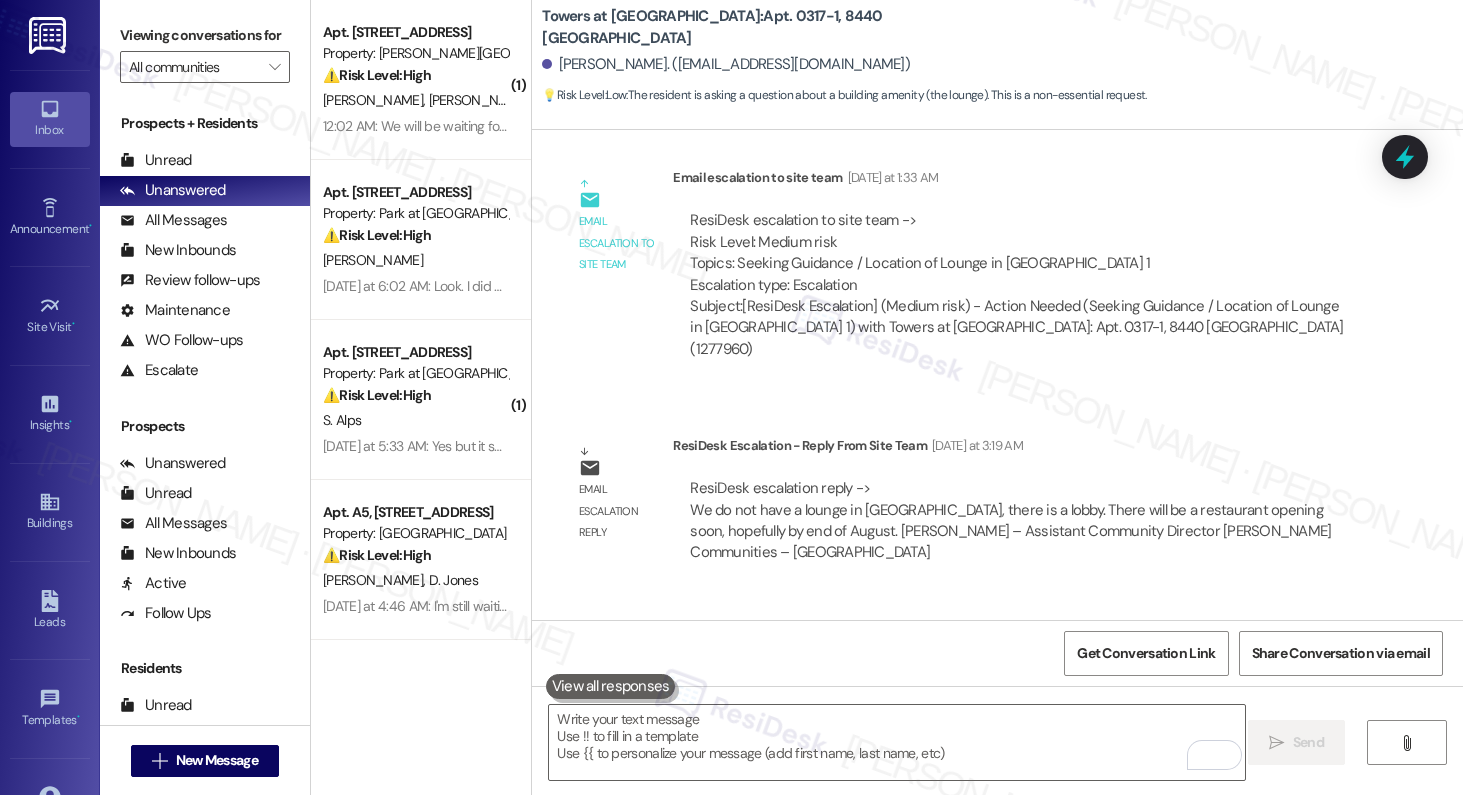 scroll, scrollTop: 3827, scrollLeft: 0, axis: vertical 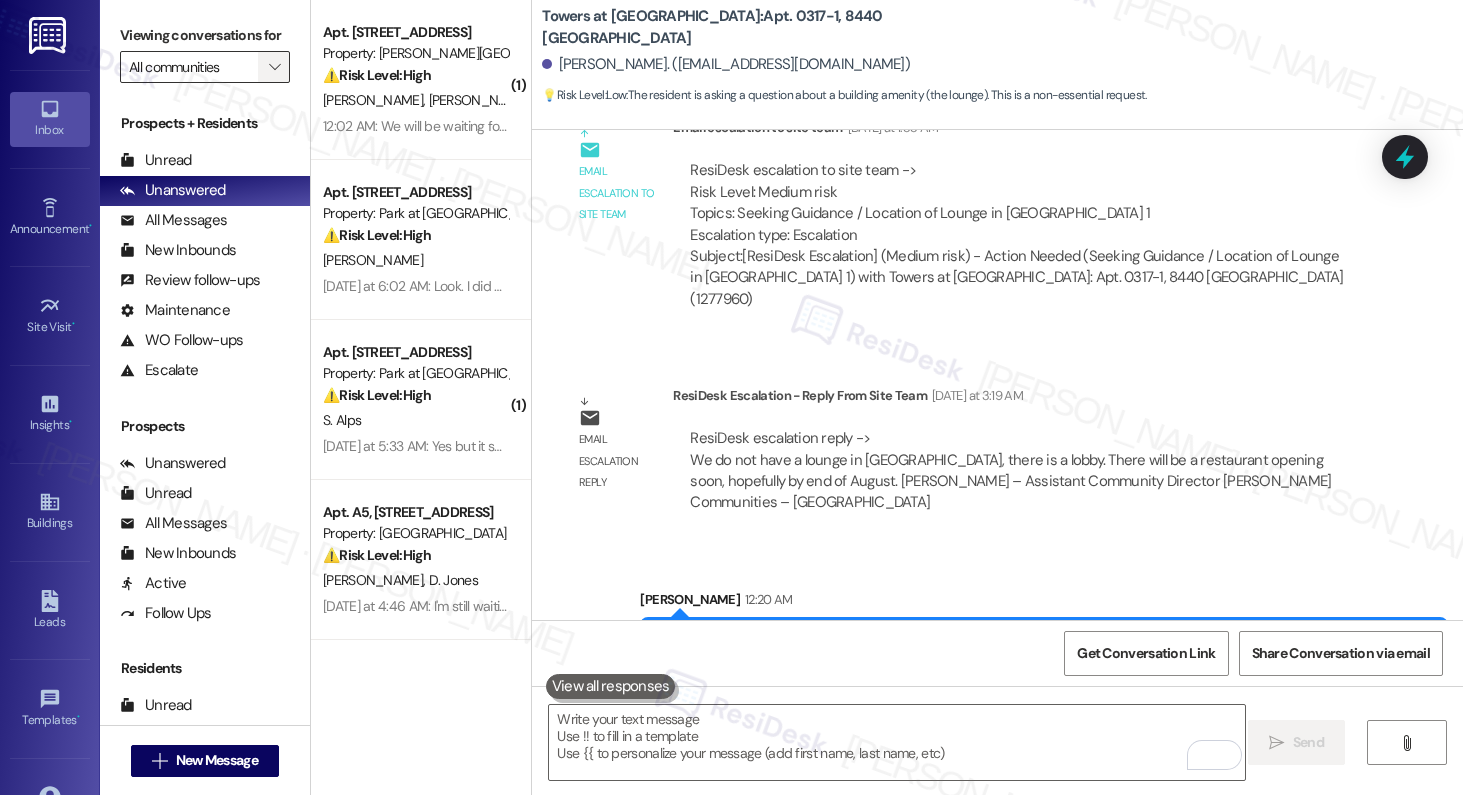 click on "" at bounding box center (274, 67) 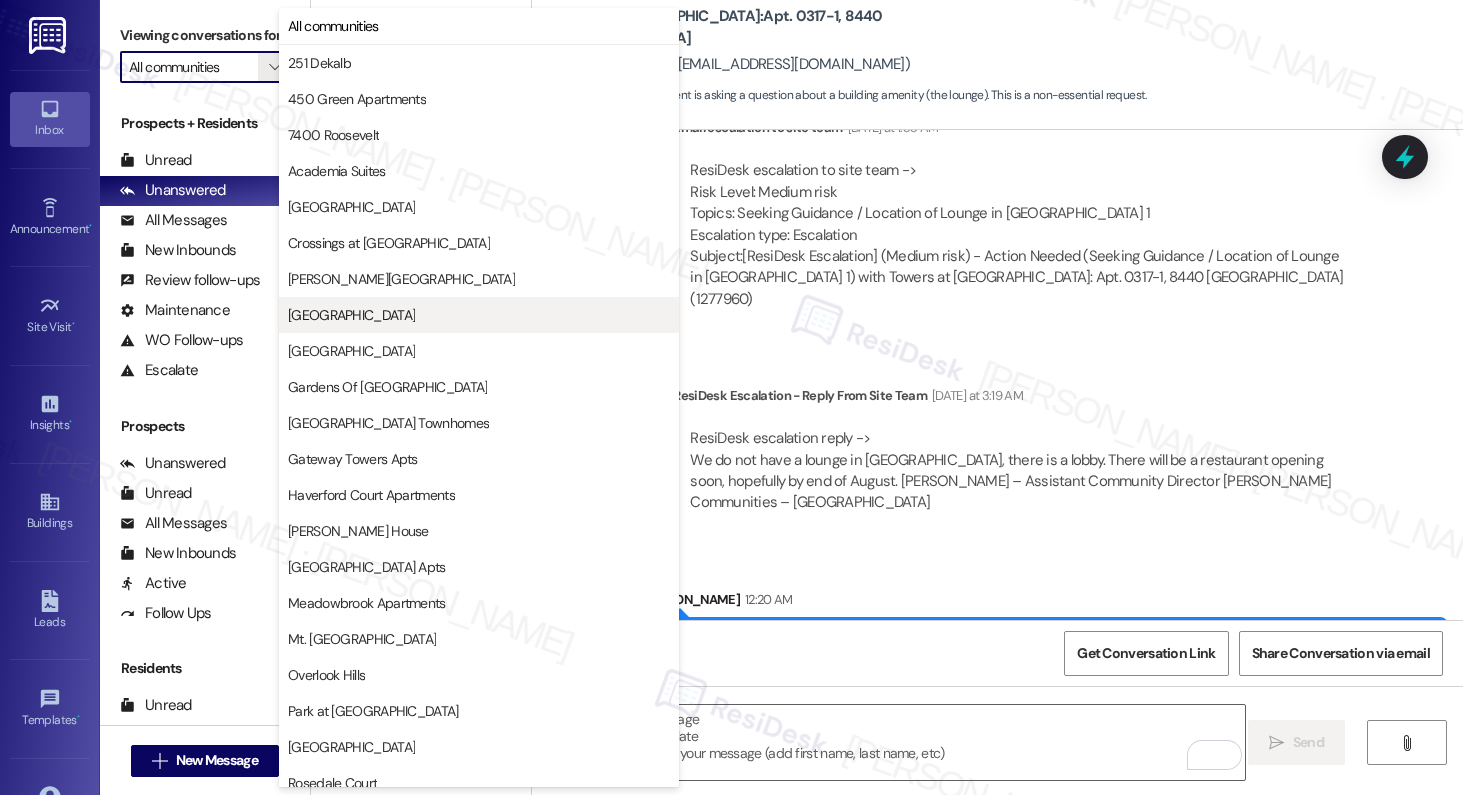 scroll, scrollTop: 374, scrollLeft: 0, axis: vertical 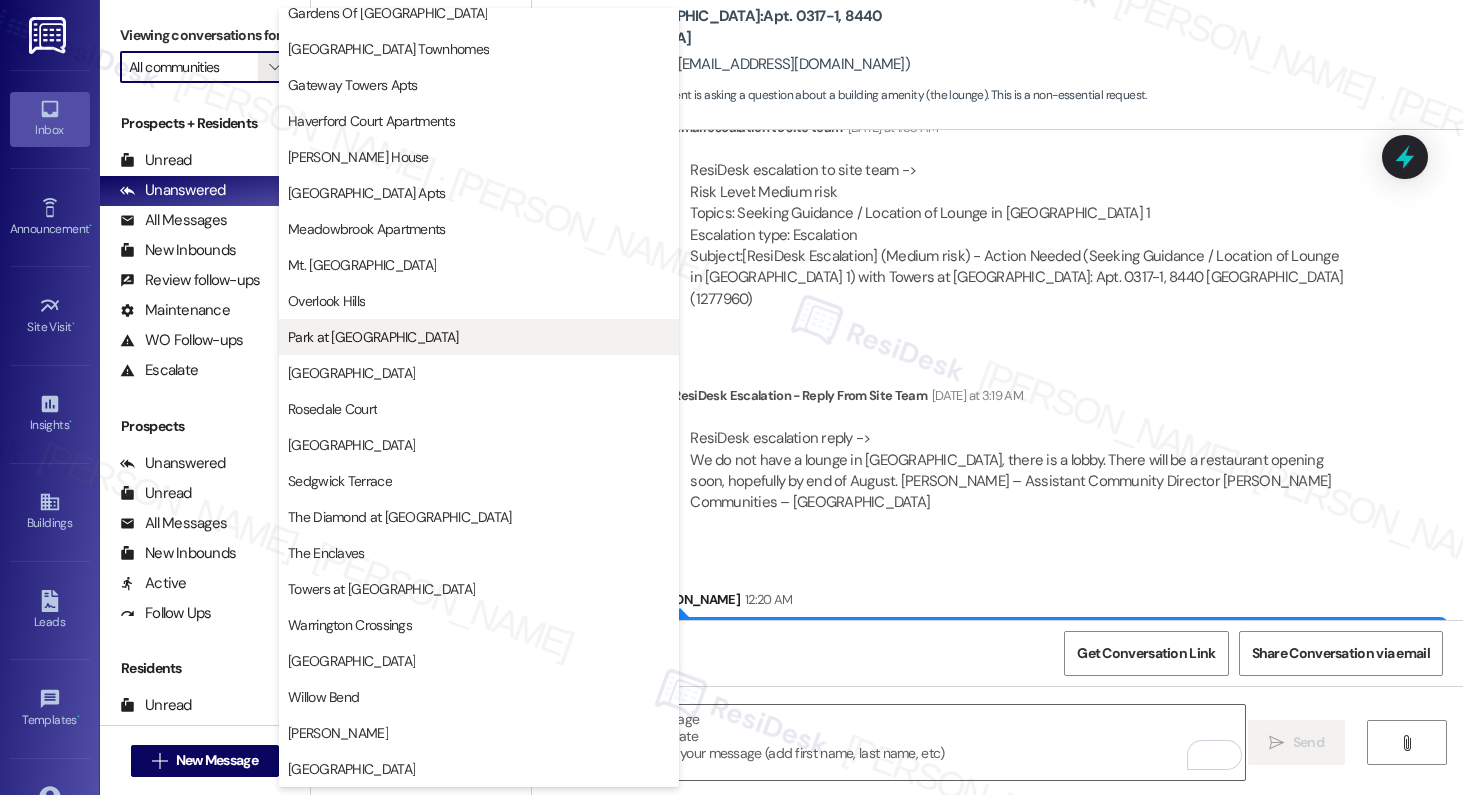 click on "Park at Westminster" at bounding box center (373, 337) 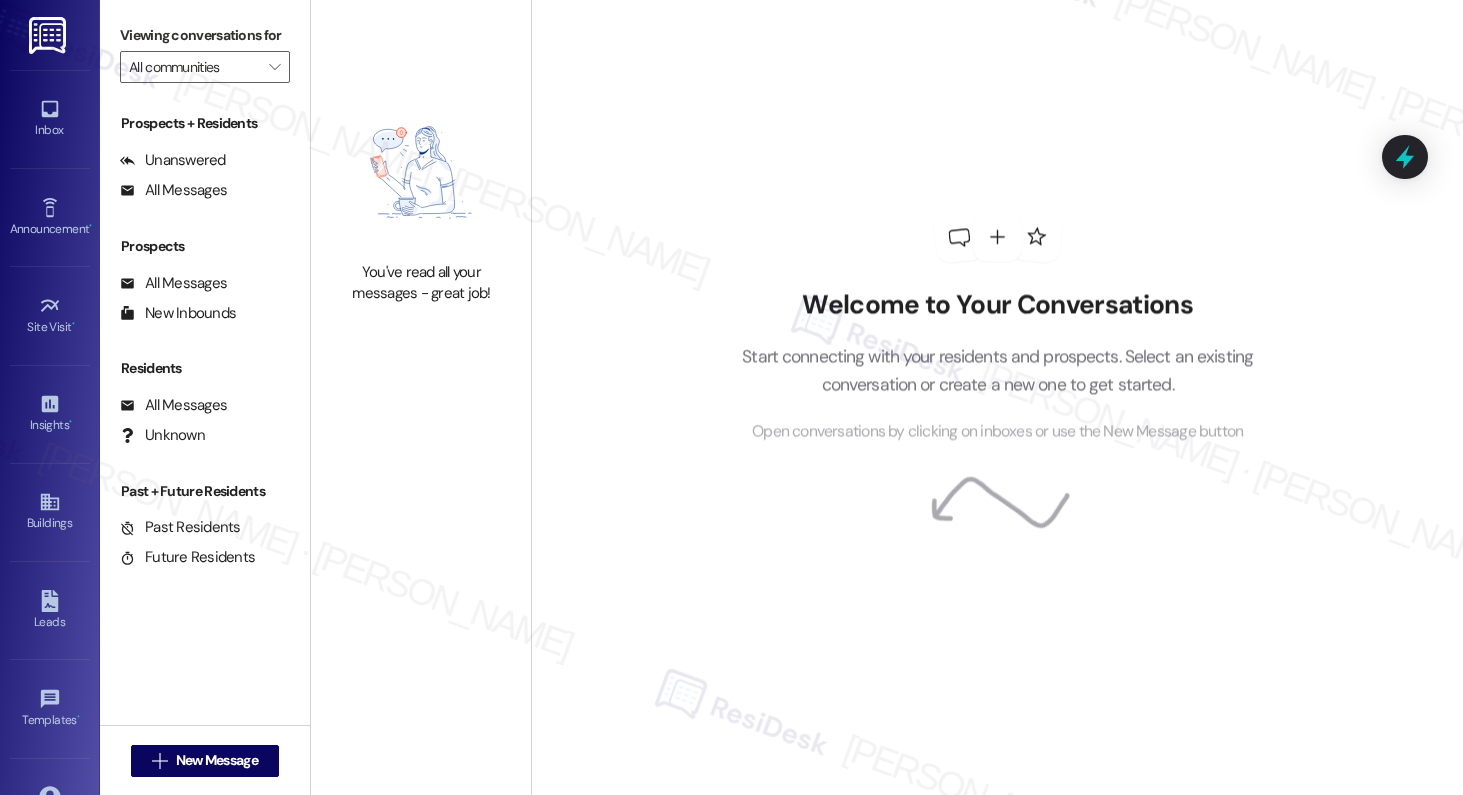 type on "Park at Westminster" 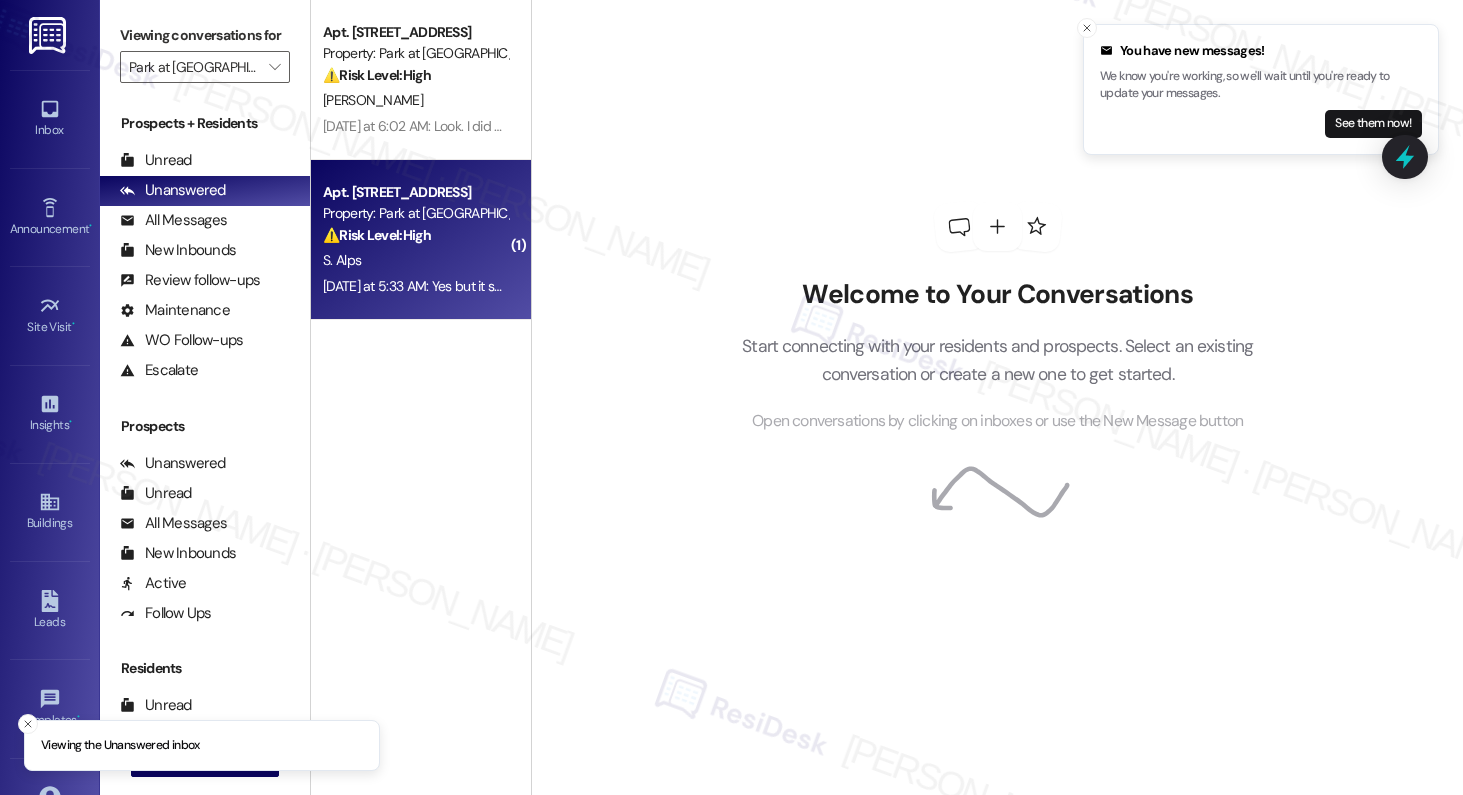 click on "S. Alps" at bounding box center (415, 260) 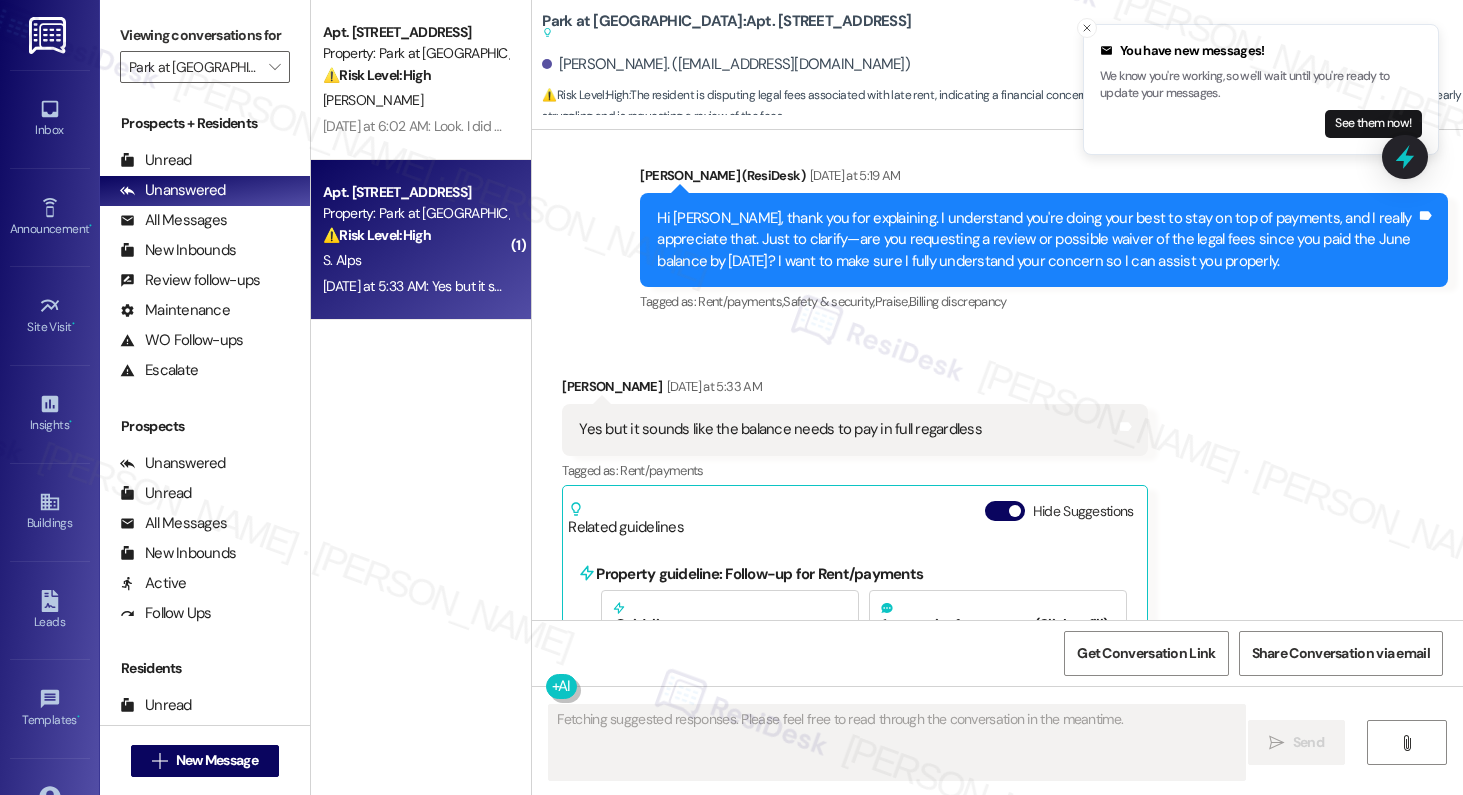 scroll, scrollTop: 2268, scrollLeft: 0, axis: vertical 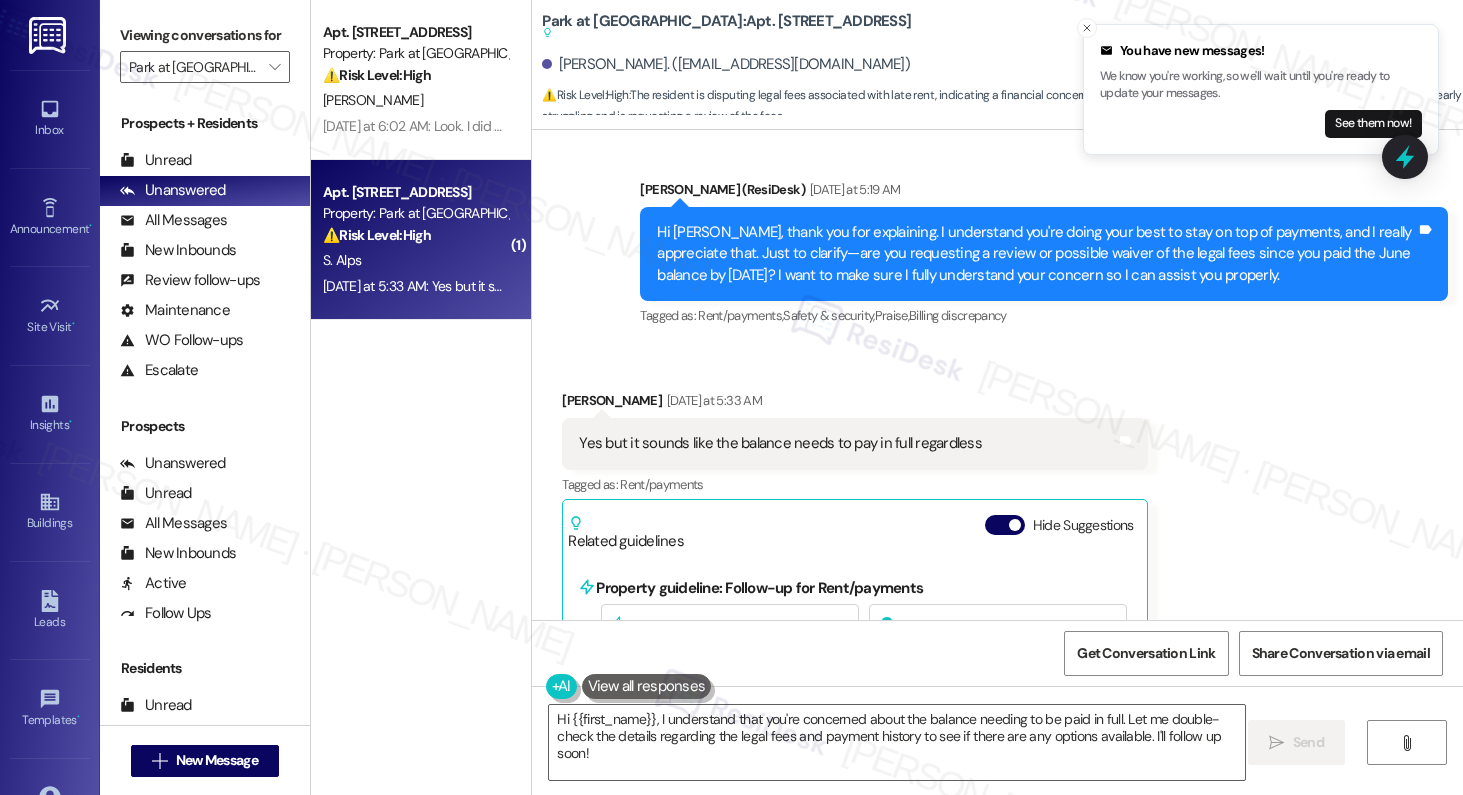 click on "Yes but it sounds like the balance needs to pay in full regardless" at bounding box center (780, 443) 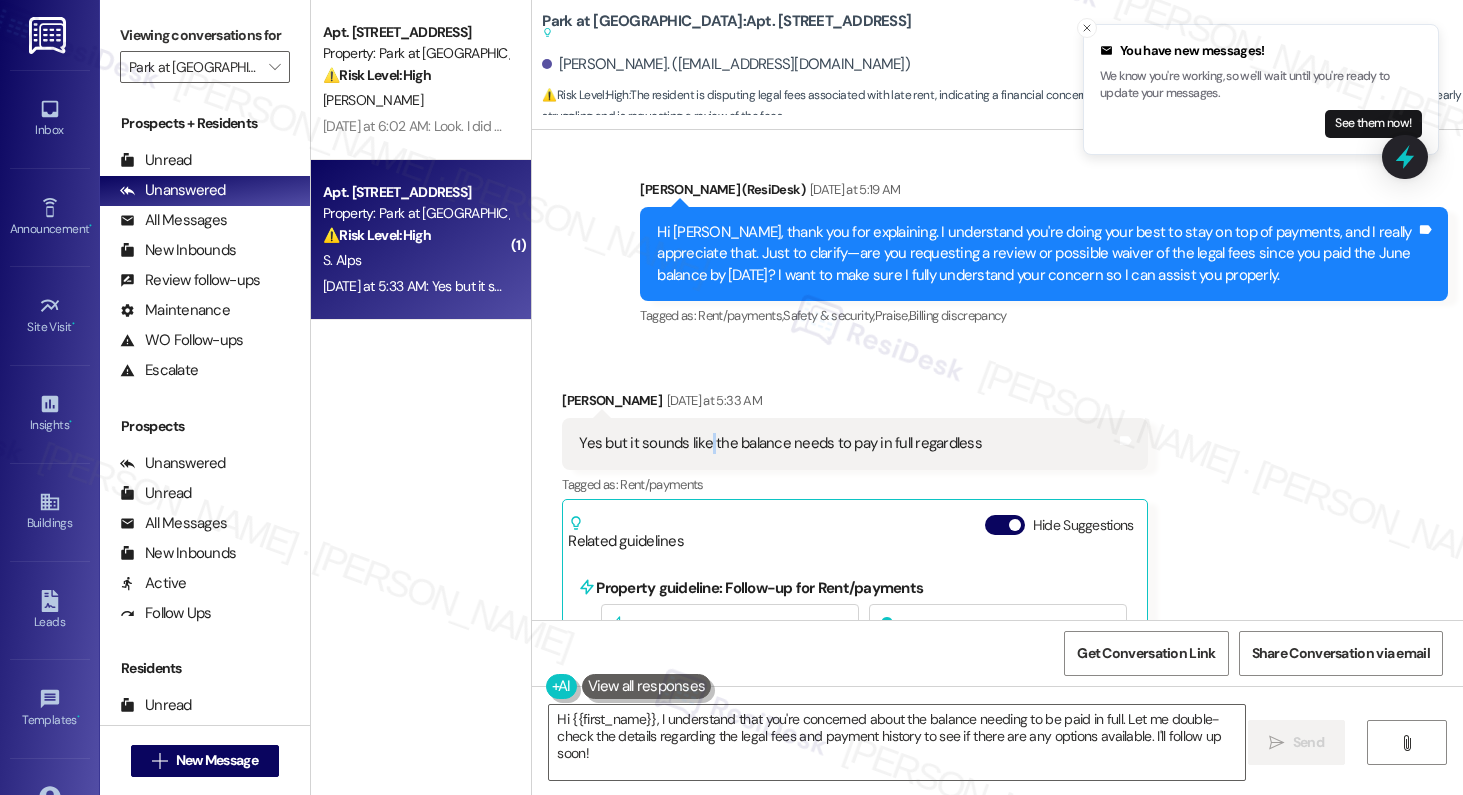 click on "Yes but it sounds like the balance needs to pay in full regardless" at bounding box center [780, 443] 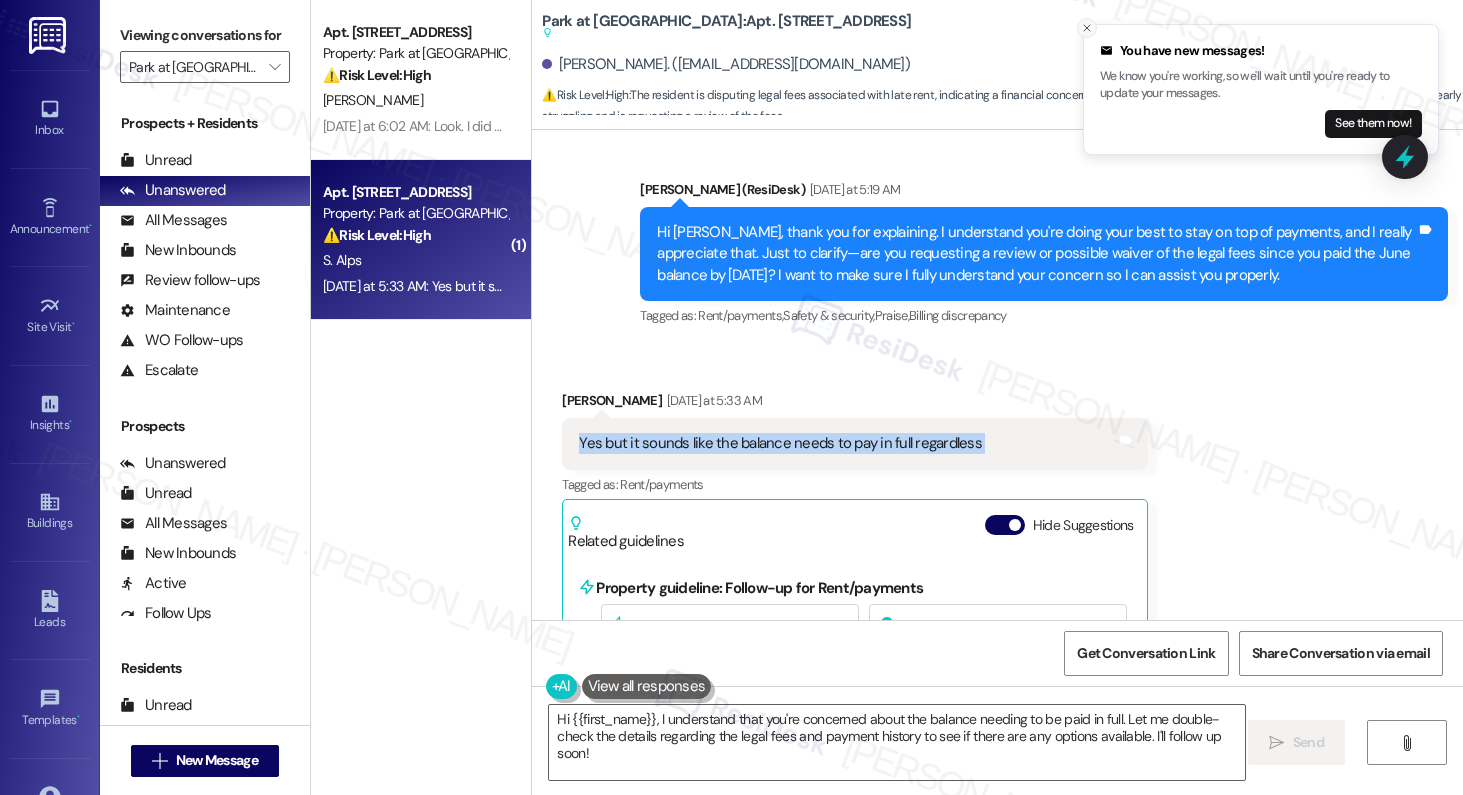 click 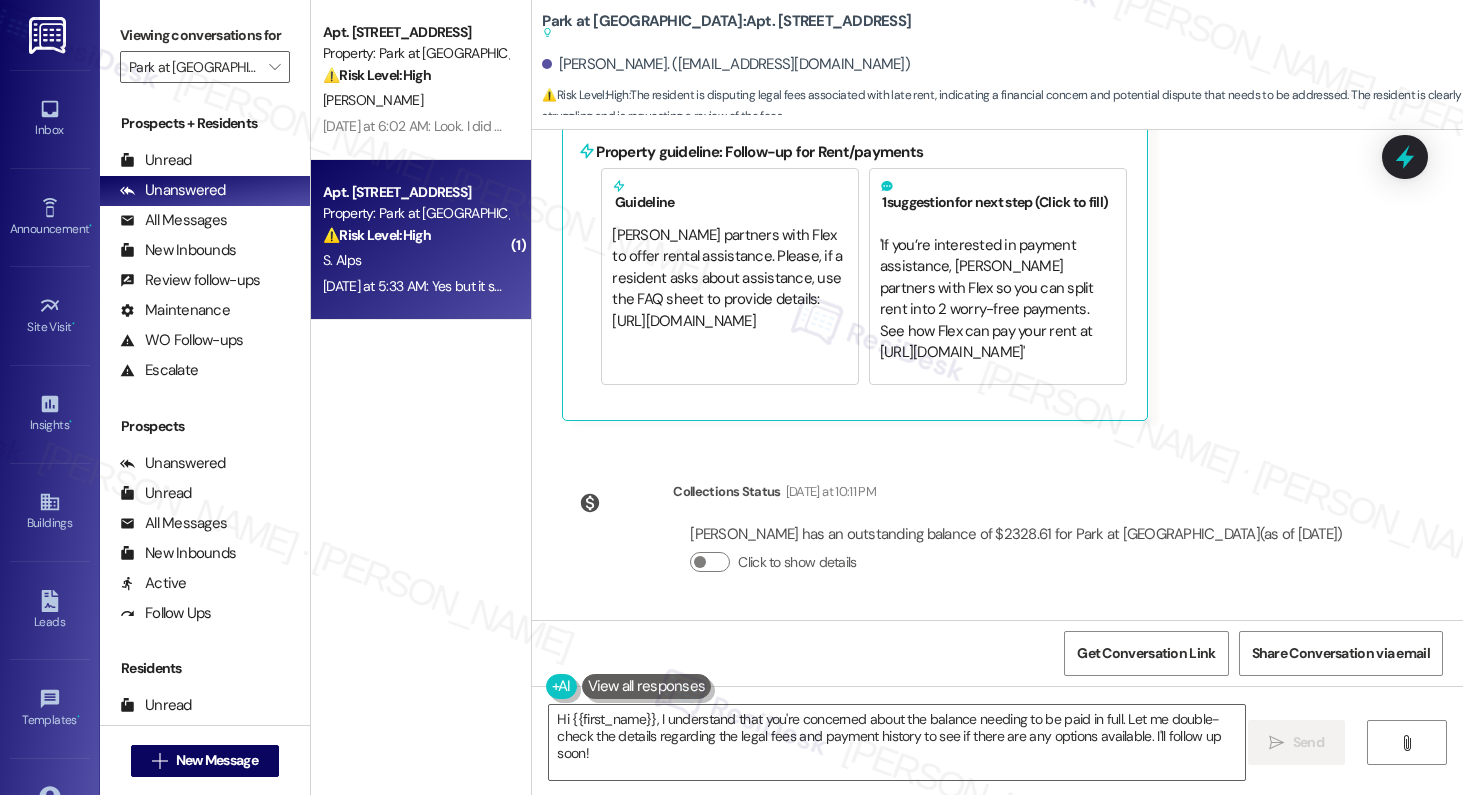scroll, scrollTop: 2723, scrollLeft: 0, axis: vertical 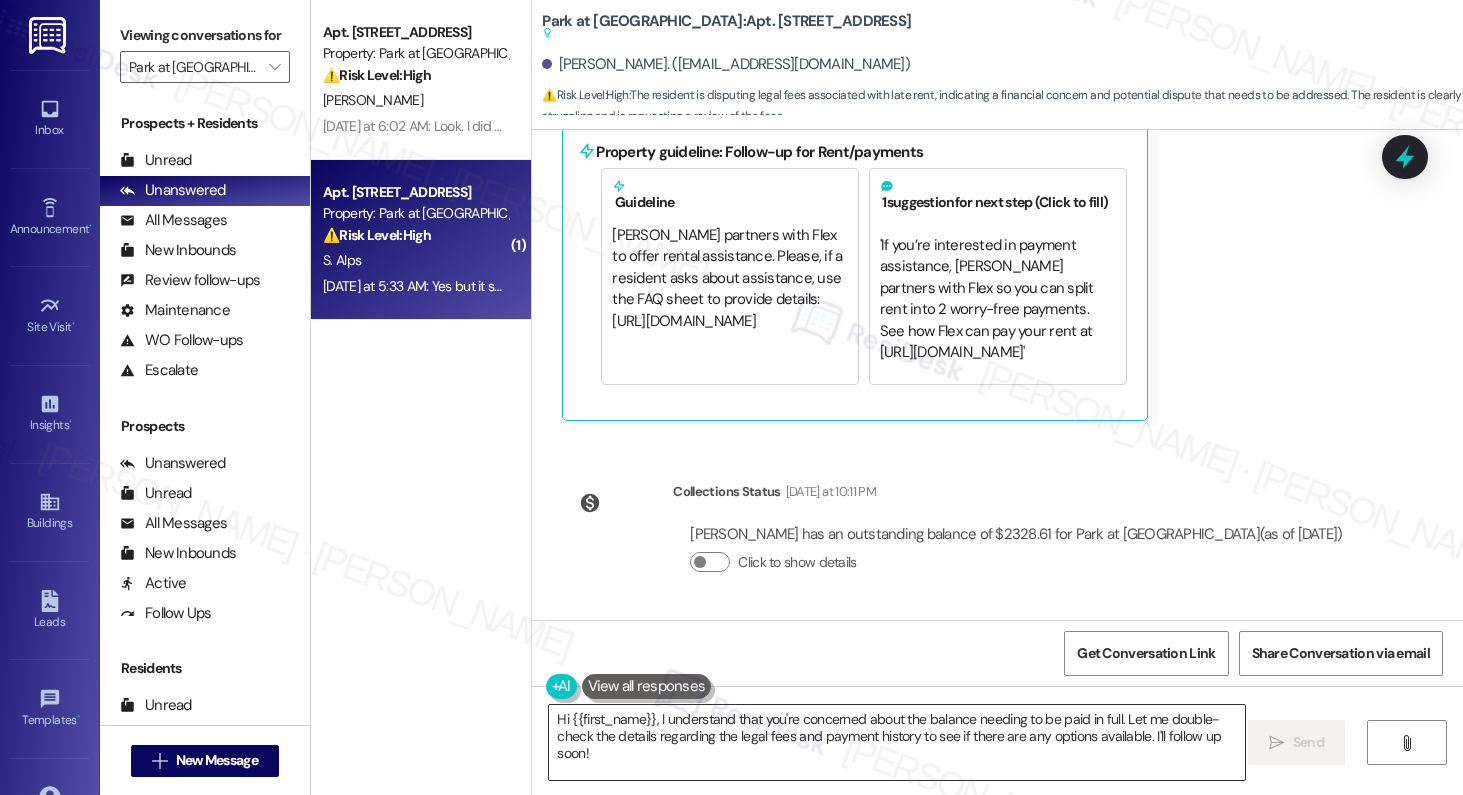 click on "Hi {{first_name}}, I understand that you're concerned about the balance needing to be paid in full. Let me double-check the details regarding the legal fees and payment history to see if there are any options available. I'll follow up soon!" at bounding box center (897, 742) 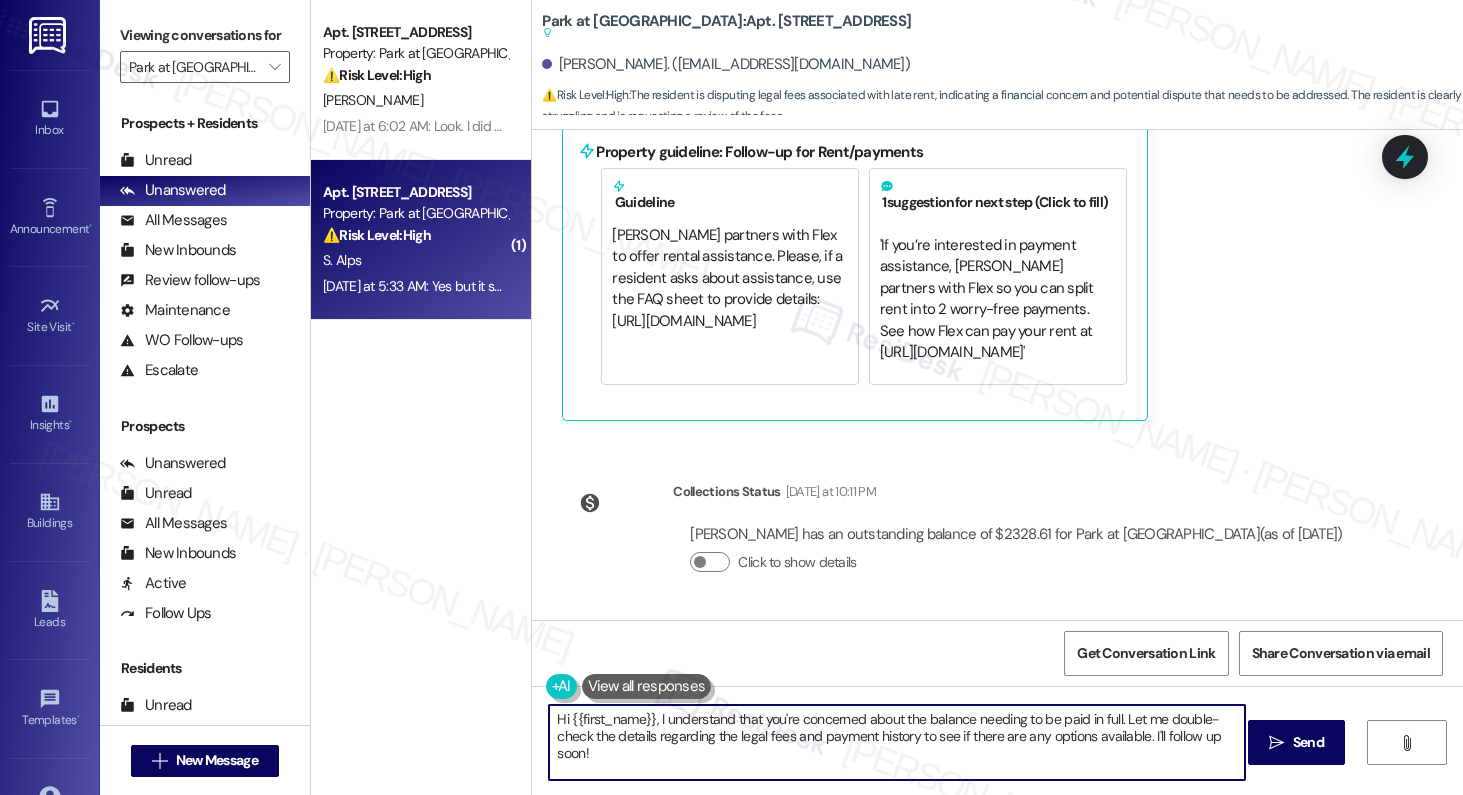 click on "Hi {{first_name}}, I understand that you're concerned about the balance needing to be paid in full. Let me double-check the details regarding the legal fees and payment history to see if there are any options available. I'll follow up soon!" at bounding box center (897, 742) 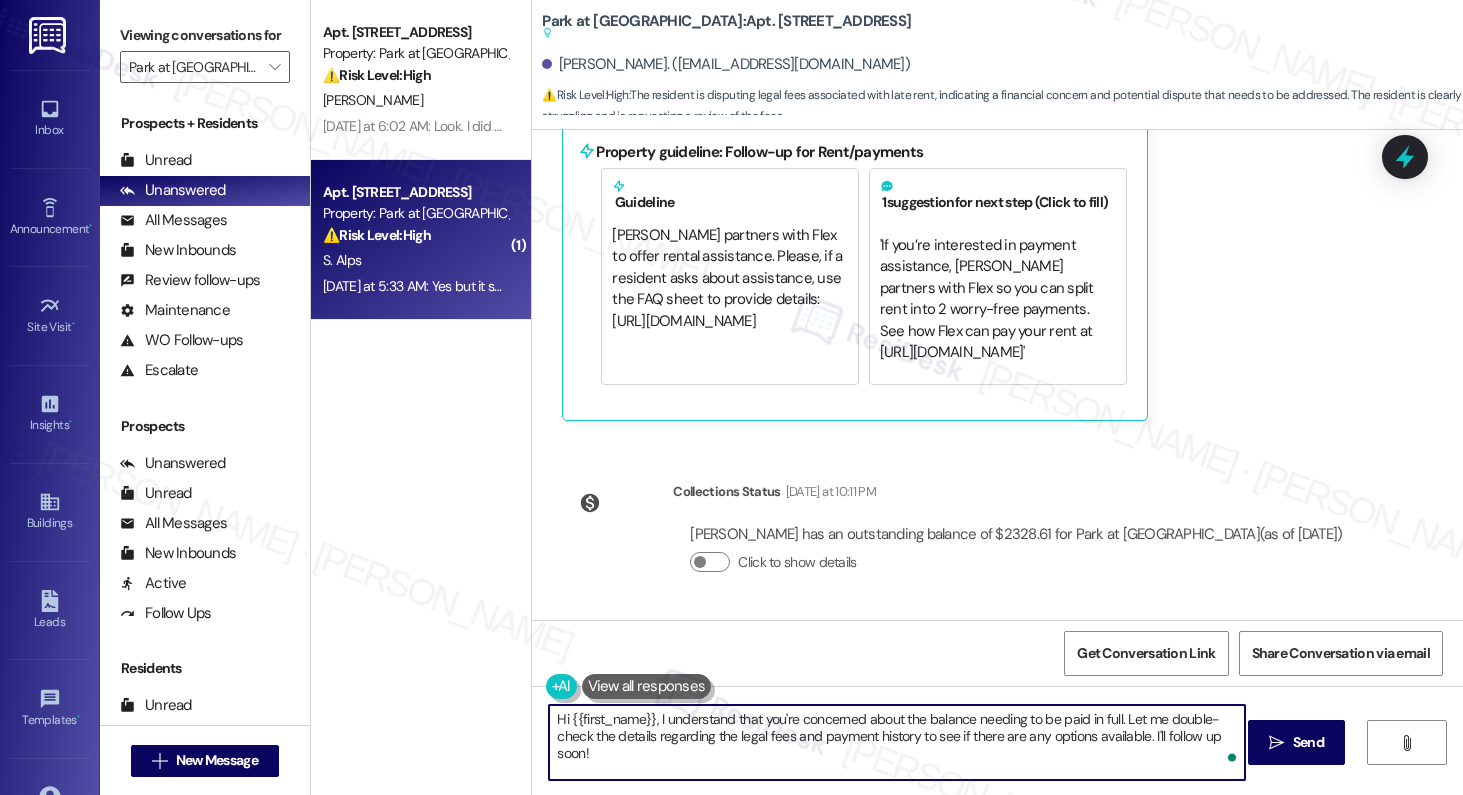 click on "Hi {{first_name}}, I understand that you're concerned about the balance needing to be paid in full. Let me double-check the details regarding the legal fees and payment history to see if there are any options available. I'll follow up soon!" at bounding box center [897, 742] 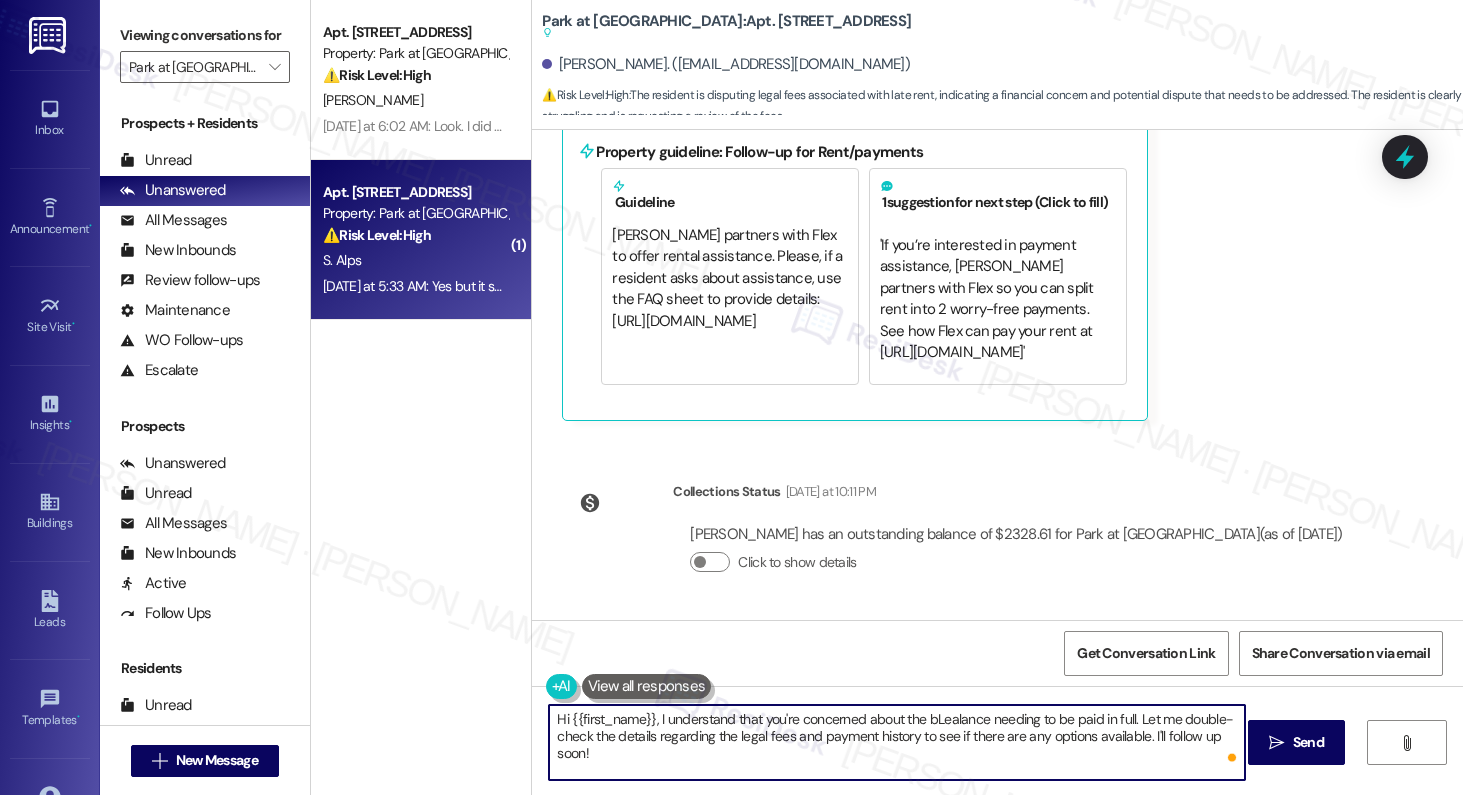 type on "Hi {{first_name}}, I understand that you're concerned about the bLetalance needing to be paid in full. Let me double-check the details regarding the legal fees and payment history to see if there are any options available. I'll follow up soon!" 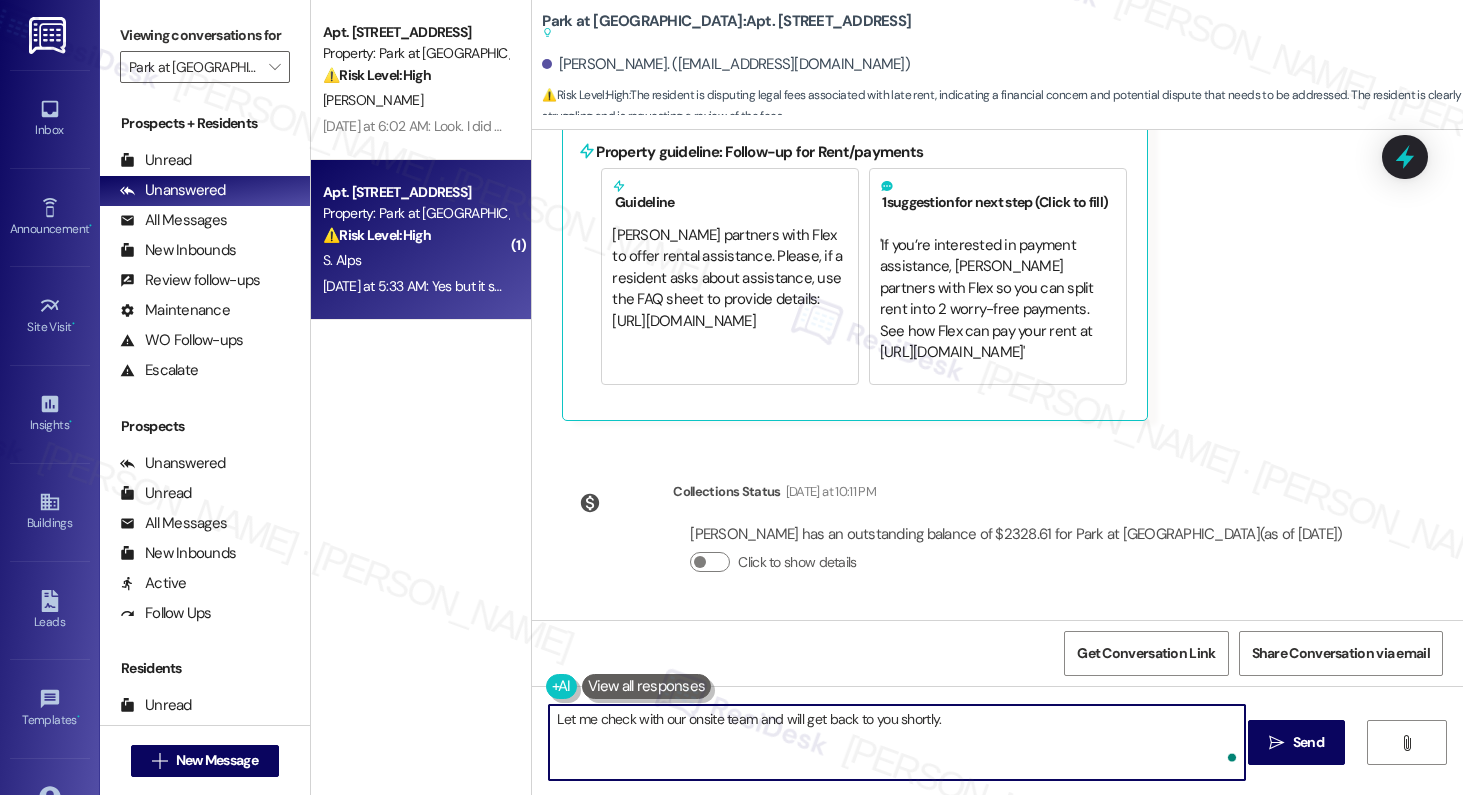 type on "Let me check with our onsite team and will get back to you shortly." 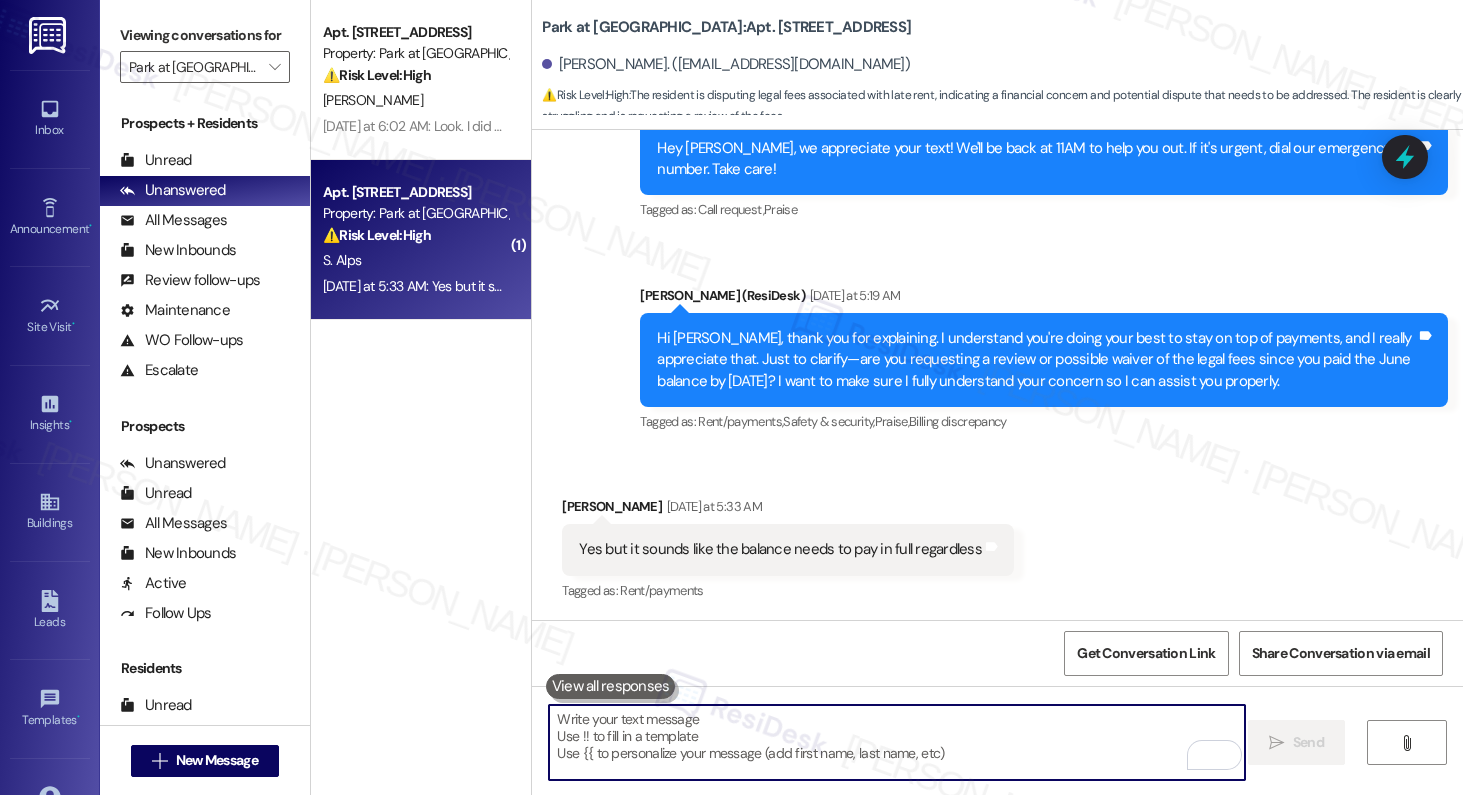 scroll, scrollTop: 2487, scrollLeft: 0, axis: vertical 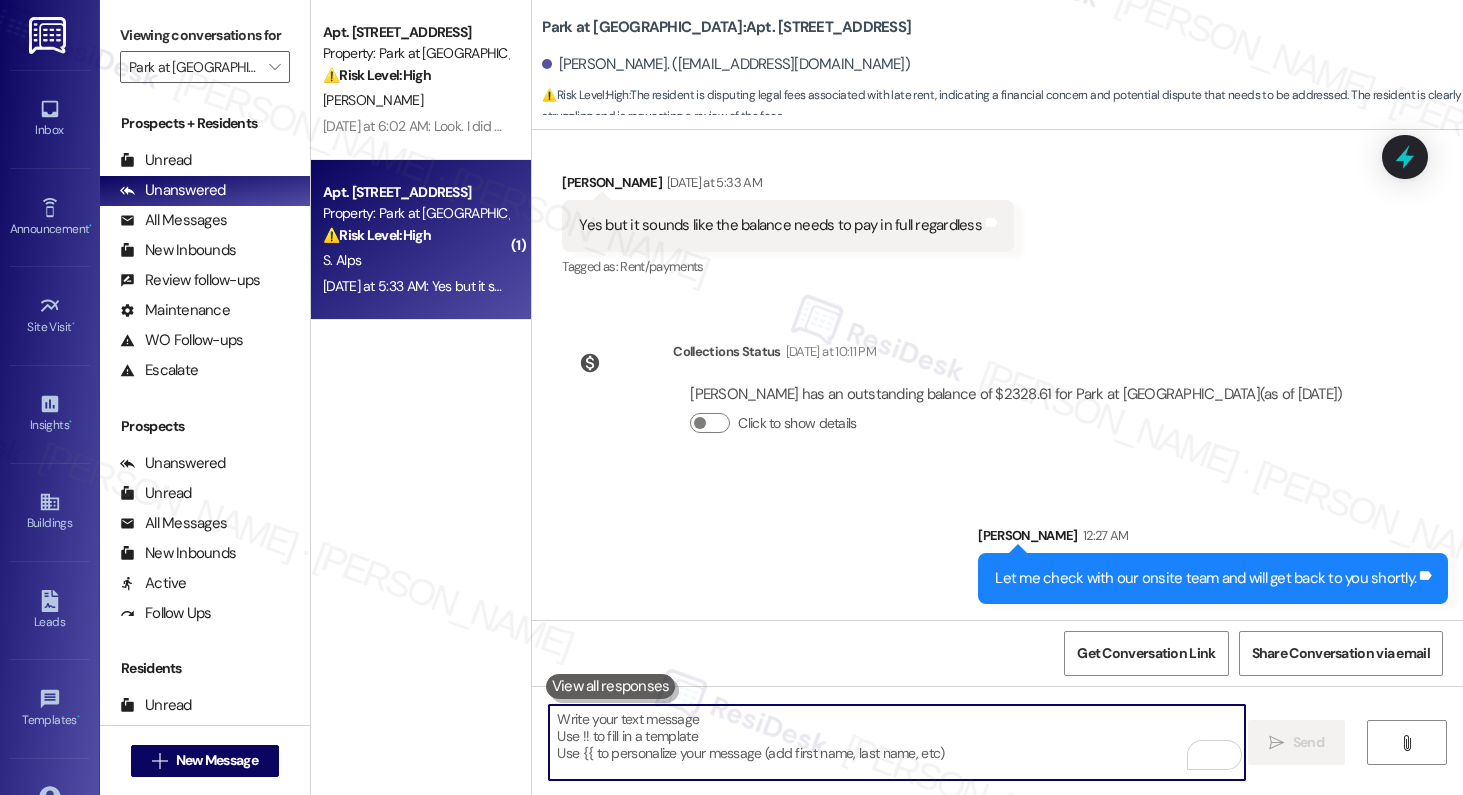 click at bounding box center (897, 742) 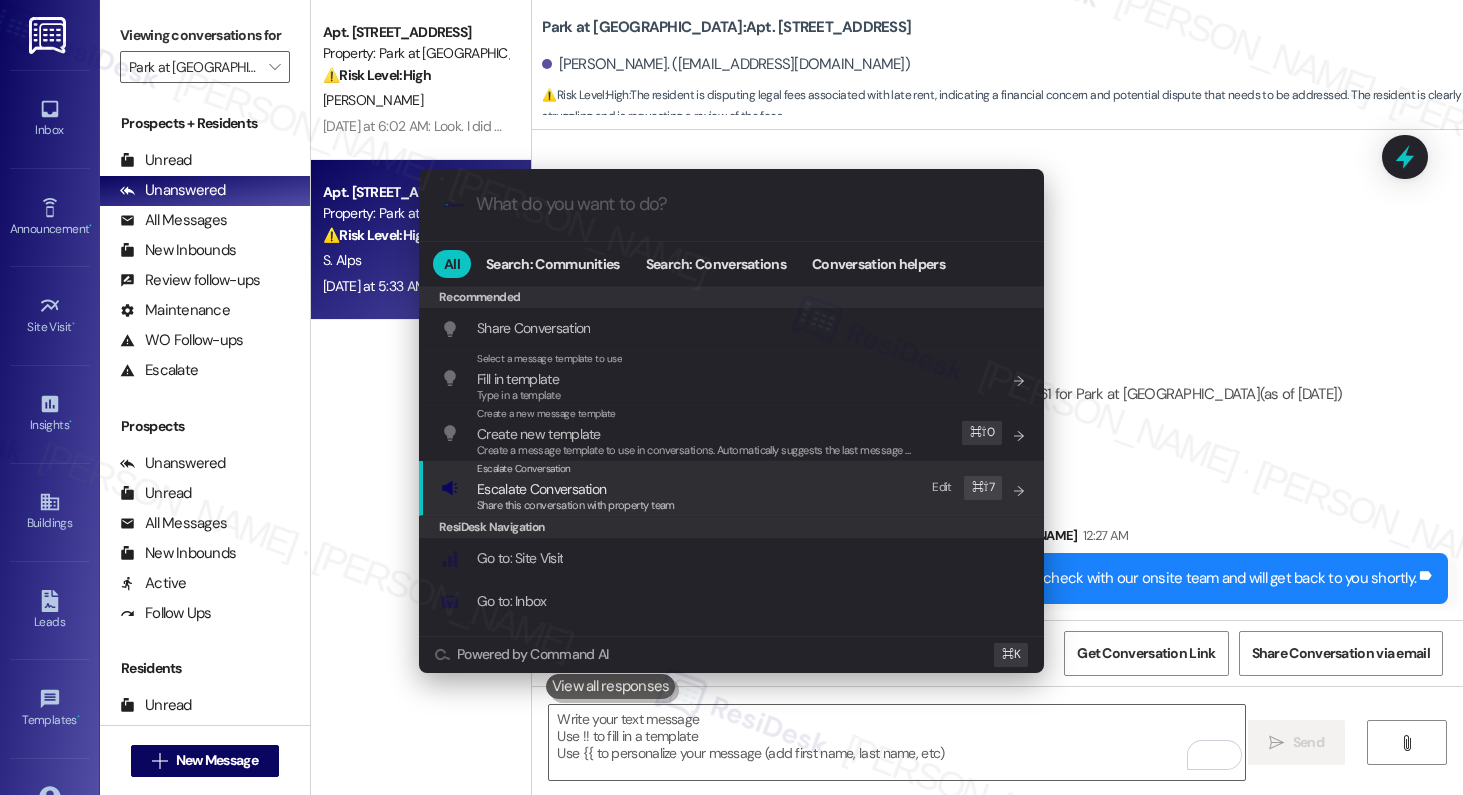 click on "Escalate Conversation Escalate Conversation Share this conversation with property team Edit ⌘ ⇧ 7" at bounding box center (733, 488) 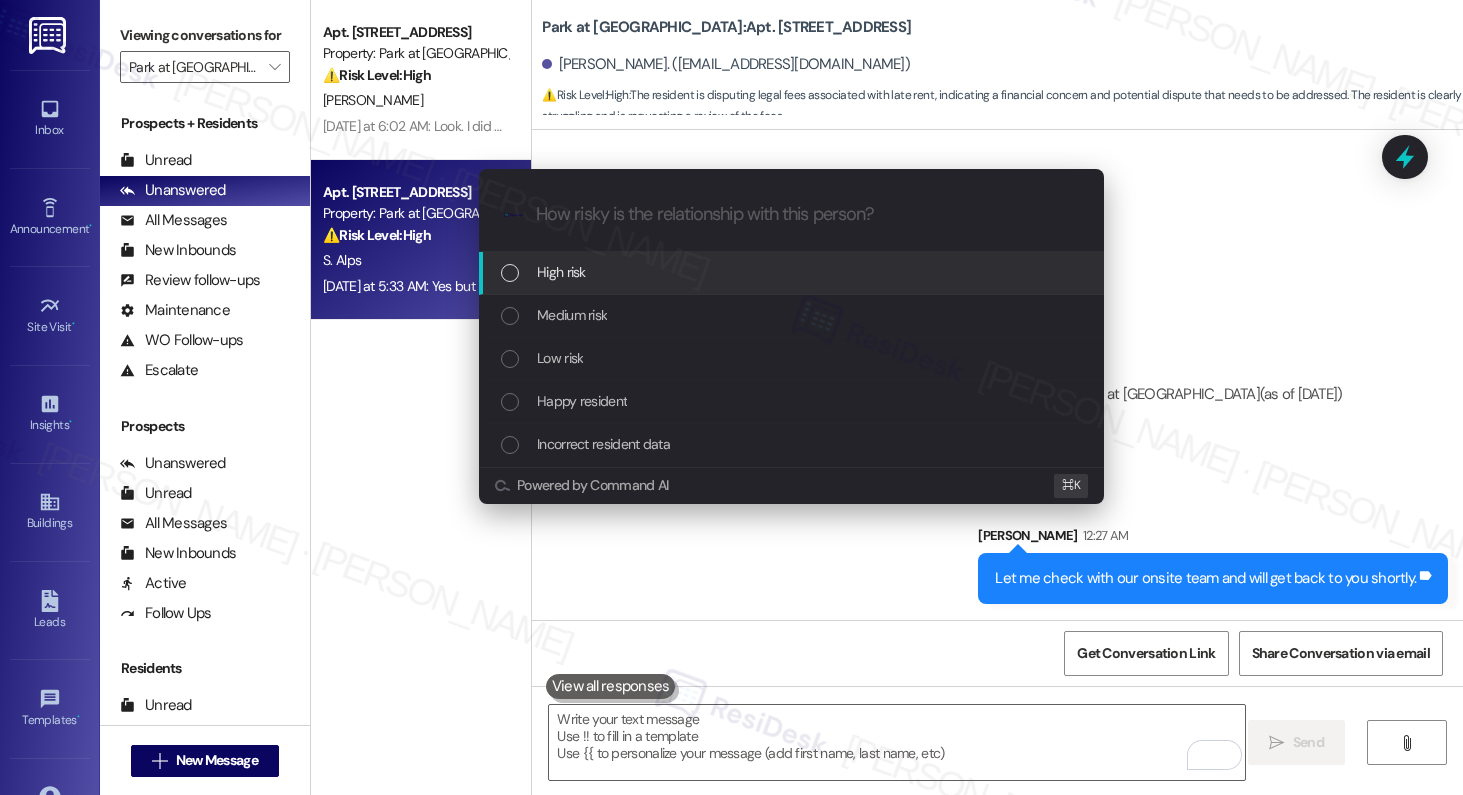 click on "High risk" at bounding box center (793, 272) 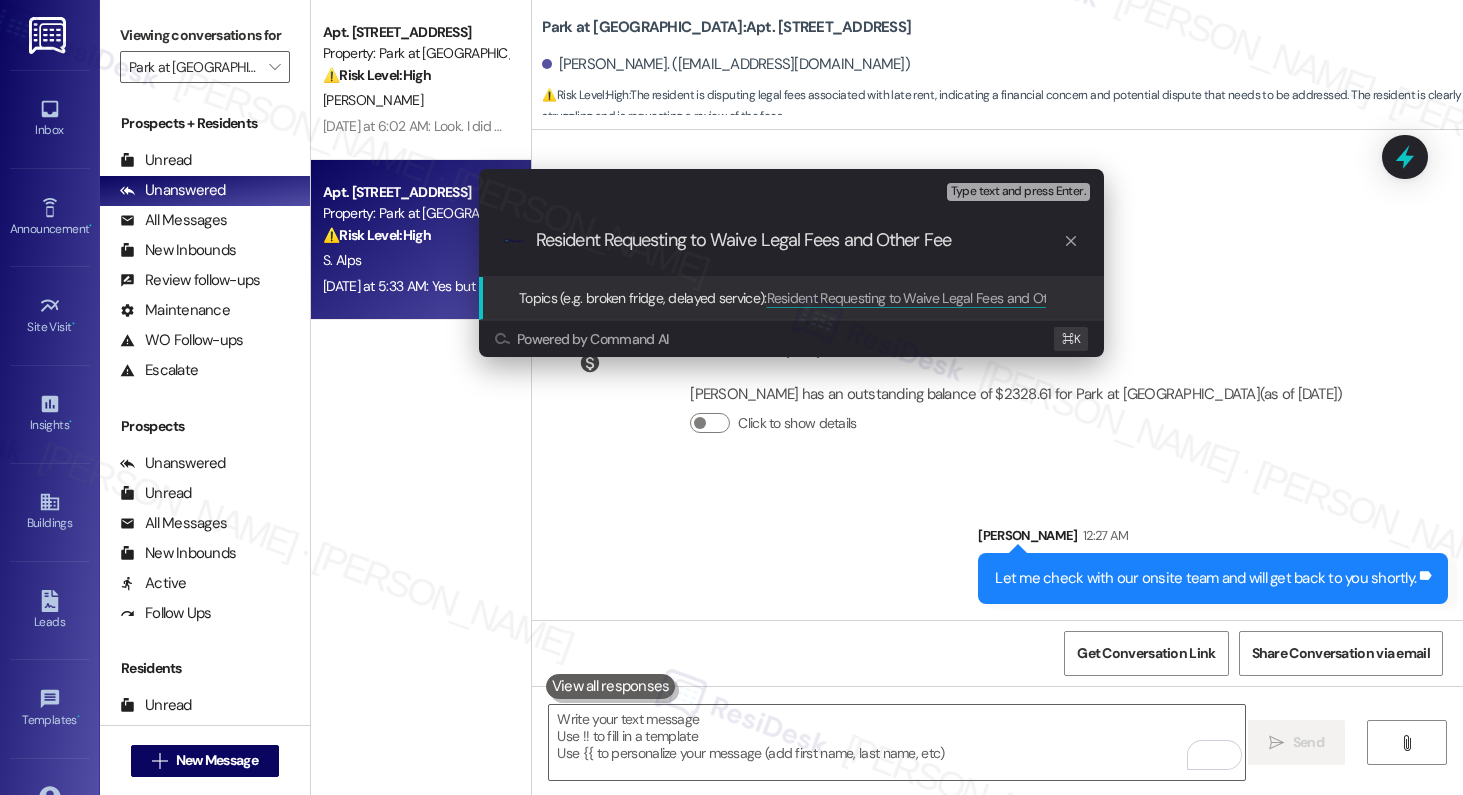 type on "Resident Requesting to Waive Legal Fees and Other Fees" 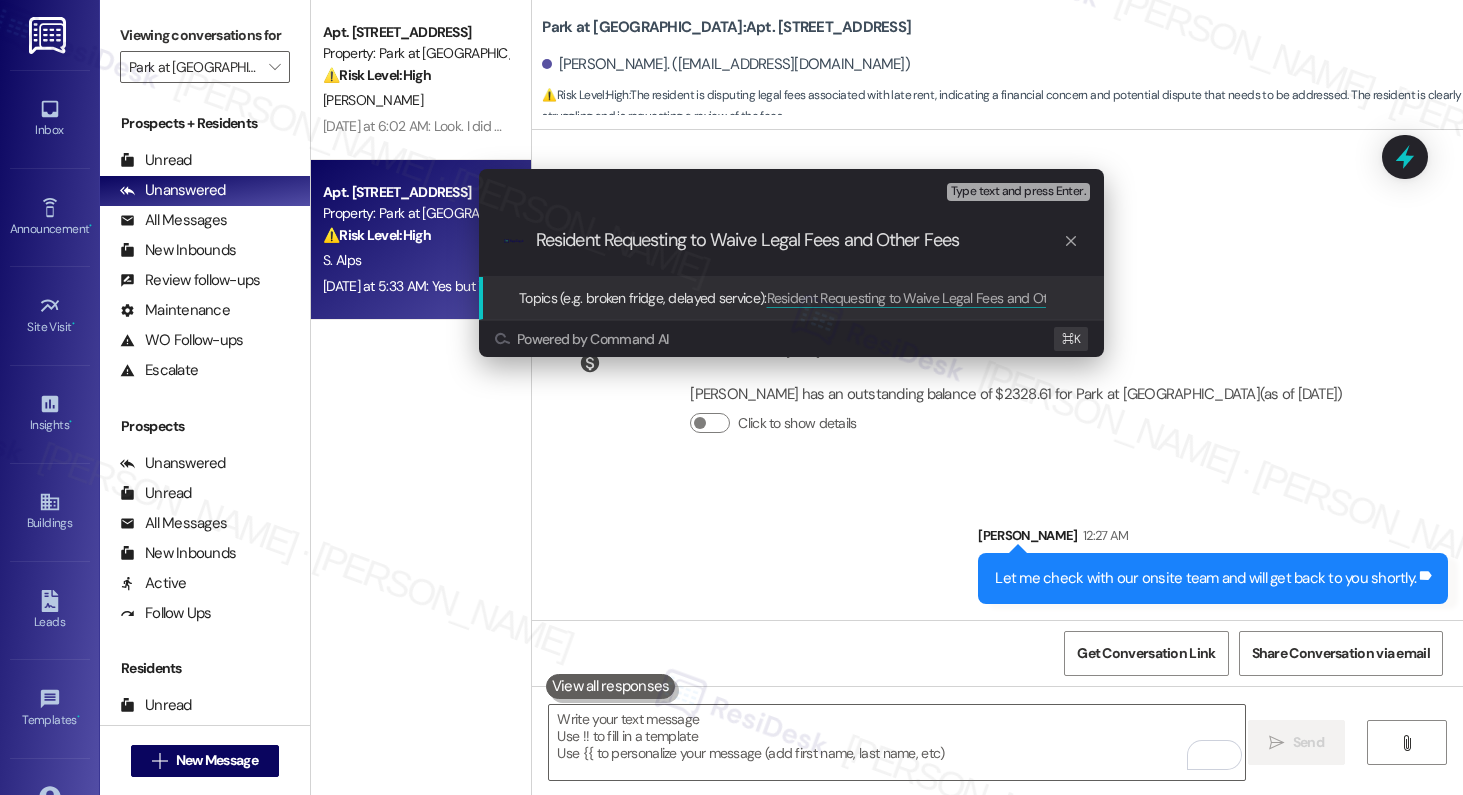 type 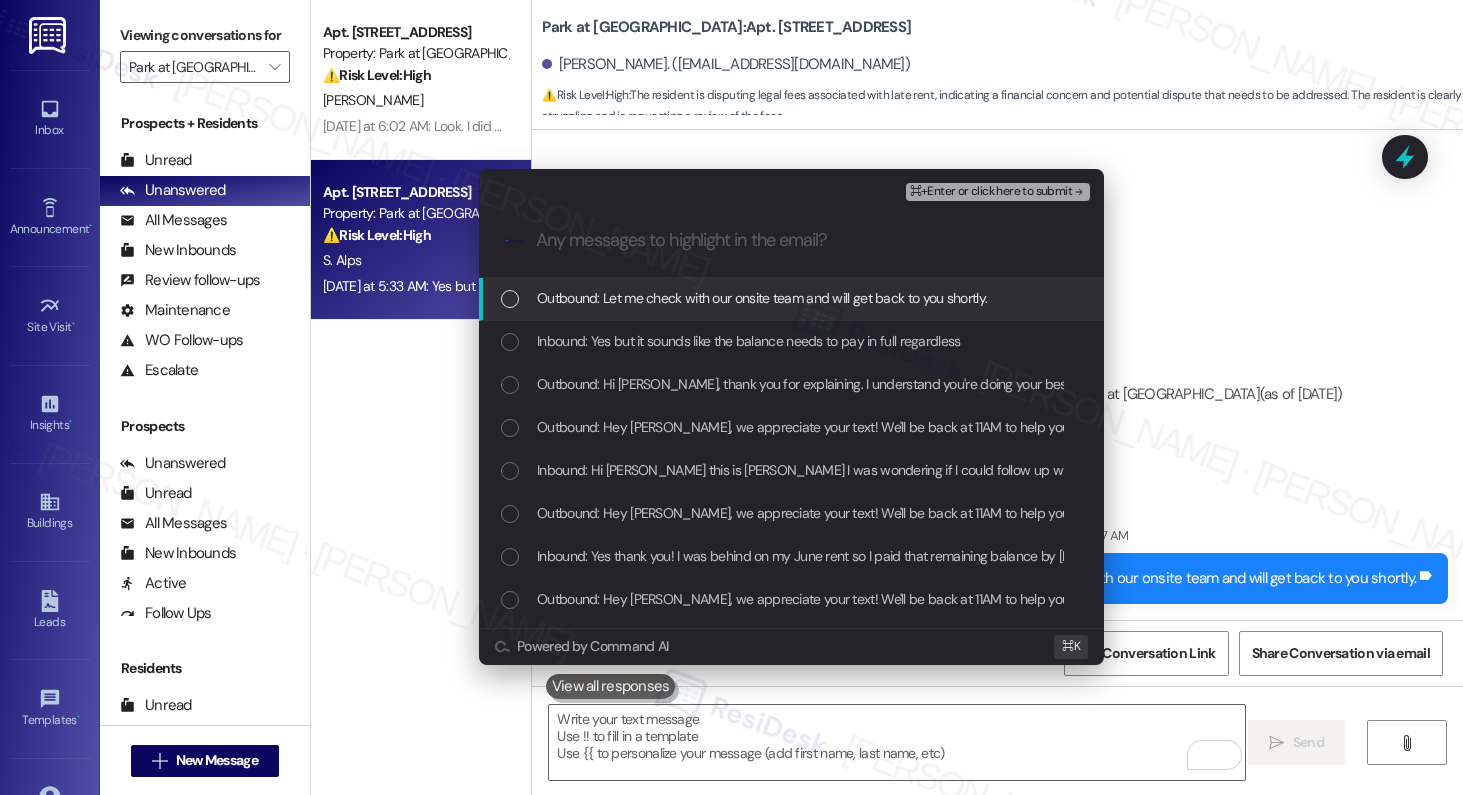 click on "Outbound: Let me check with our onsite team and will get back to you shortly." at bounding box center (762, 298) 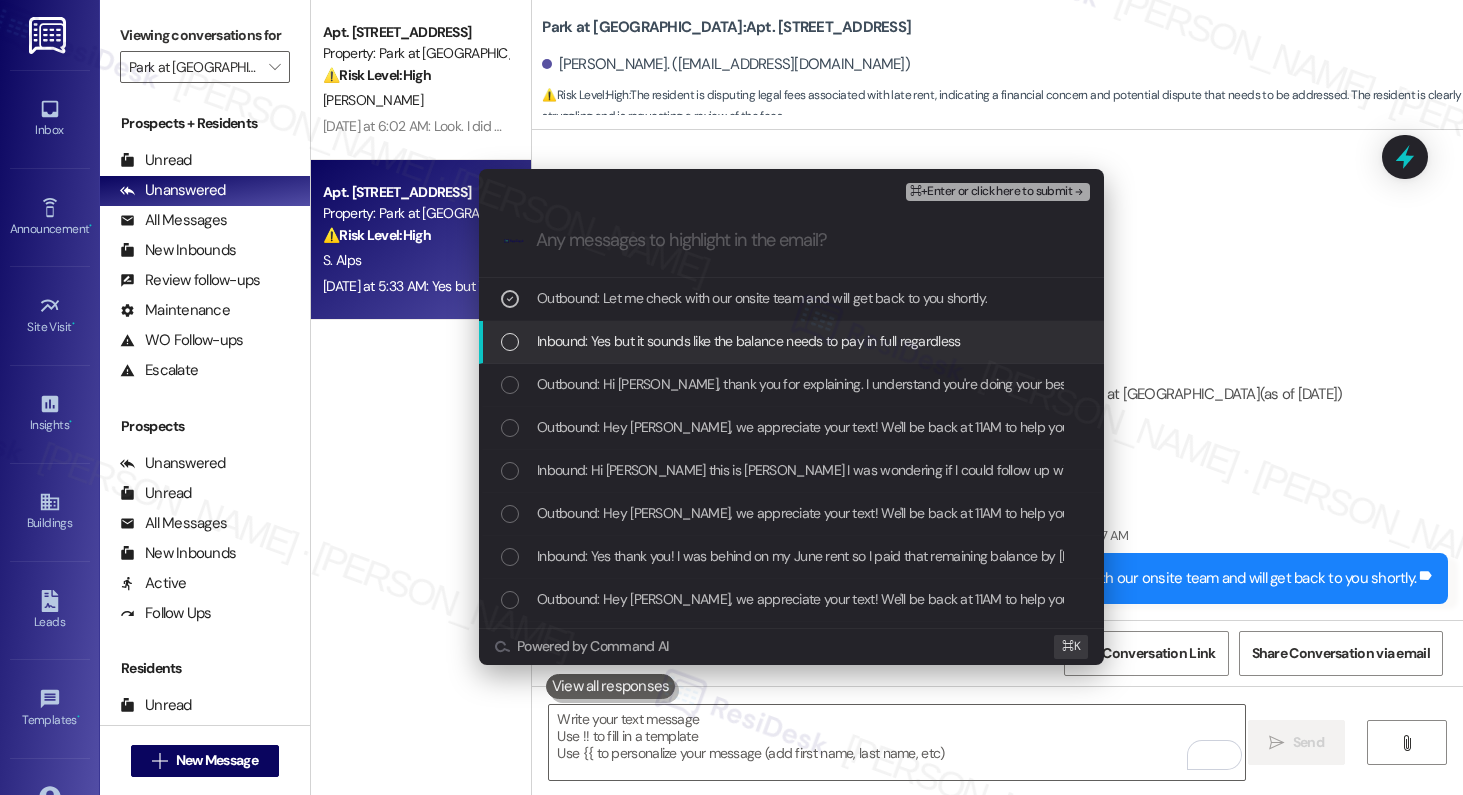 click on "Inbound: Yes but it sounds like the balance needs to pay in full regardless" at bounding box center (749, 341) 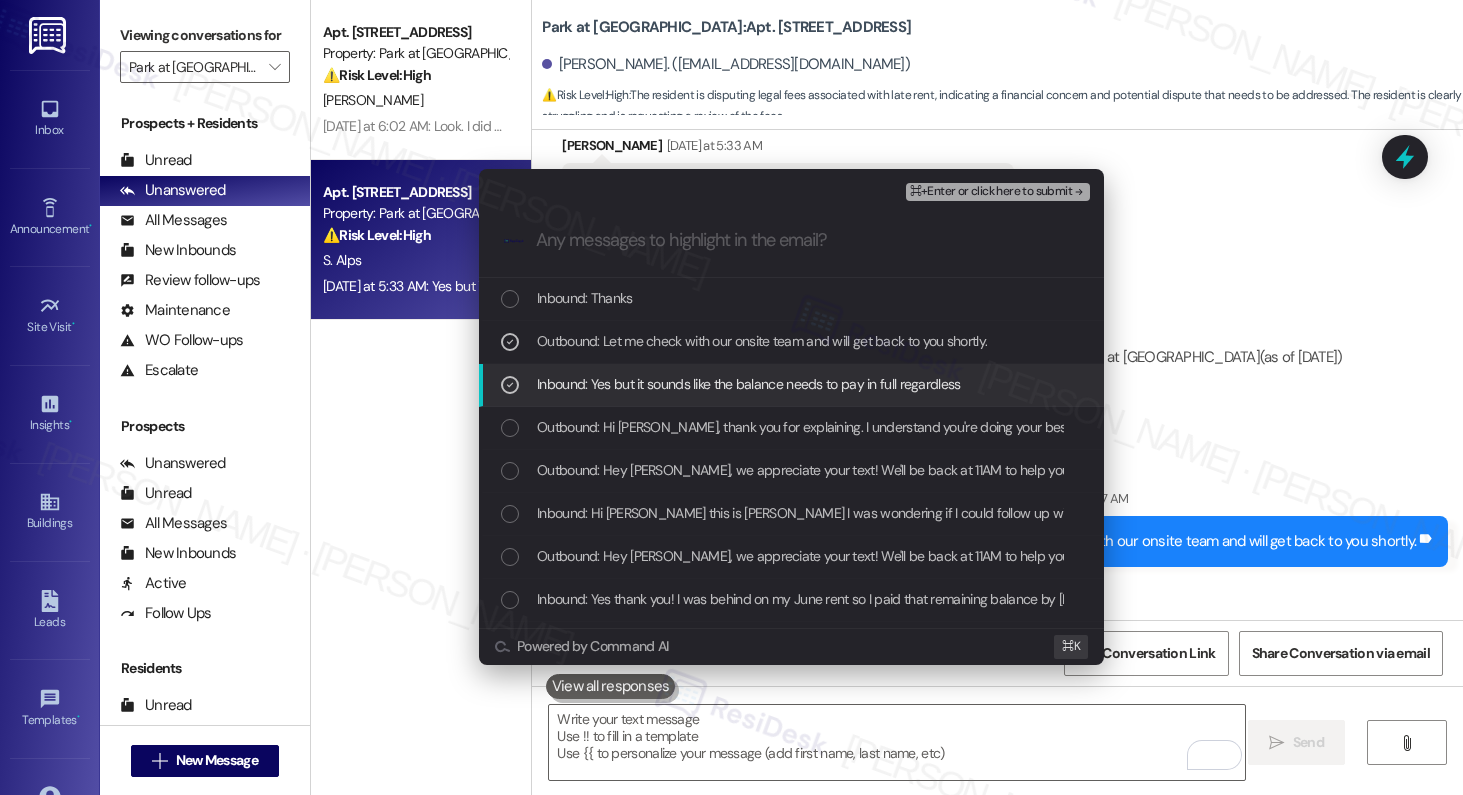 scroll, scrollTop: 2625, scrollLeft: 0, axis: vertical 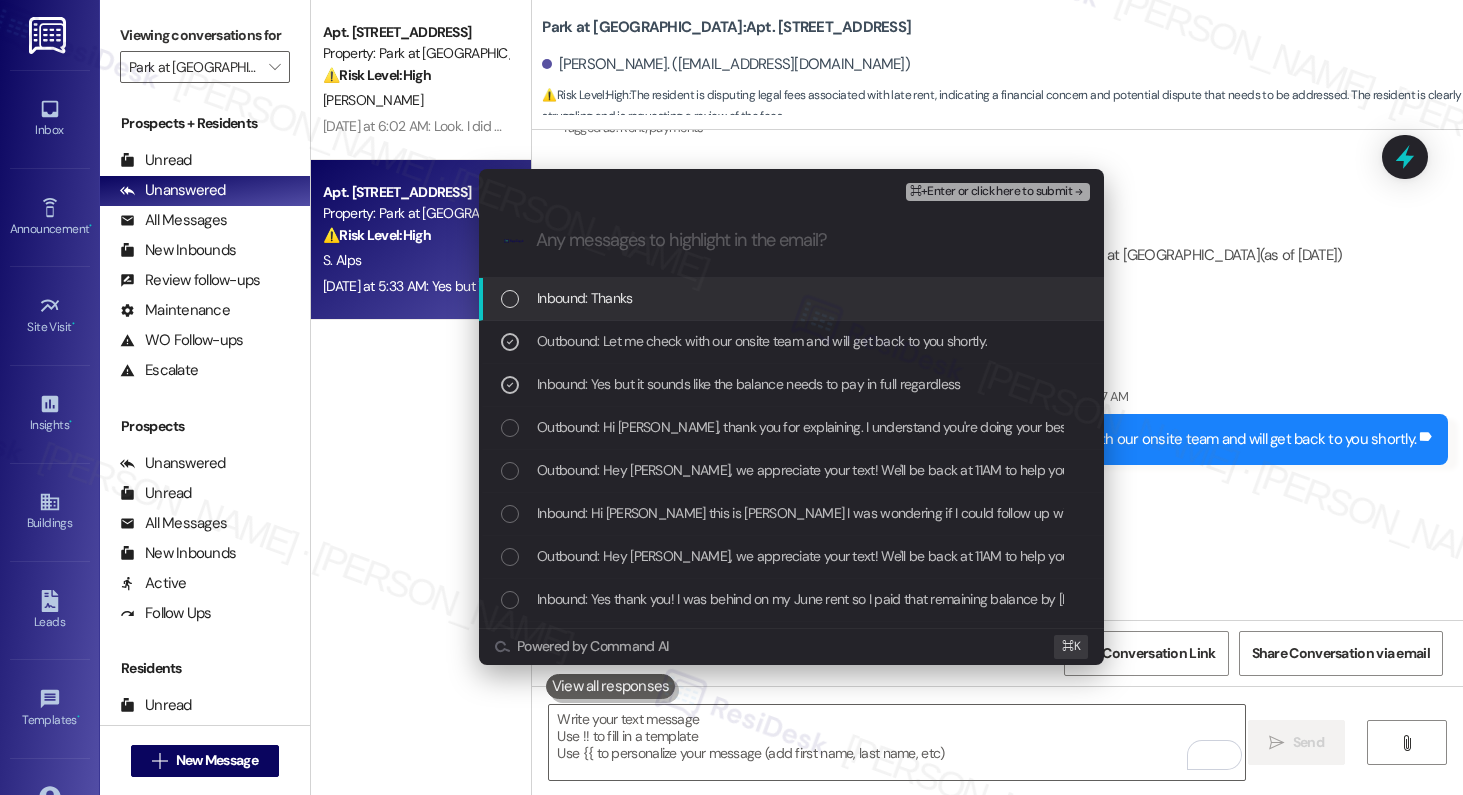 click on "Inbound: Thanks" at bounding box center [793, 298] 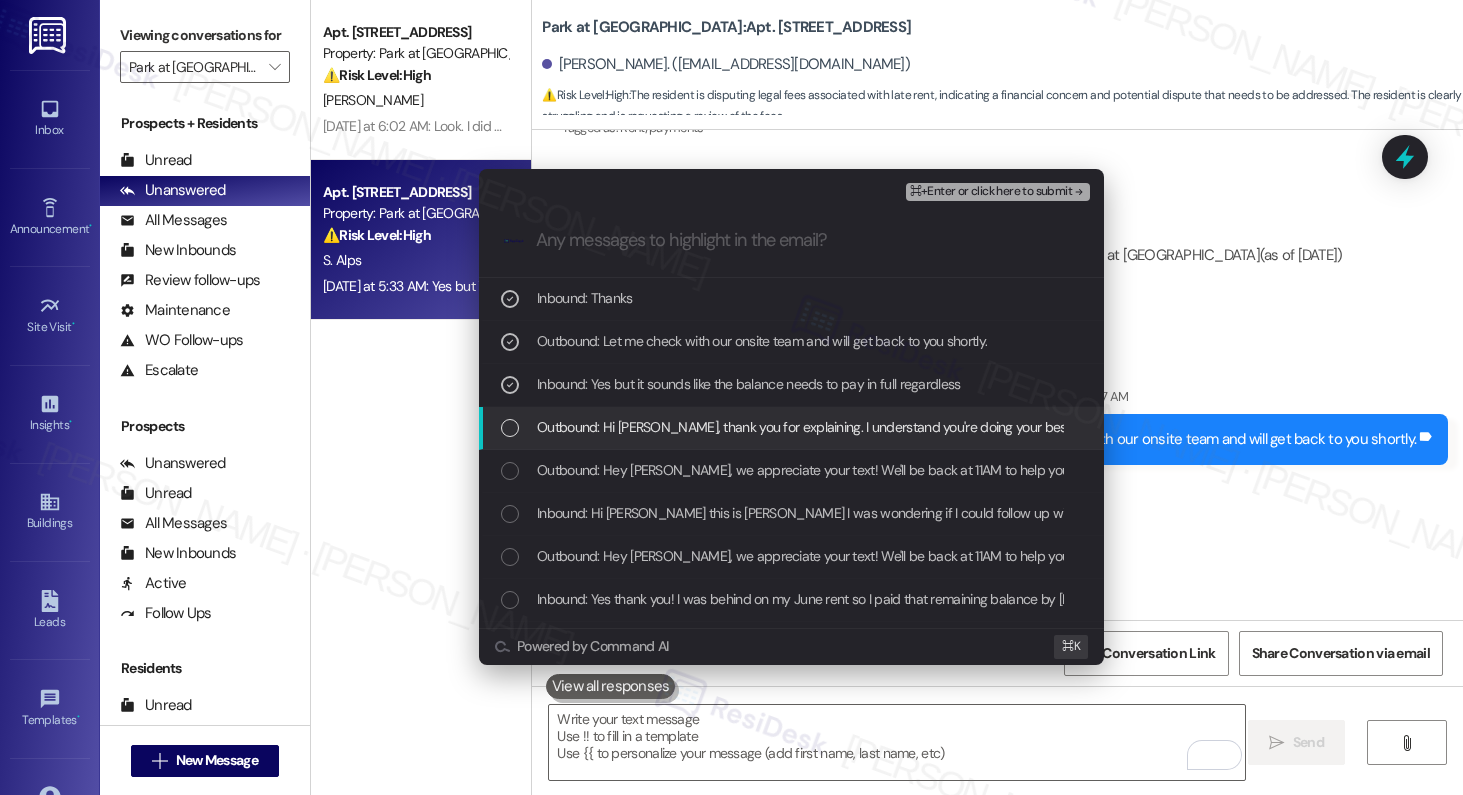 click on "Outbound: Hi Sarah, thank you for explaining. I understand you're doing your best to stay on top of payments, and I really appreciate that. Just to clarify—are you requesting a review or possible waiver of the legal fees since you paid the June balance by July 5th? I want to make sure I fully understand your concern so I can assist you properly." at bounding box center [1553, 427] 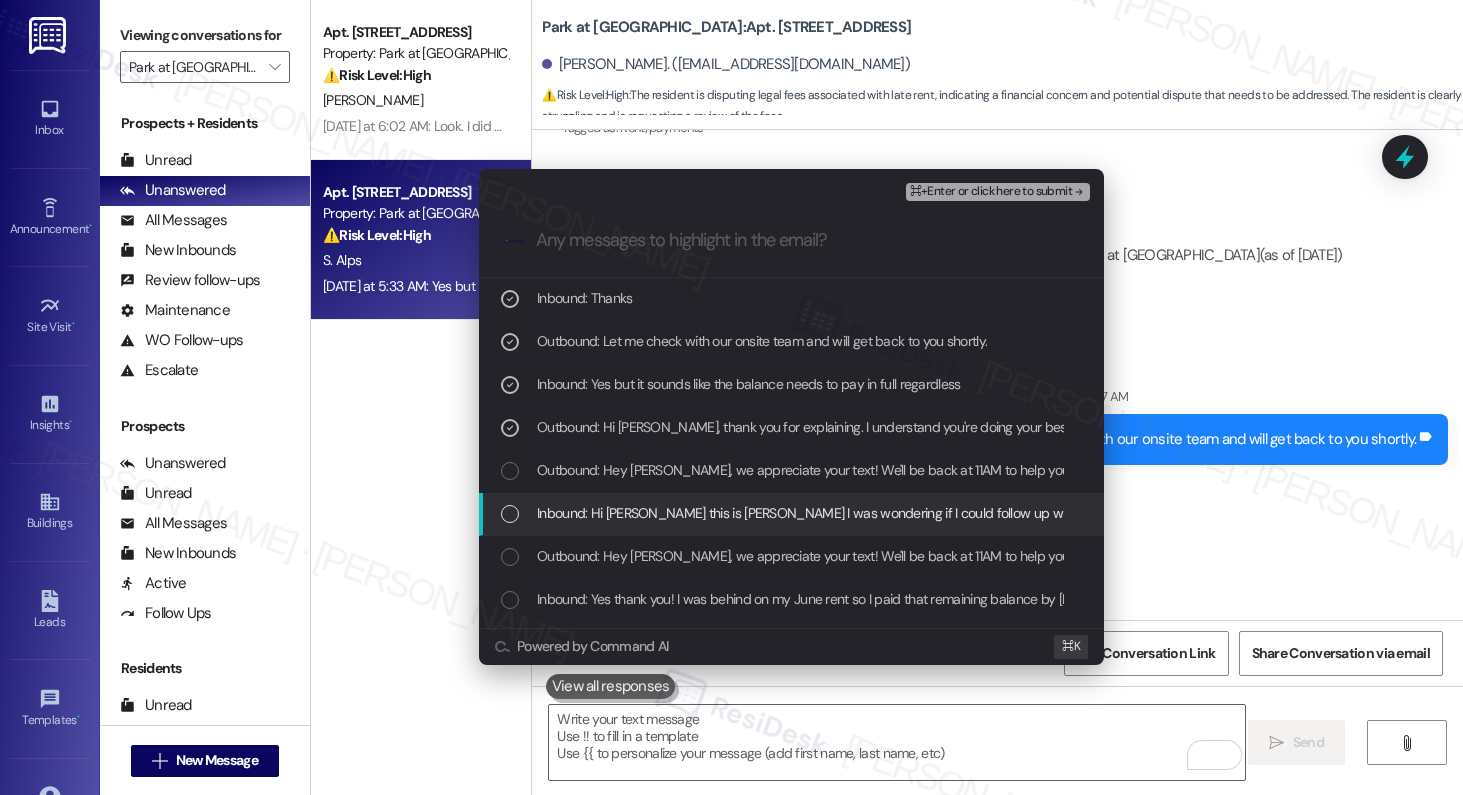 click on "Inbound: Hi Emily this is Sarah Alps I was wondering if I could follow up with you about my late rent" at bounding box center (791, 514) 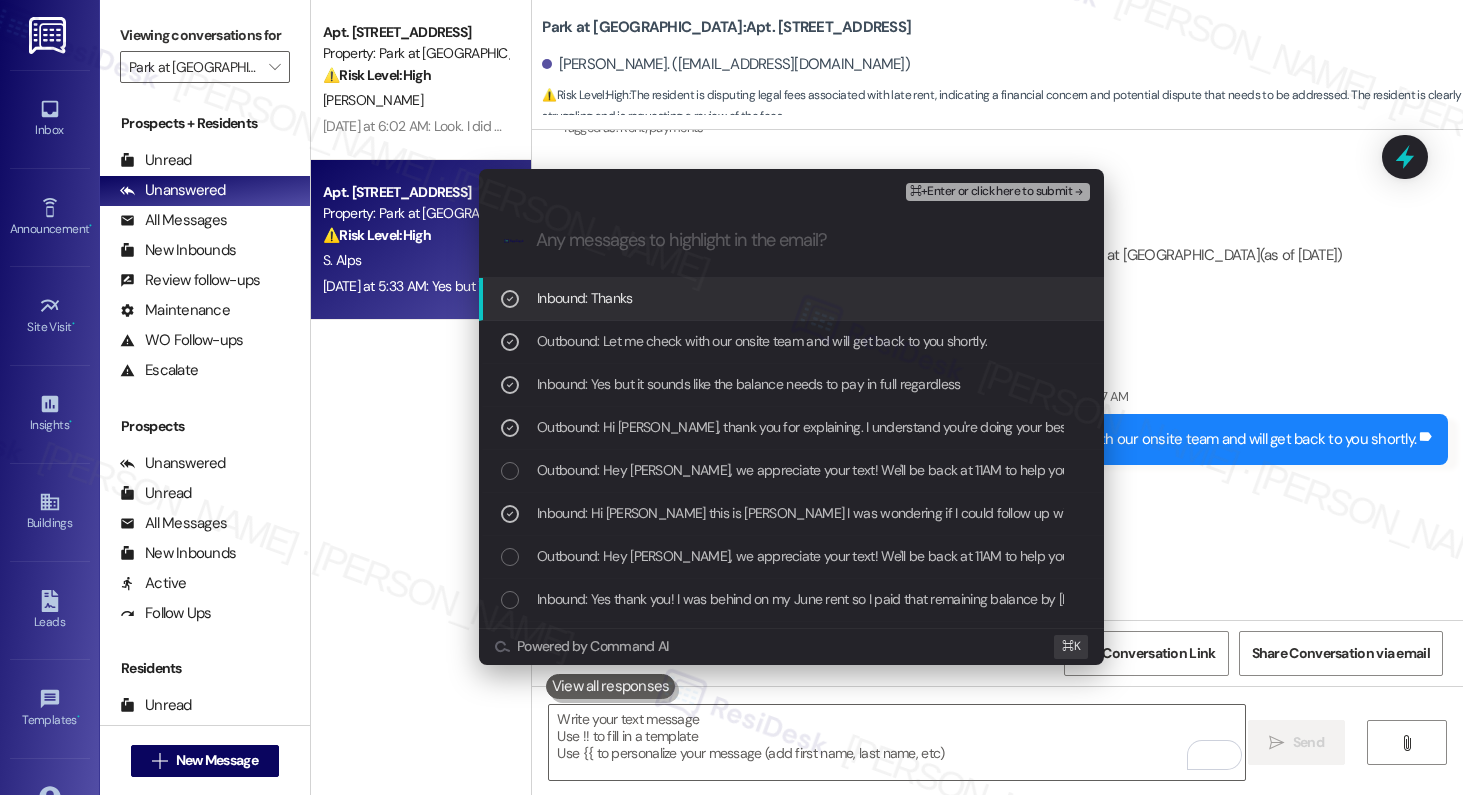 click on "⌘+Enter or click here to submit" at bounding box center (991, 192) 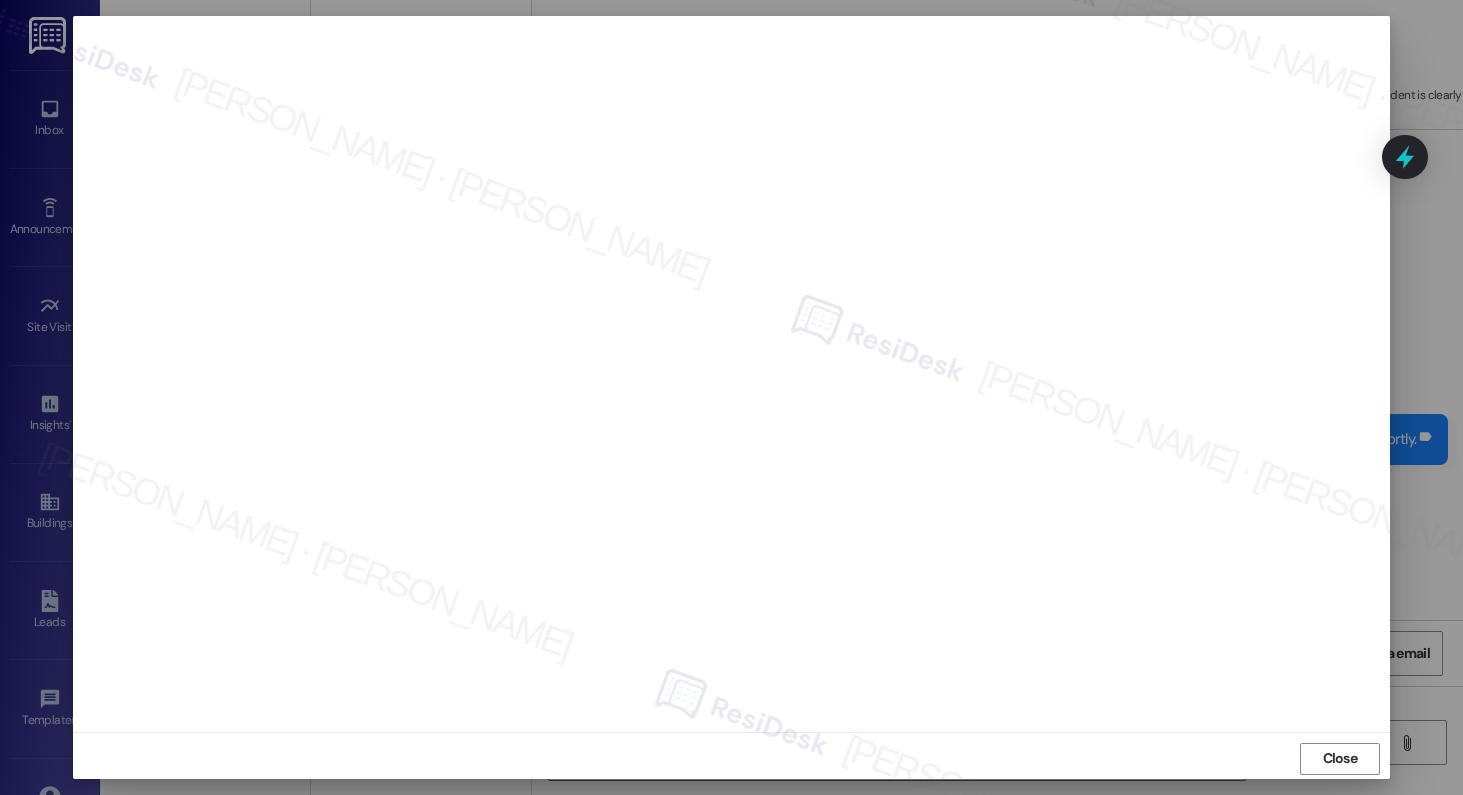 scroll, scrollTop: 5, scrollLeft: 0, axis: vertical 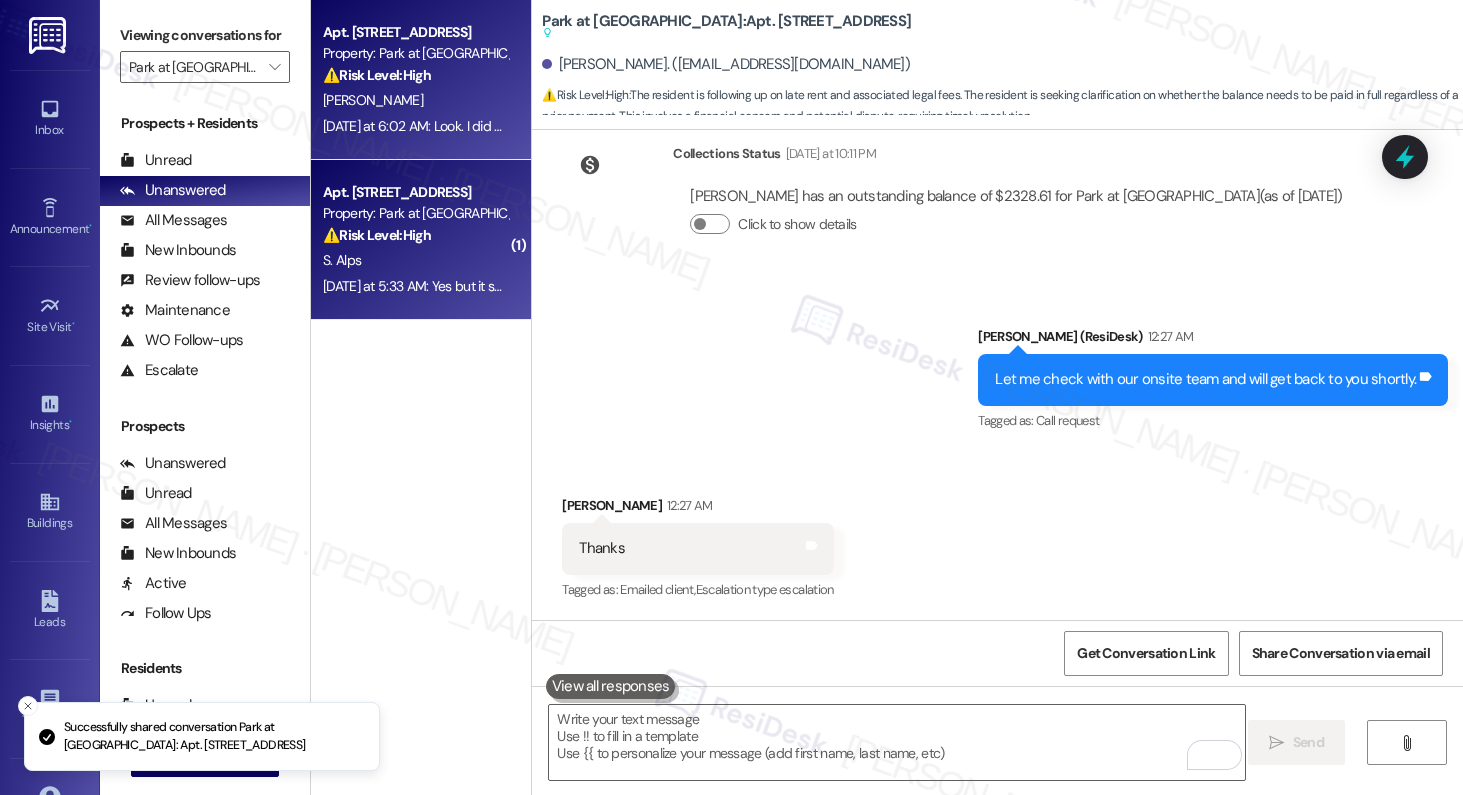 click on "Yesterday at 6:02 AM: Look. I did your job. Sign says proper swim attire required and swim diapers. Yesterday at 6:02 AM: Look. I did your job. Sign says proper swim attire required and swim diapers." at bounding box center (598, 126) 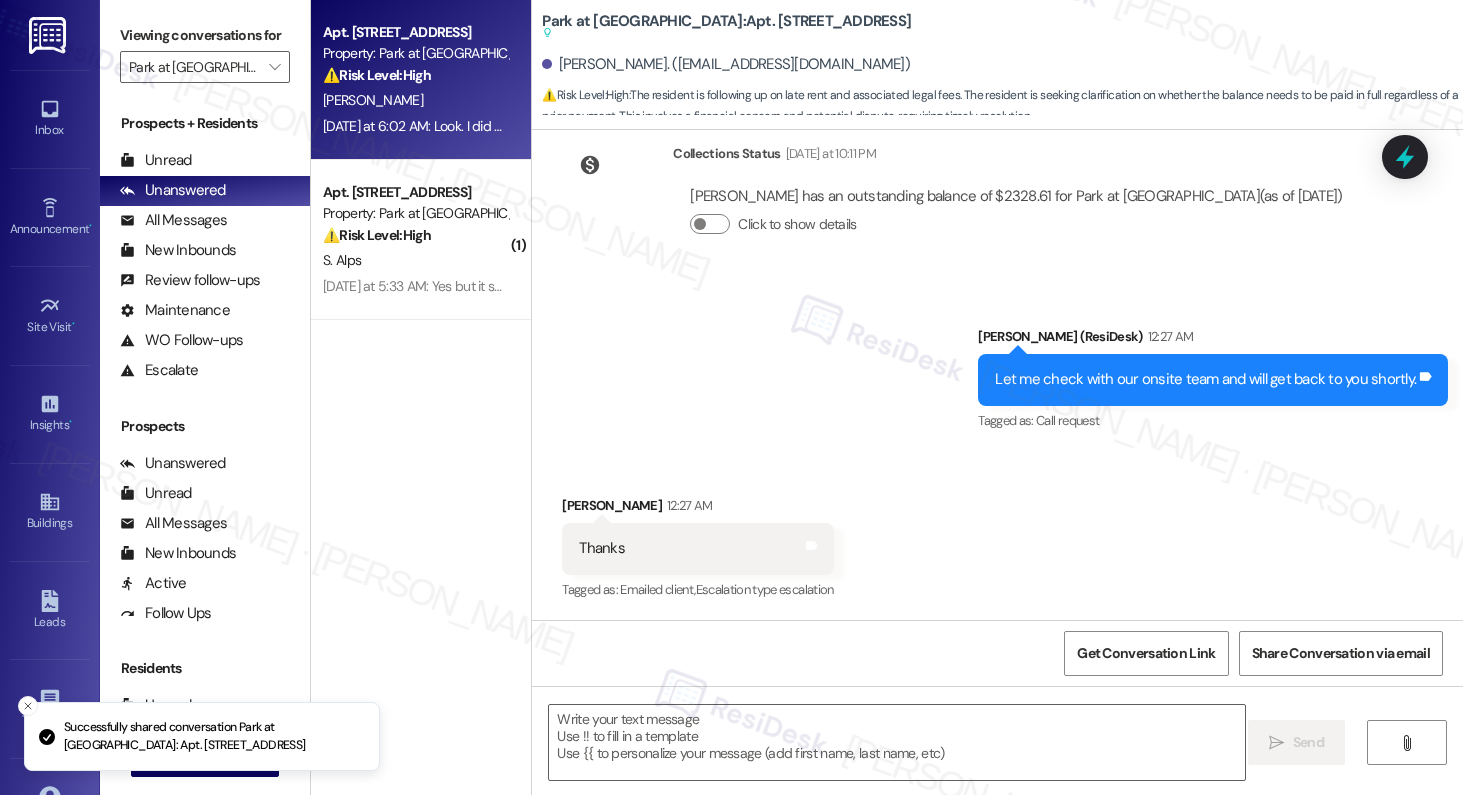 type on "Fetching suggested responses. Please feel free to read through the conversation in the meantime." 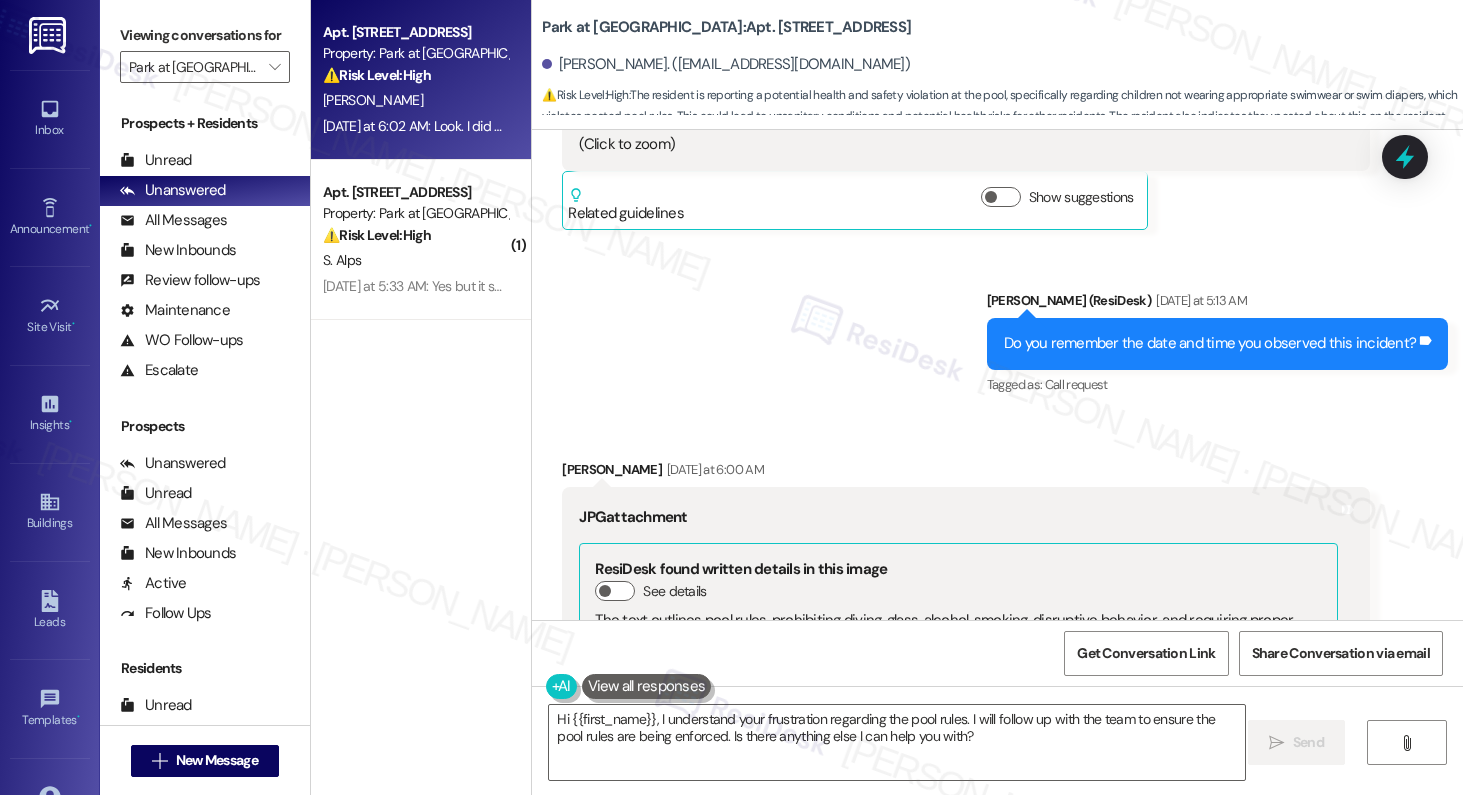 scroll, scrollTop: 36334, scrollLeft: 0, axis: vertical 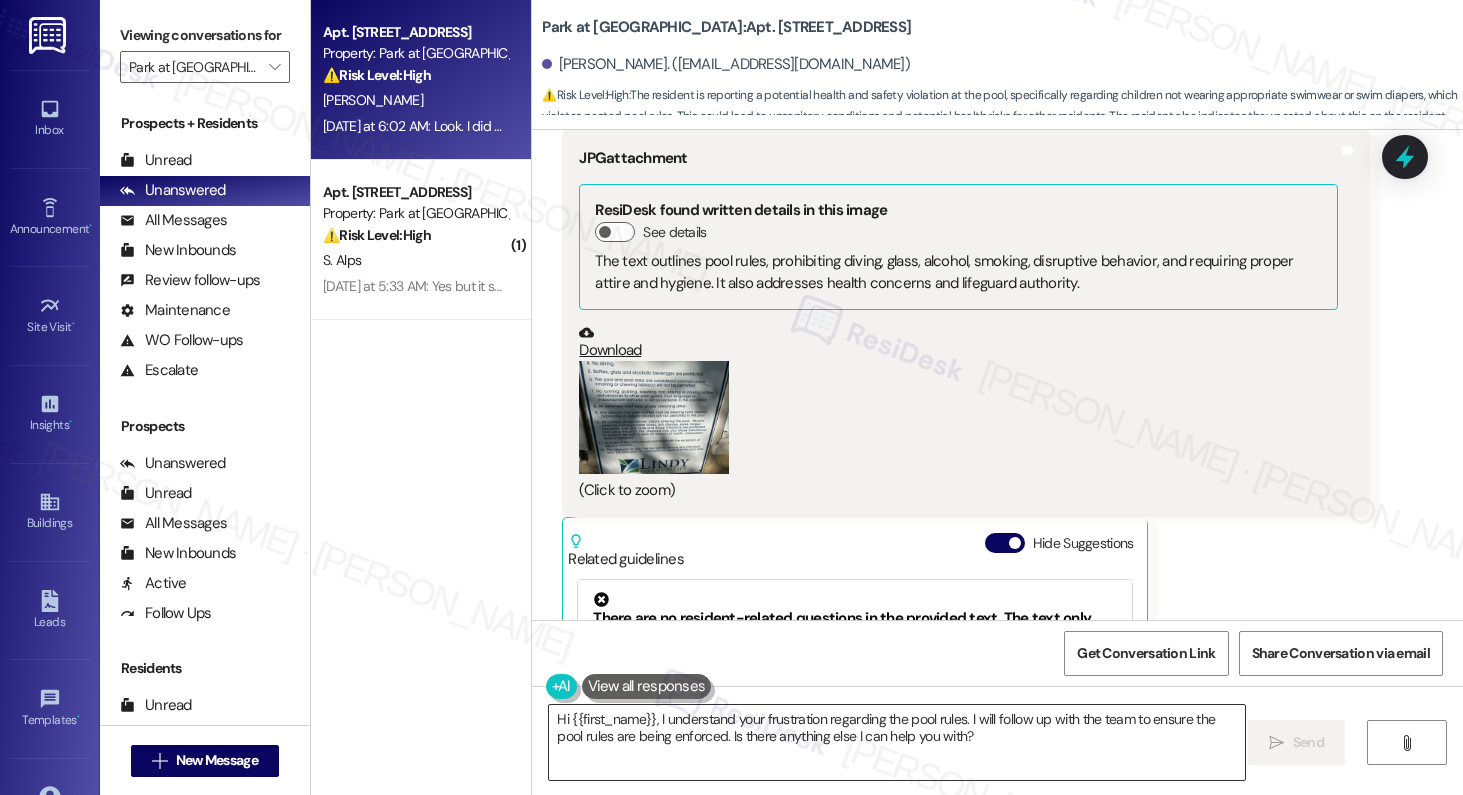 click on "Hi {{first_name}}, I understand your frustration regarding the pool rules. I will follow up with the team to ensure the pool rules are being enforced. Is there anything else I can help you with?" at bounding box center [897, 742] 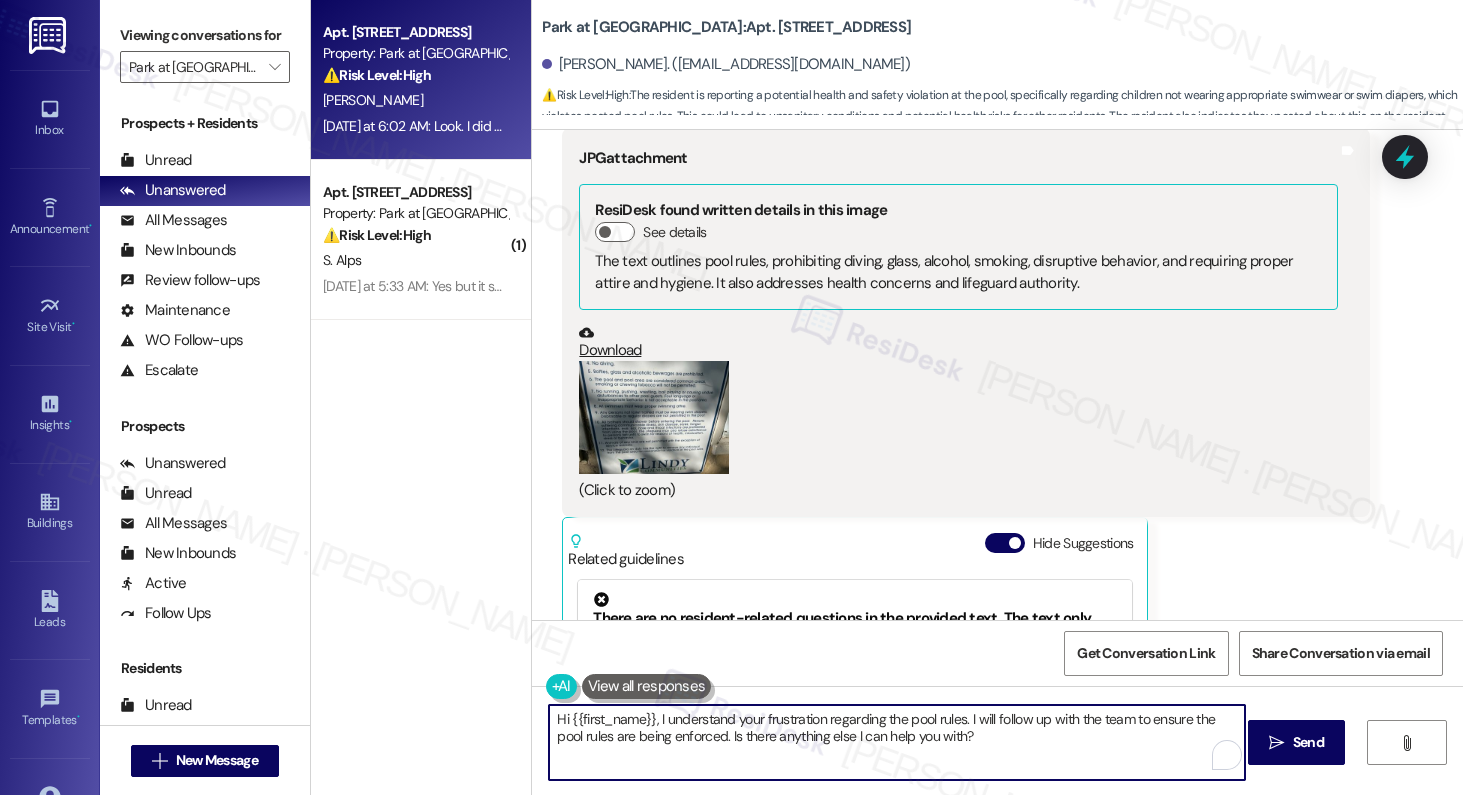 click on "Hi {{first_name}}, I understand your frustration regarding the pool rules. I will follow up with the team to ensure the pool rules are being enforced. Is there anything else I can help you with?" at bounding box center [897, 742] 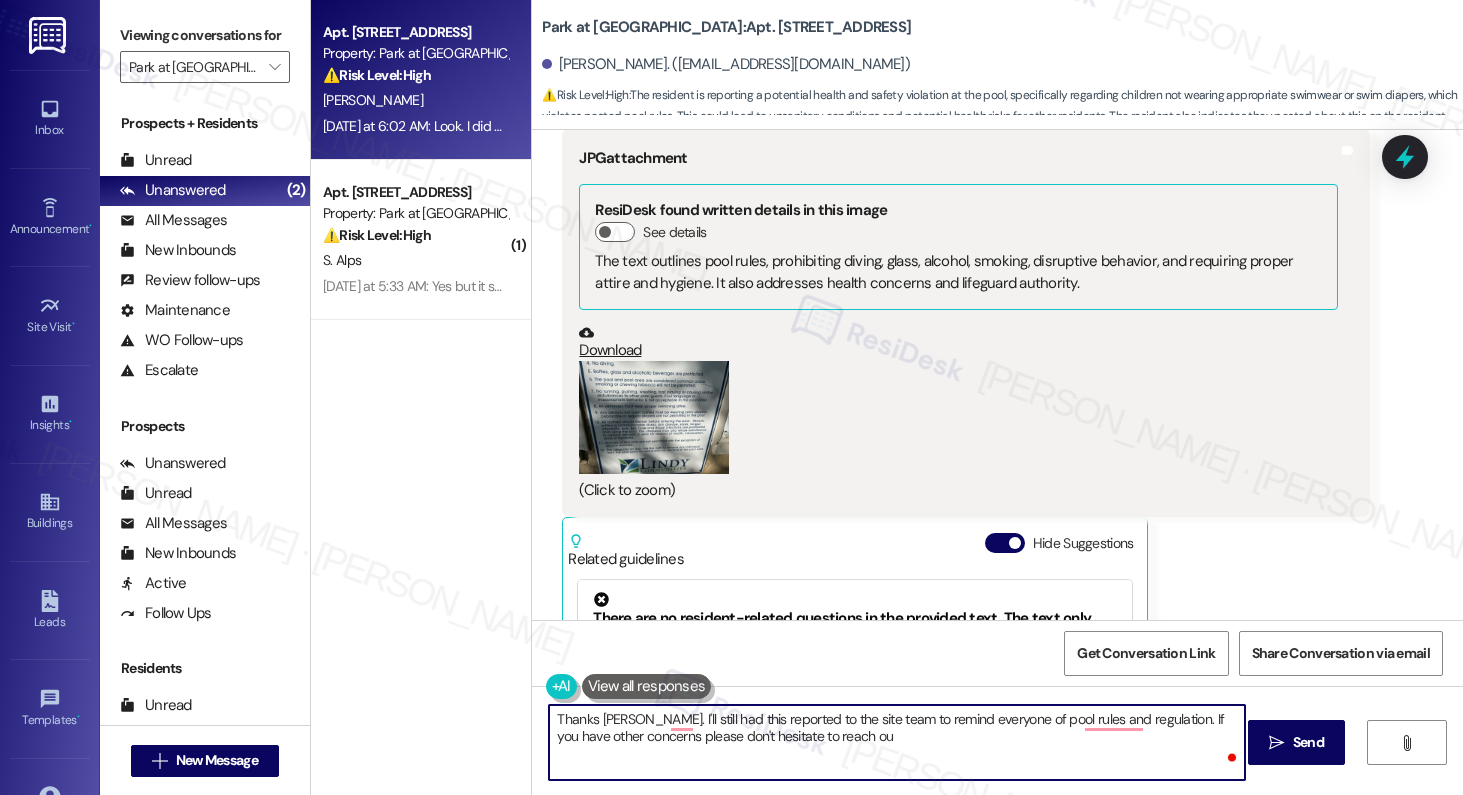 type on "Thanks Kevin. I'll still had this reported to the site team to remind everyone of pool rules and regulation. If you have other concerns please don't hesitate to reach out" 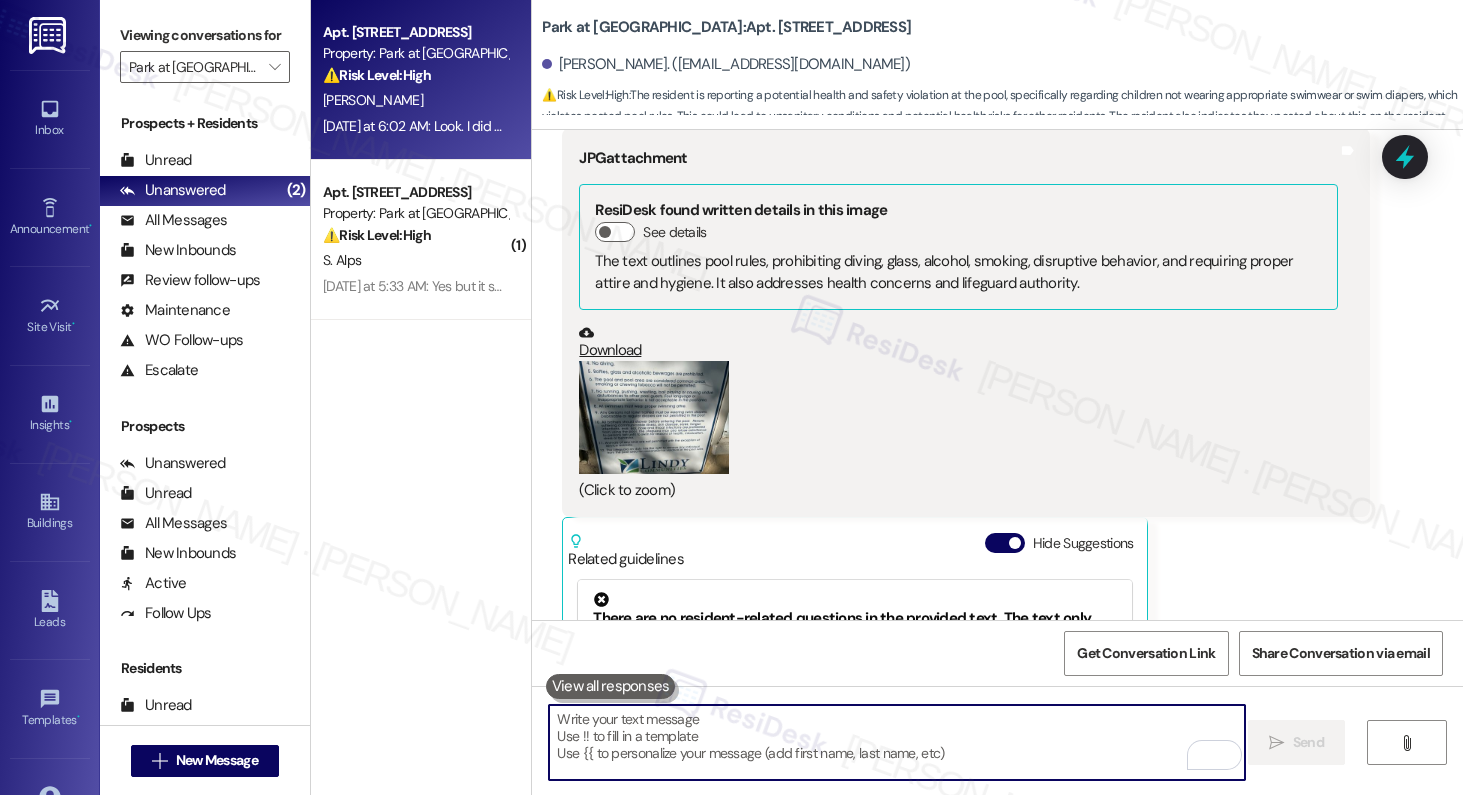 click at bounding box center [897, 742] 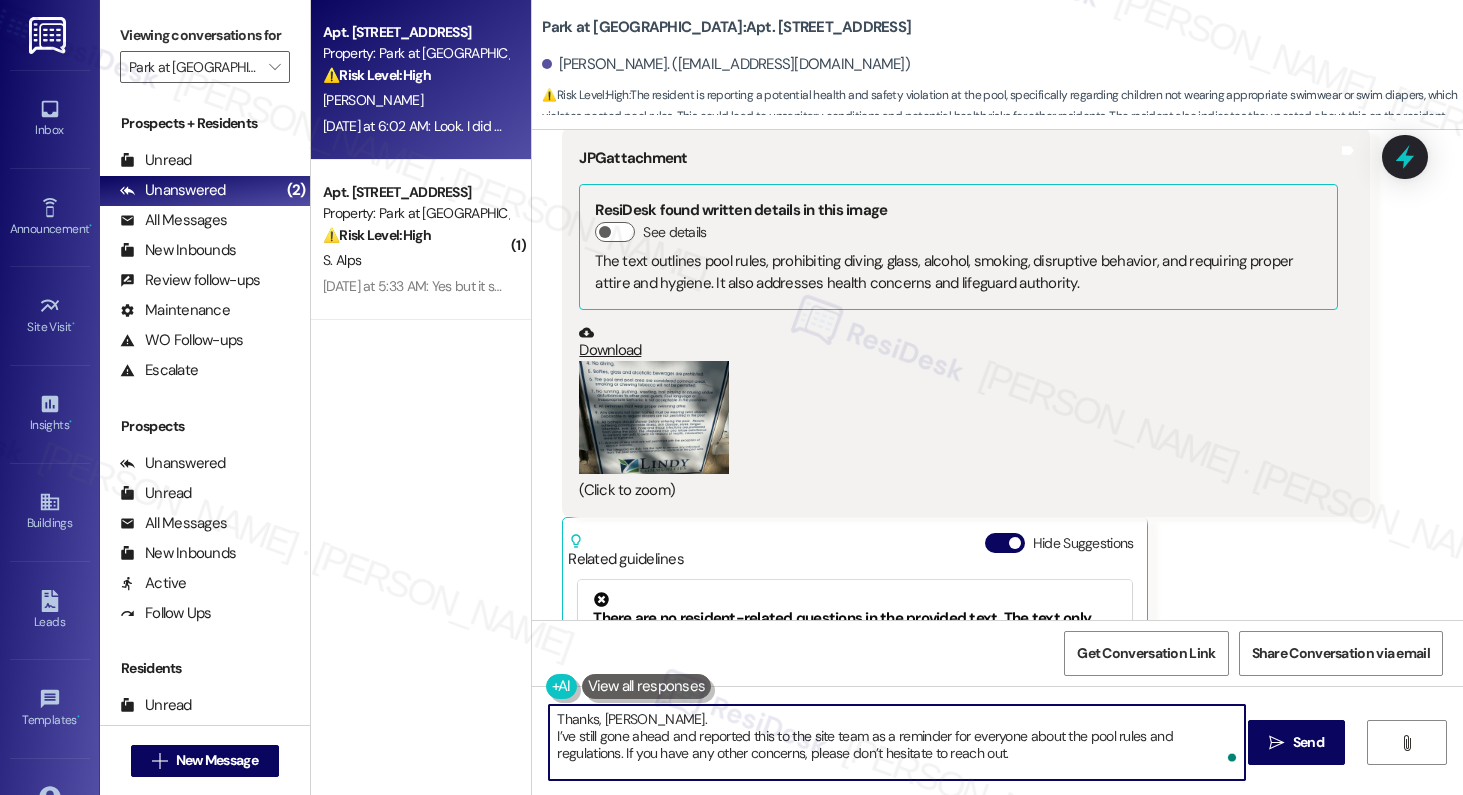 click on "Thanks, Kevin.
I’ve still gone ahead and reported this to the site team as a reminder for everyone about the pool rules and regulations. If you have any other concerns, please don’t hesitate to reach out." at bounding box center (897, 742) 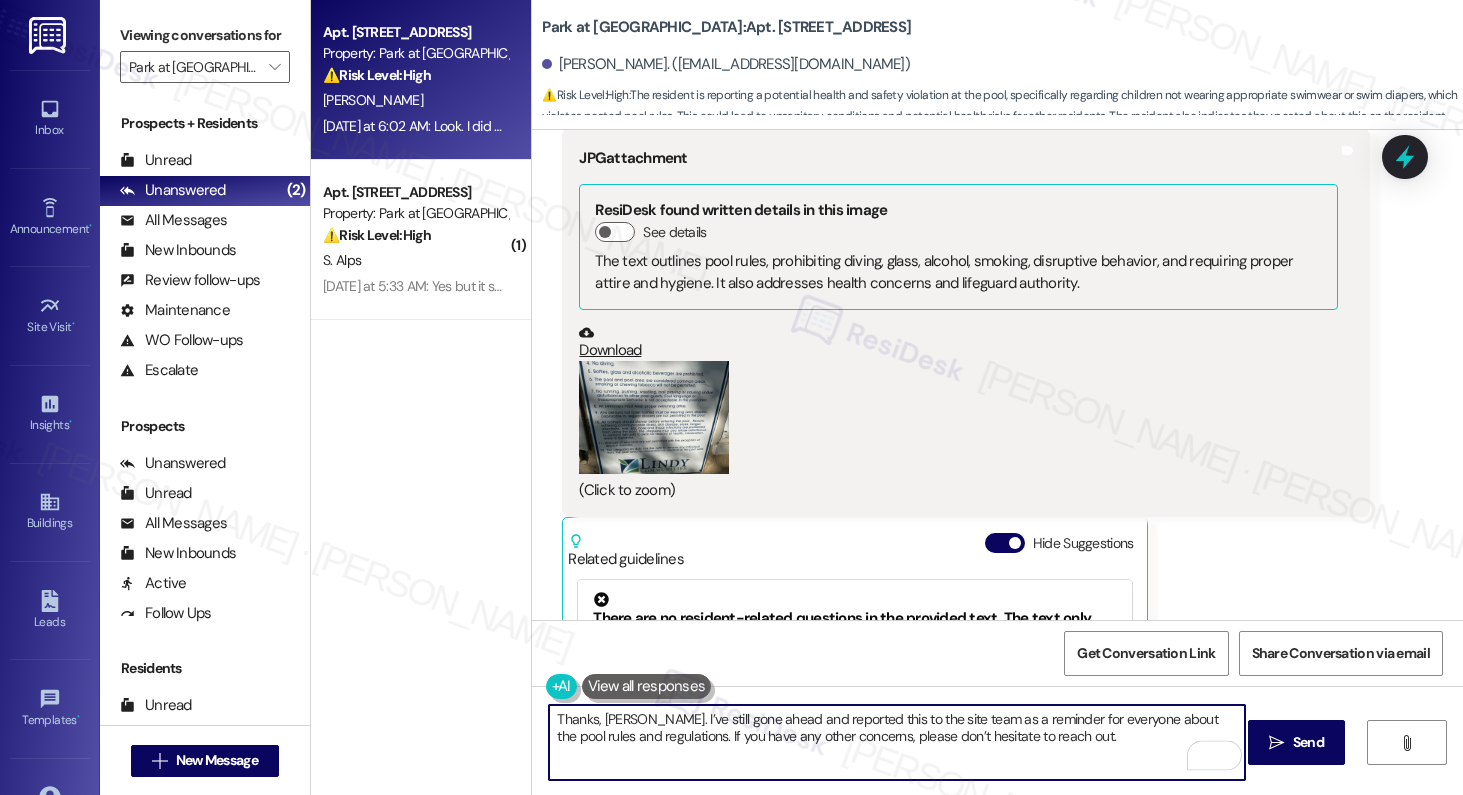 click on "Thanks, Kevin. I’ve still gone ahead and reported this to the site team as a reminder for everyone about the pool rules and regulations. If you have any other concerns, please don’t hesitate to reach out." at bounding box center [897, 742] 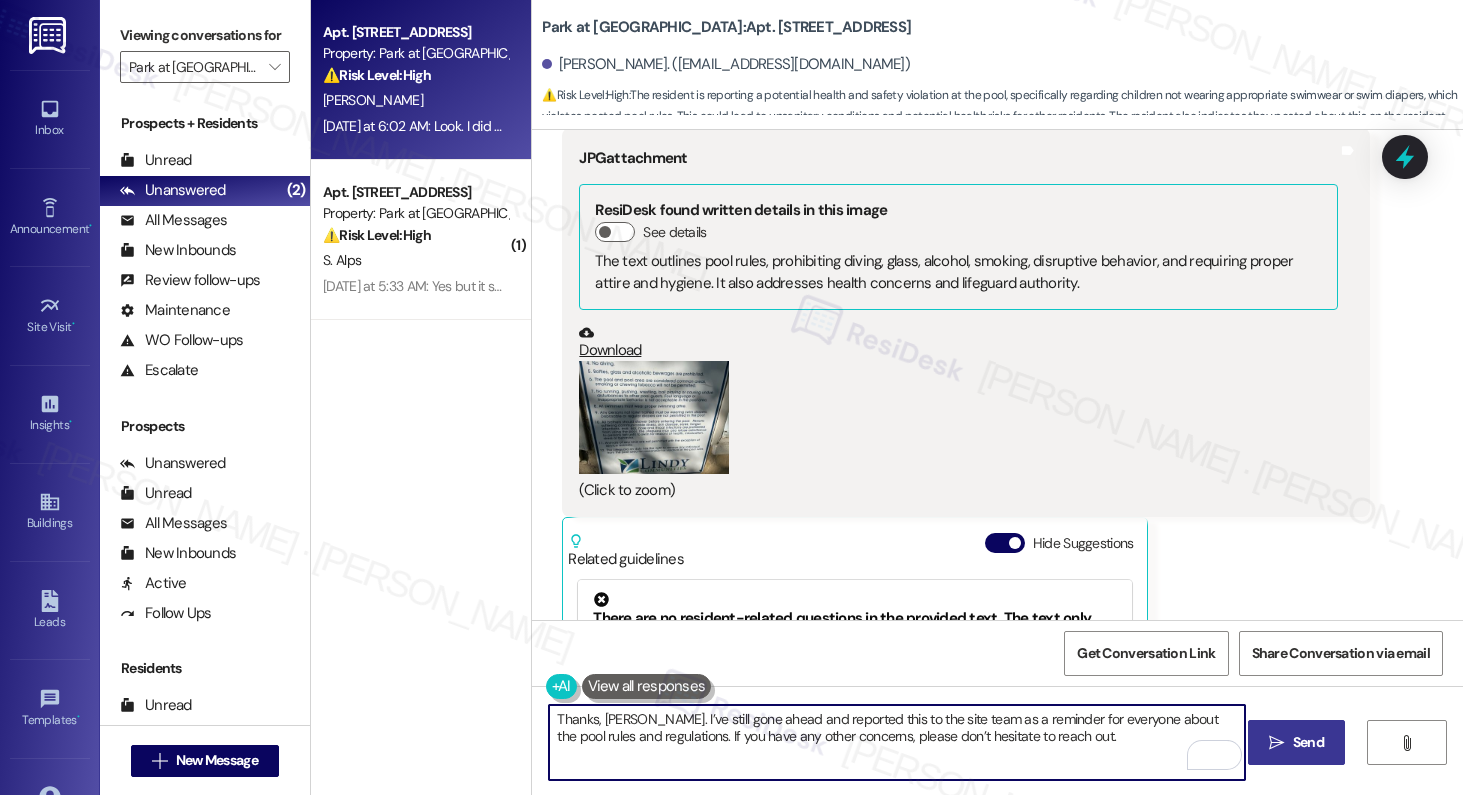 type on "Thanks, Kevin. I’ve still gone ahead and reported this to the site team as a reminder for everyone about the pool rules and regulations. If you have any other concerns, please don’t hesitate to reach out." 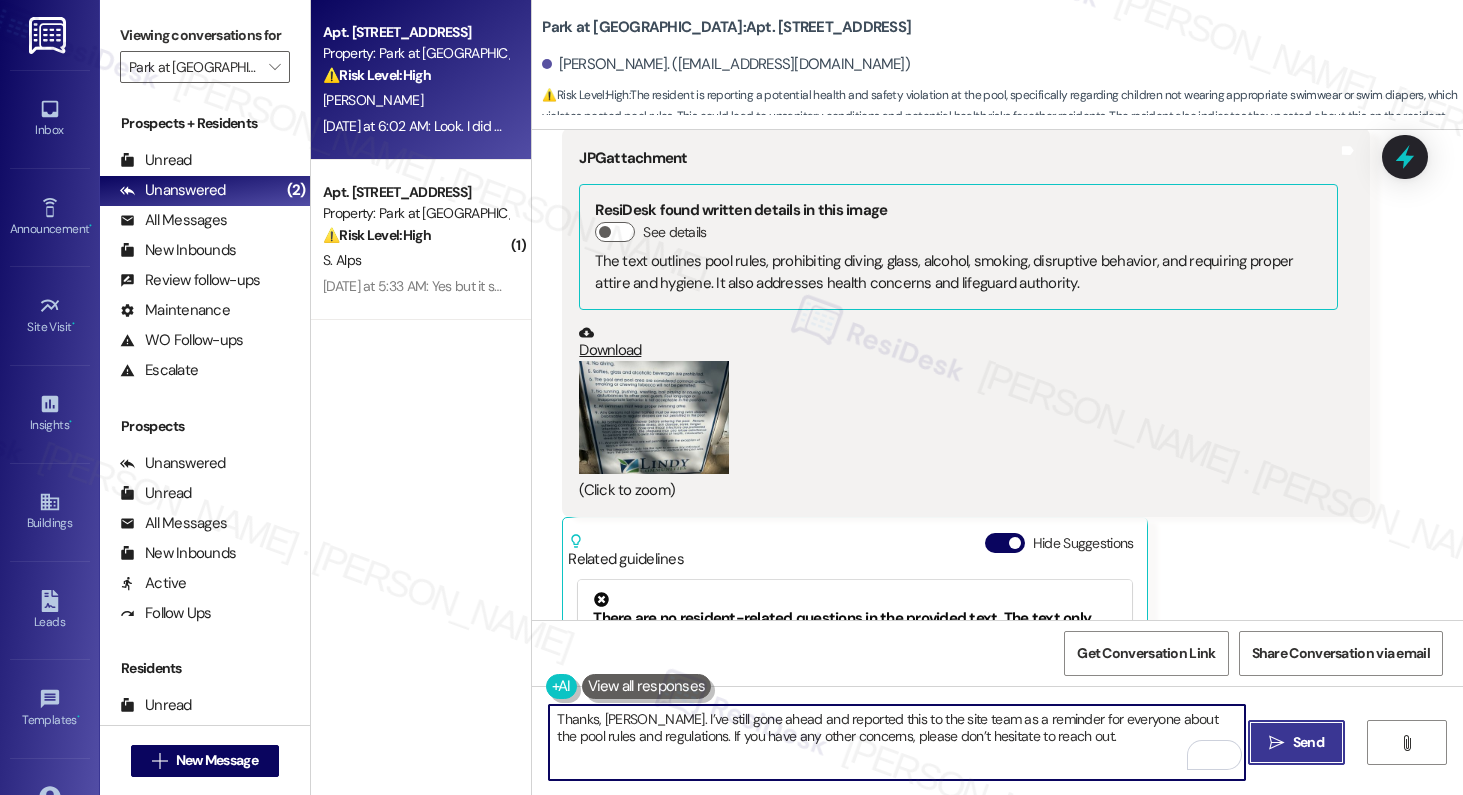 click on "Send" at bounding box center [1308, 742] 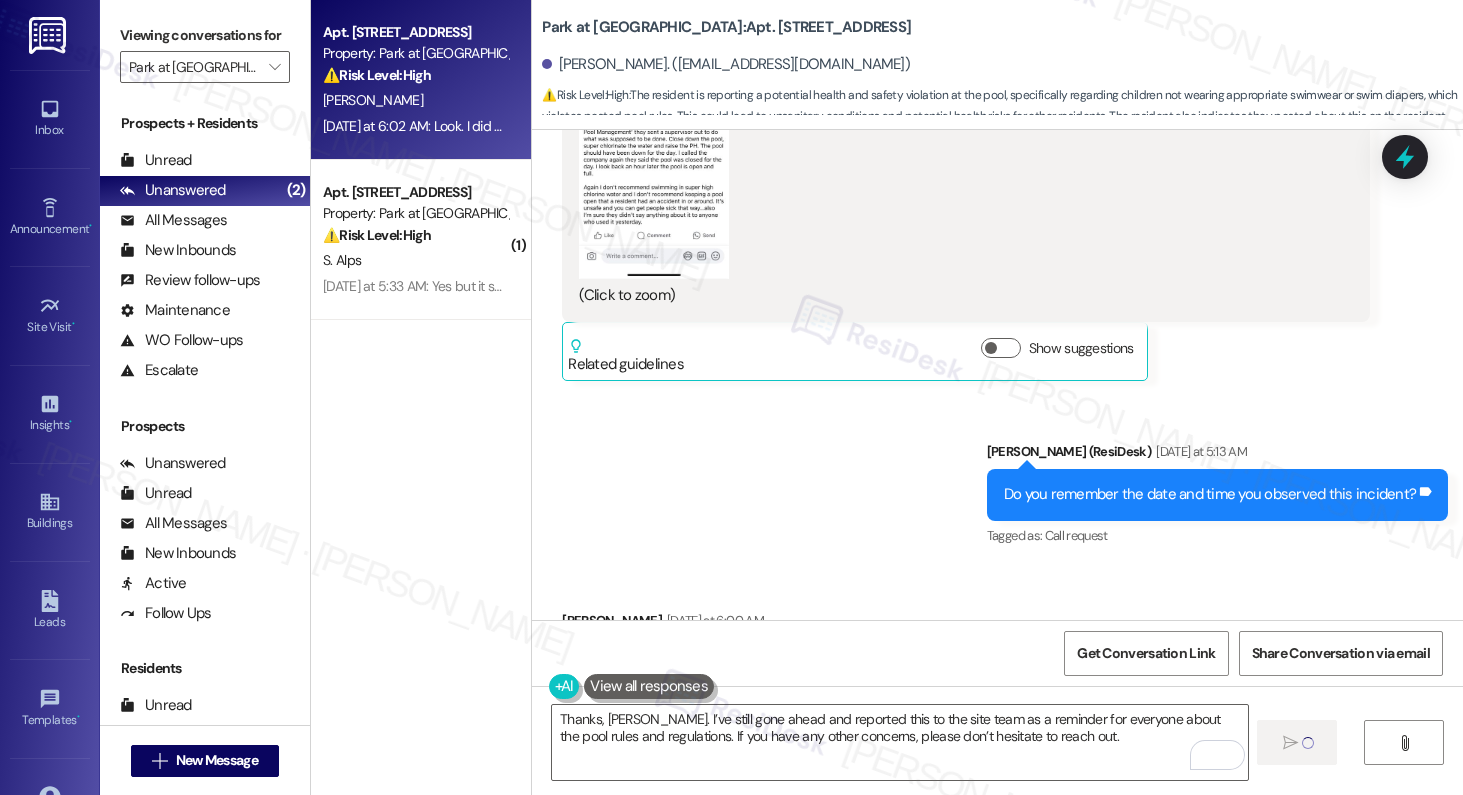 type 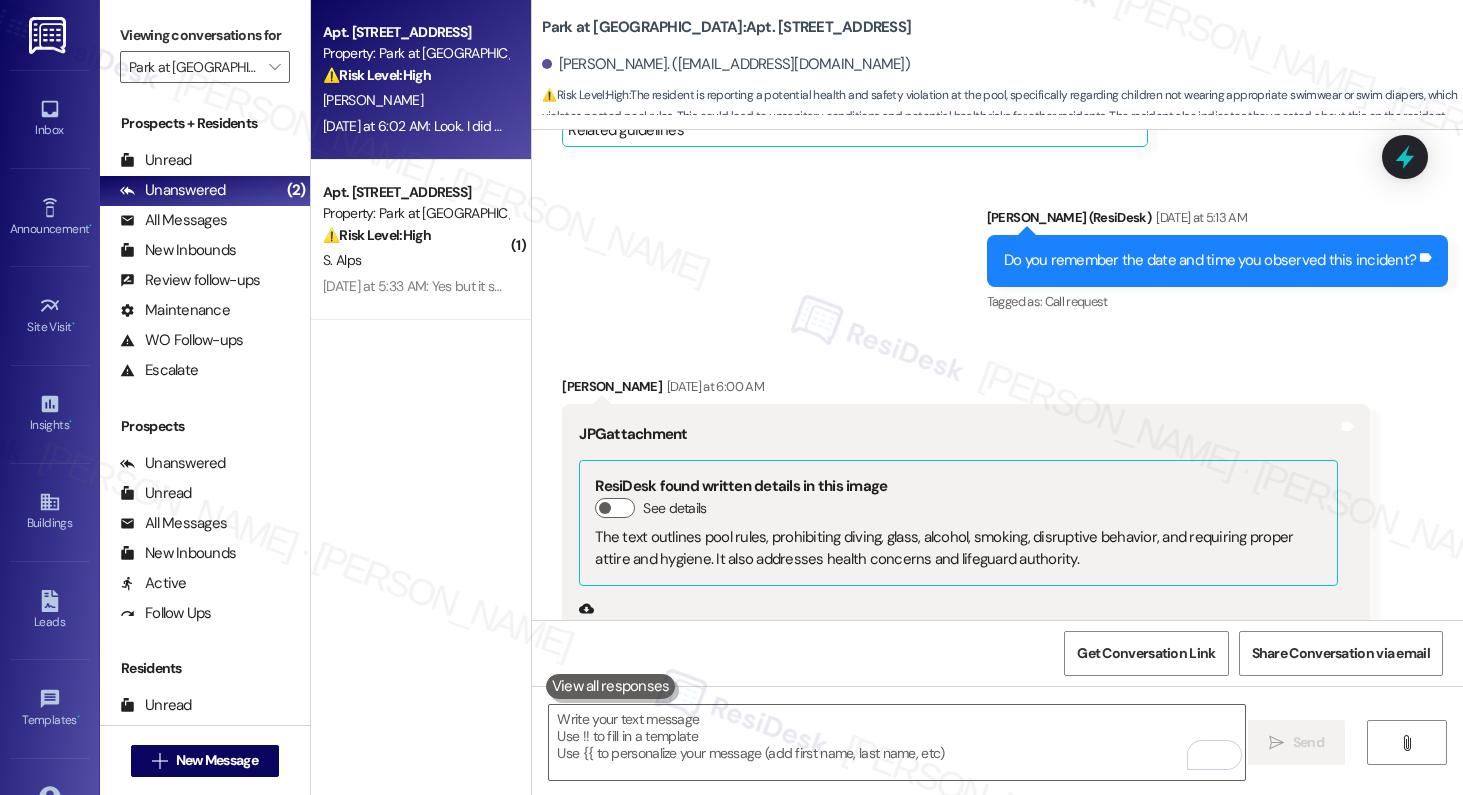 scroll, scrollTop: 36256, scrollLeft: 0, axis: vertical 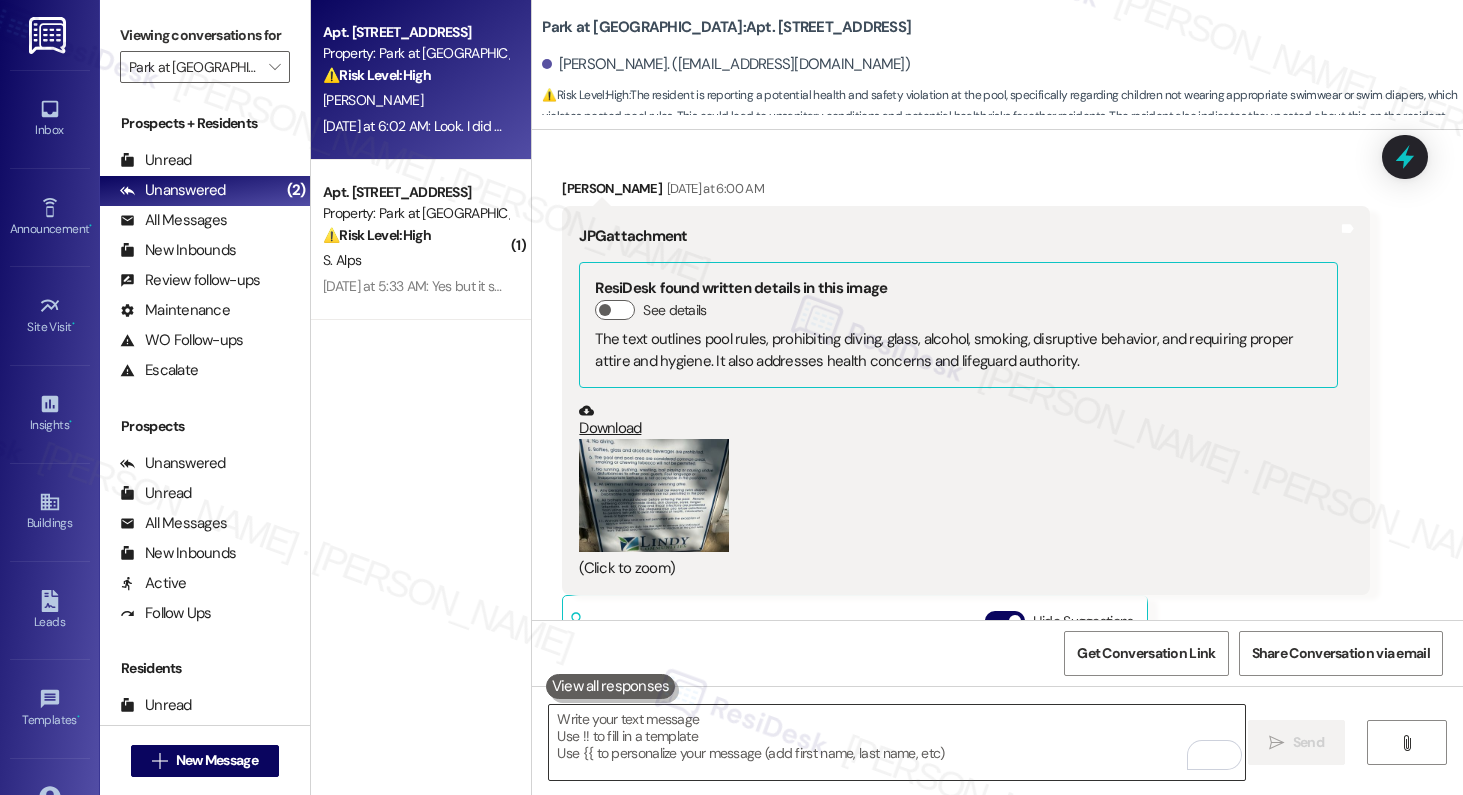 click at bounding box center [897, 742] 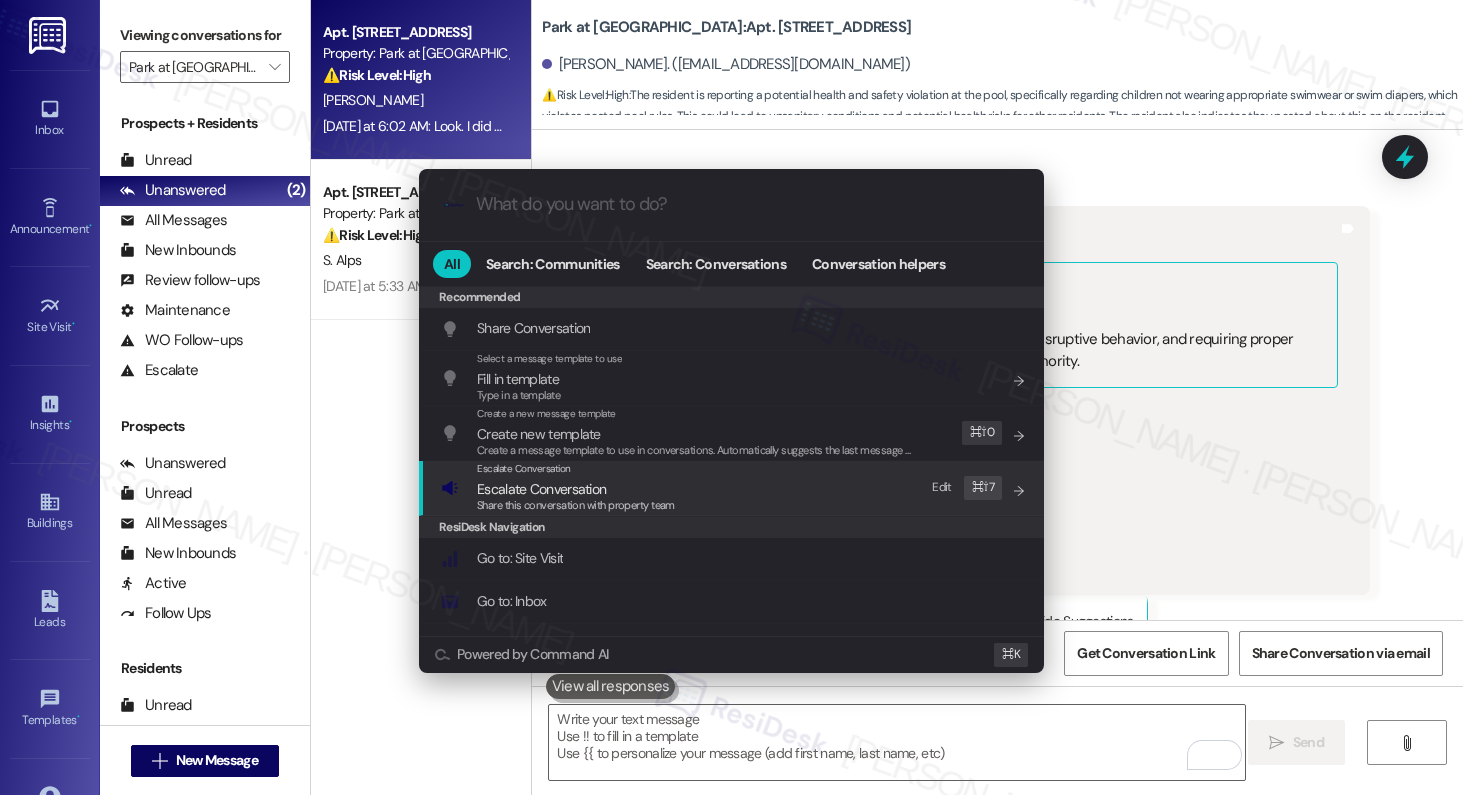 click on "Escalate Conversation Escalate Conversation Share this conversation with property team Edit ⌘ ⇧ 7" at bounding box center (733, 488) 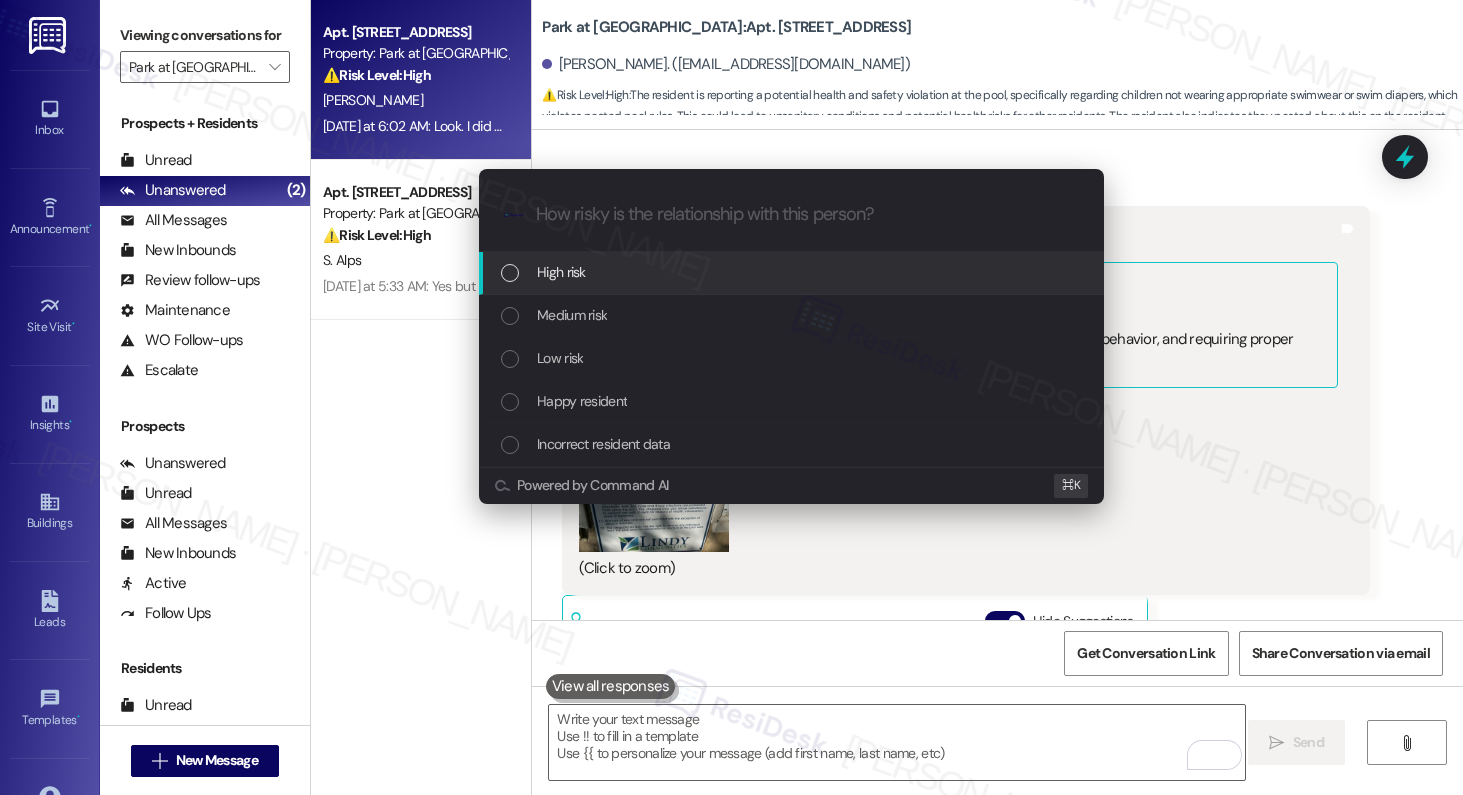 click on "High risk" at bounding box center (793, 272) 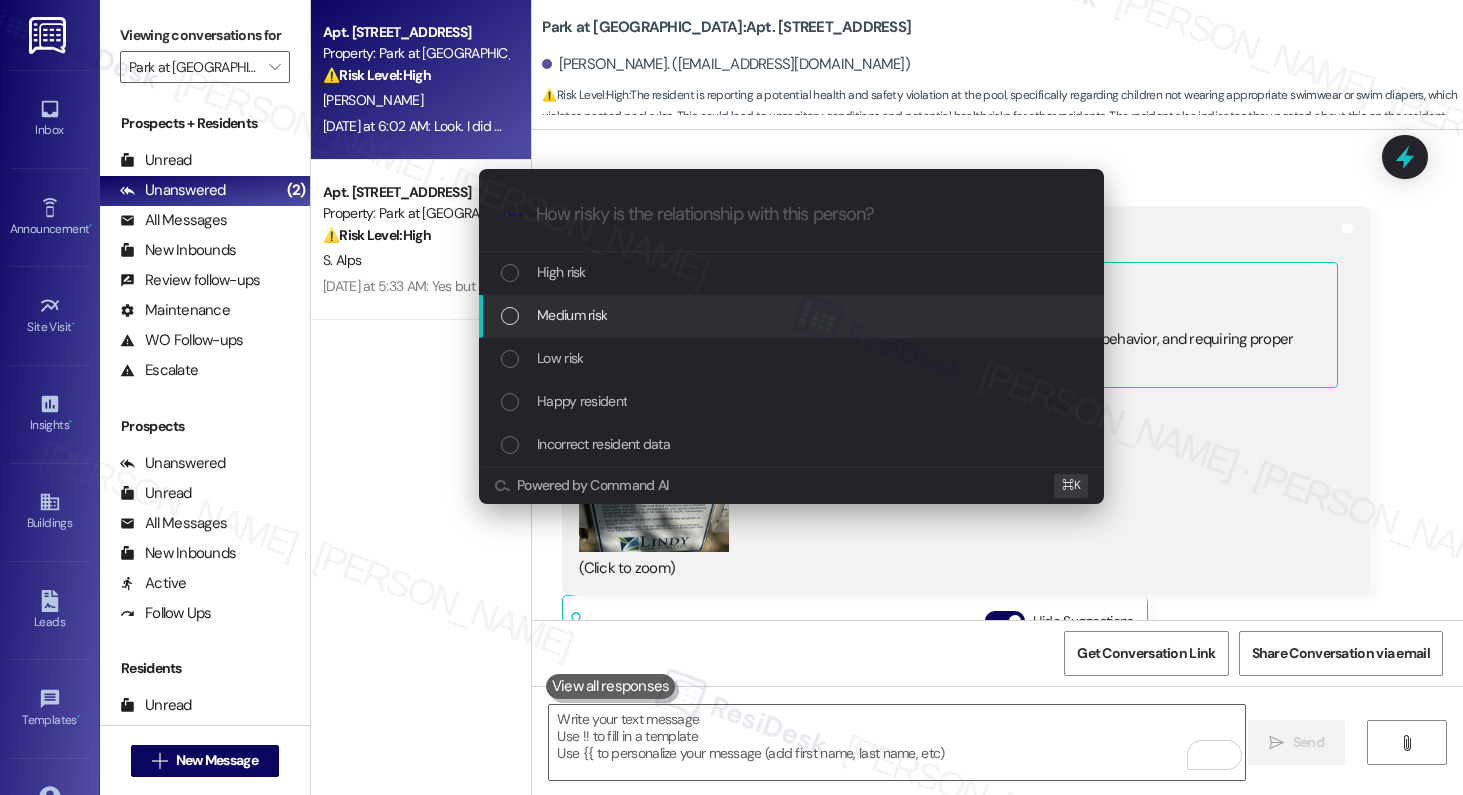 click on "Medium risk" at bounding box center [791, 316] 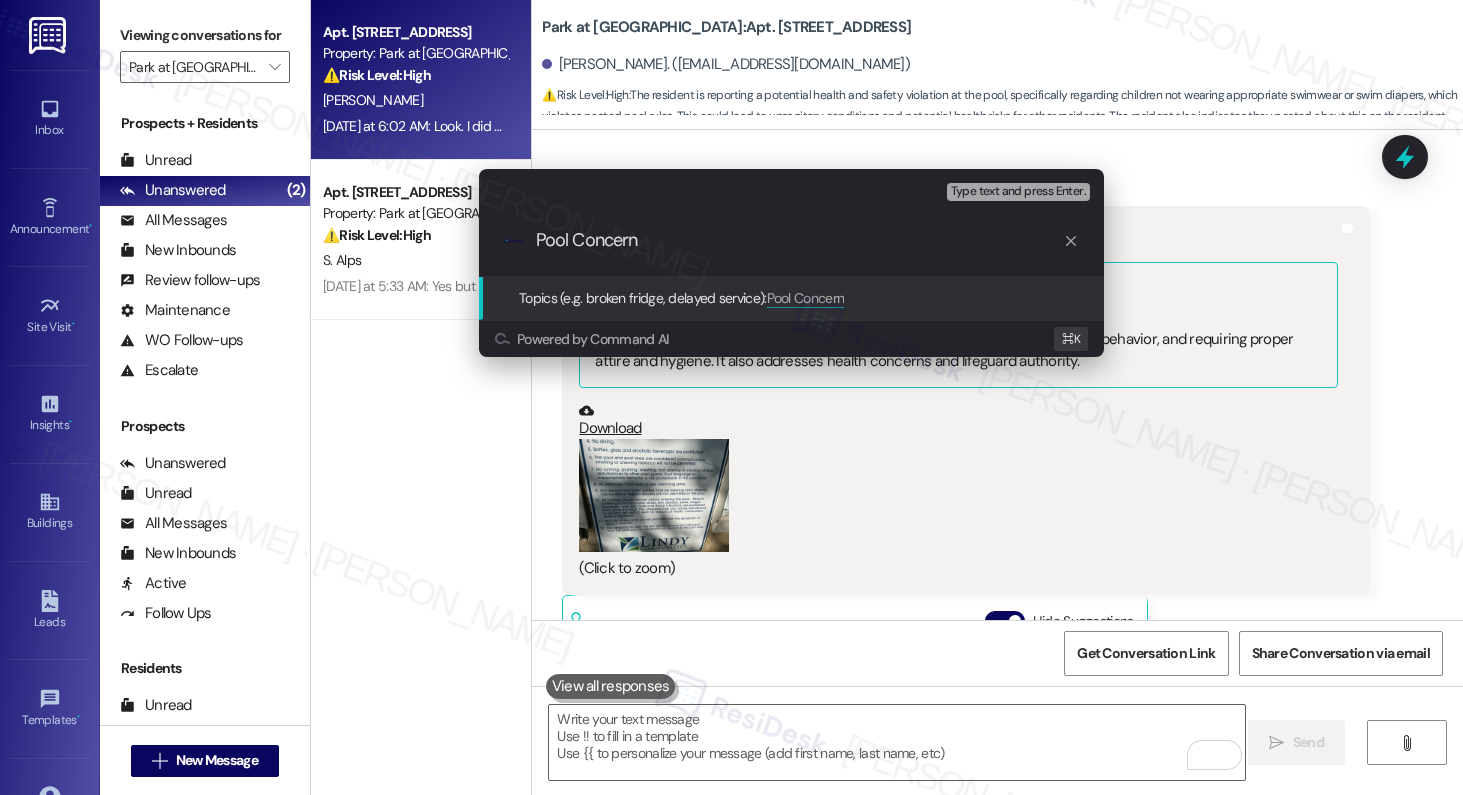 type on "Pool Concerns" 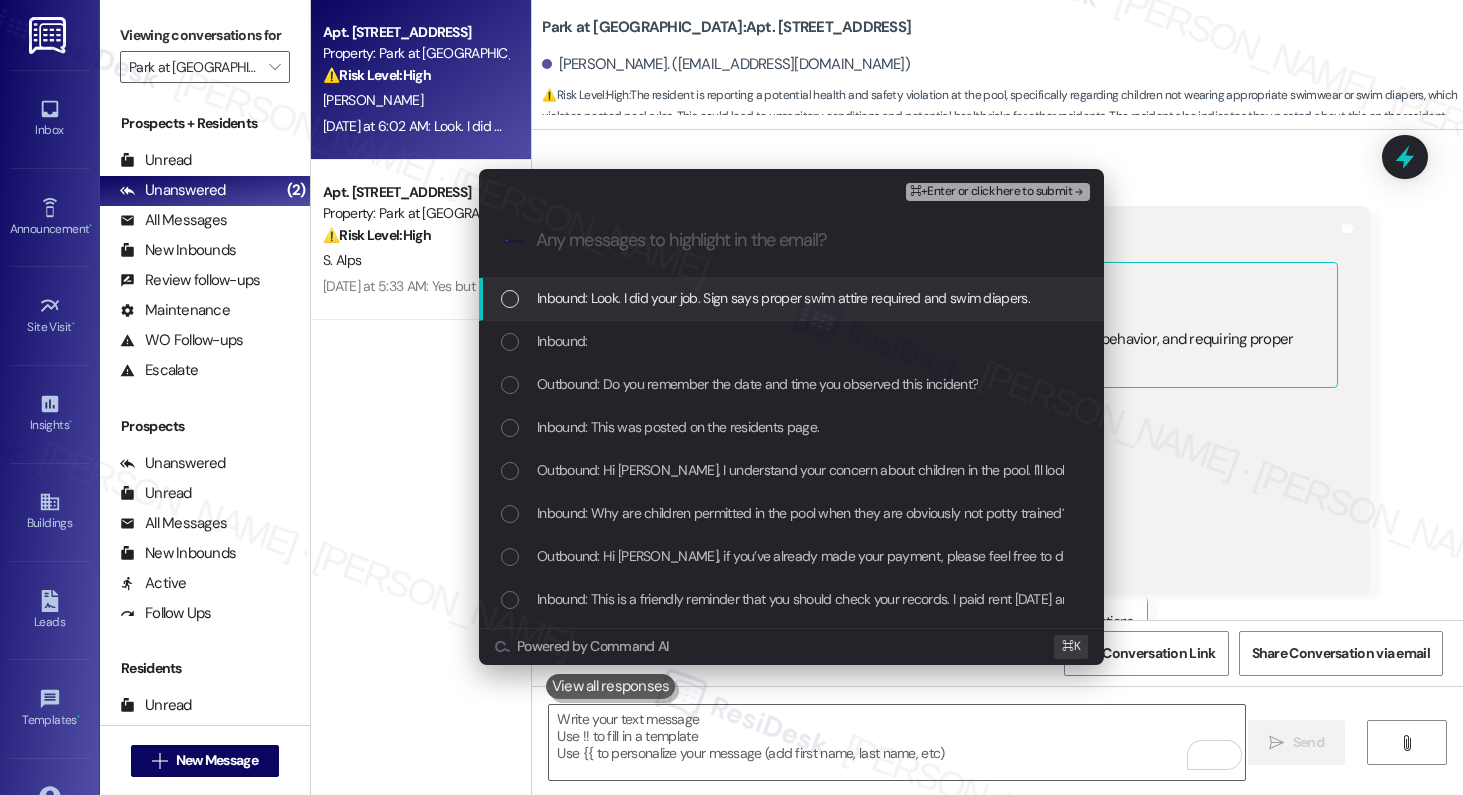 click on "Inbound: Look. I did your job. Sign says proper swim attire required and swim diapers." at bounding box center [783, 298] 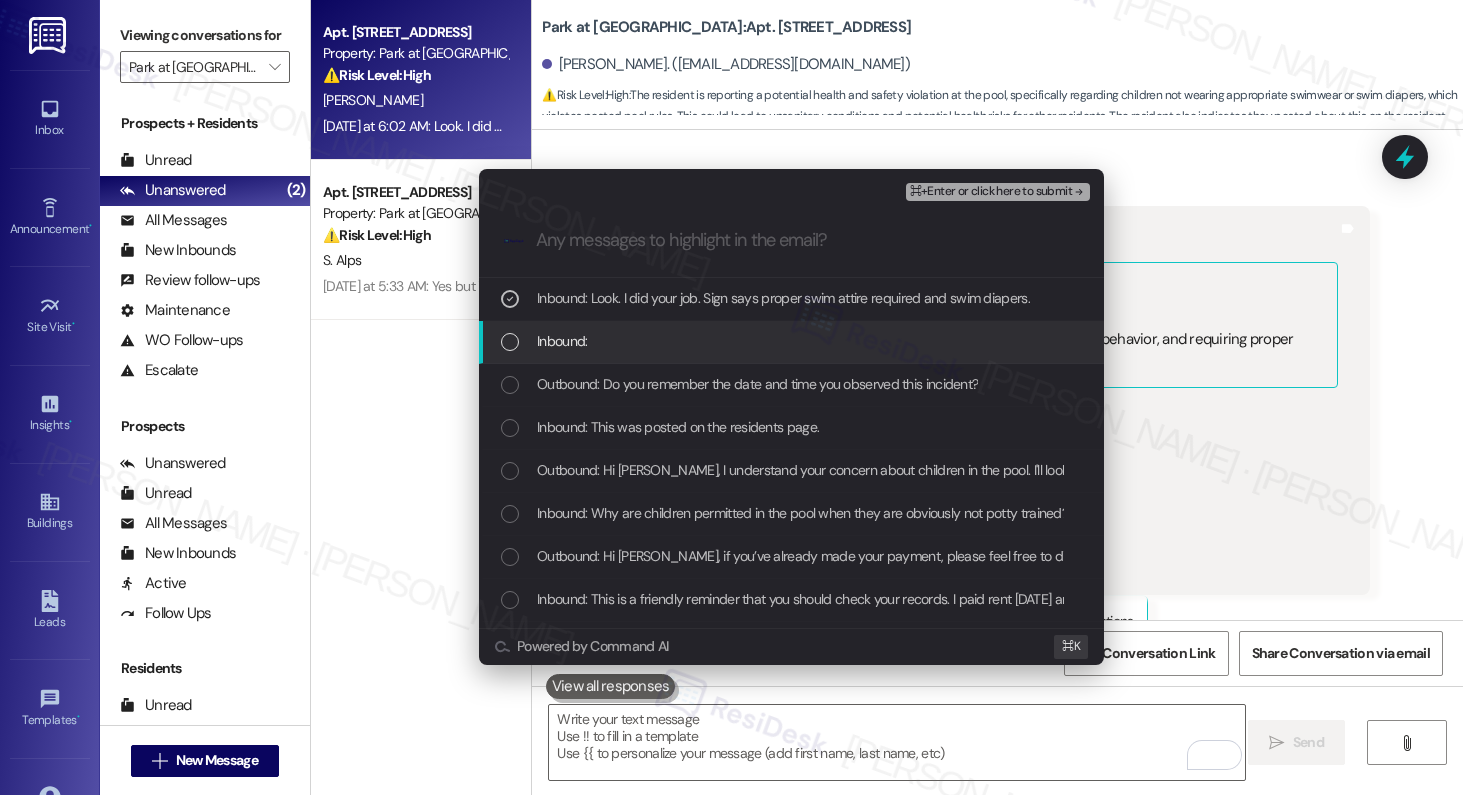 click on "Inbound:" at bounding box center [793, 341] 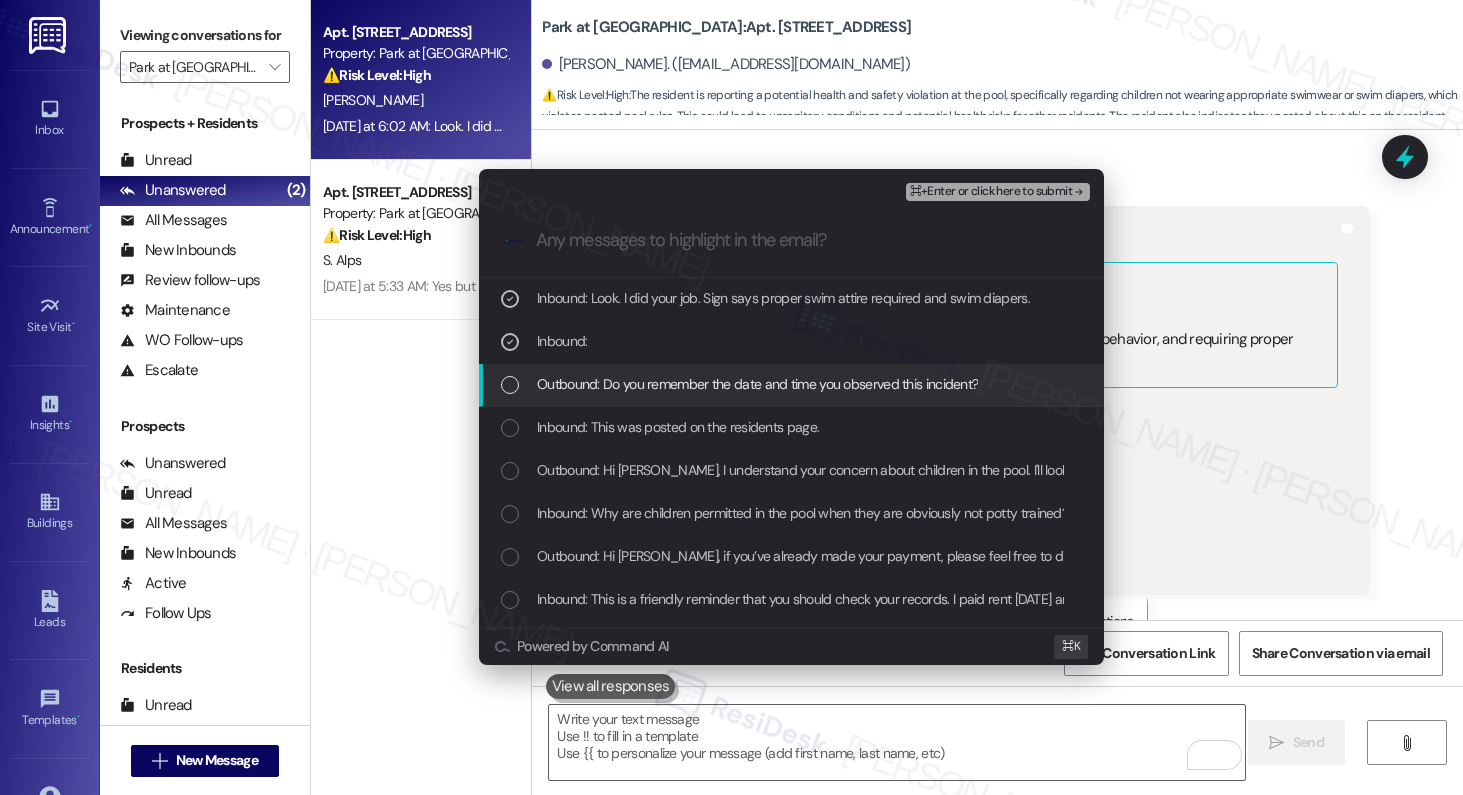 click on "Outbound: Do you remember the date and time you observed this incident?" at bounding box center (757, 384) 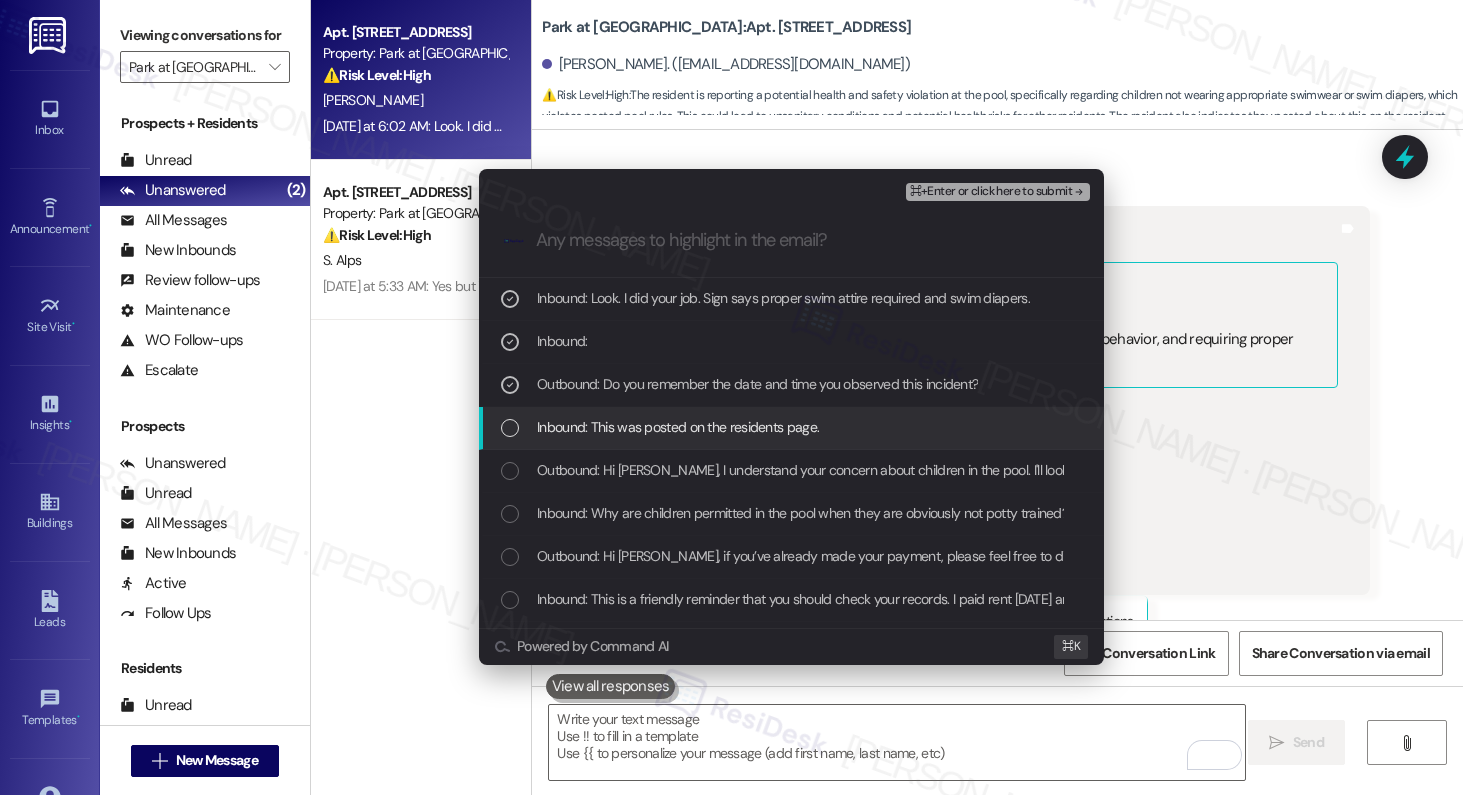 click on "Inbound: This was posted on the residents page." at bounding box center (791, 428) 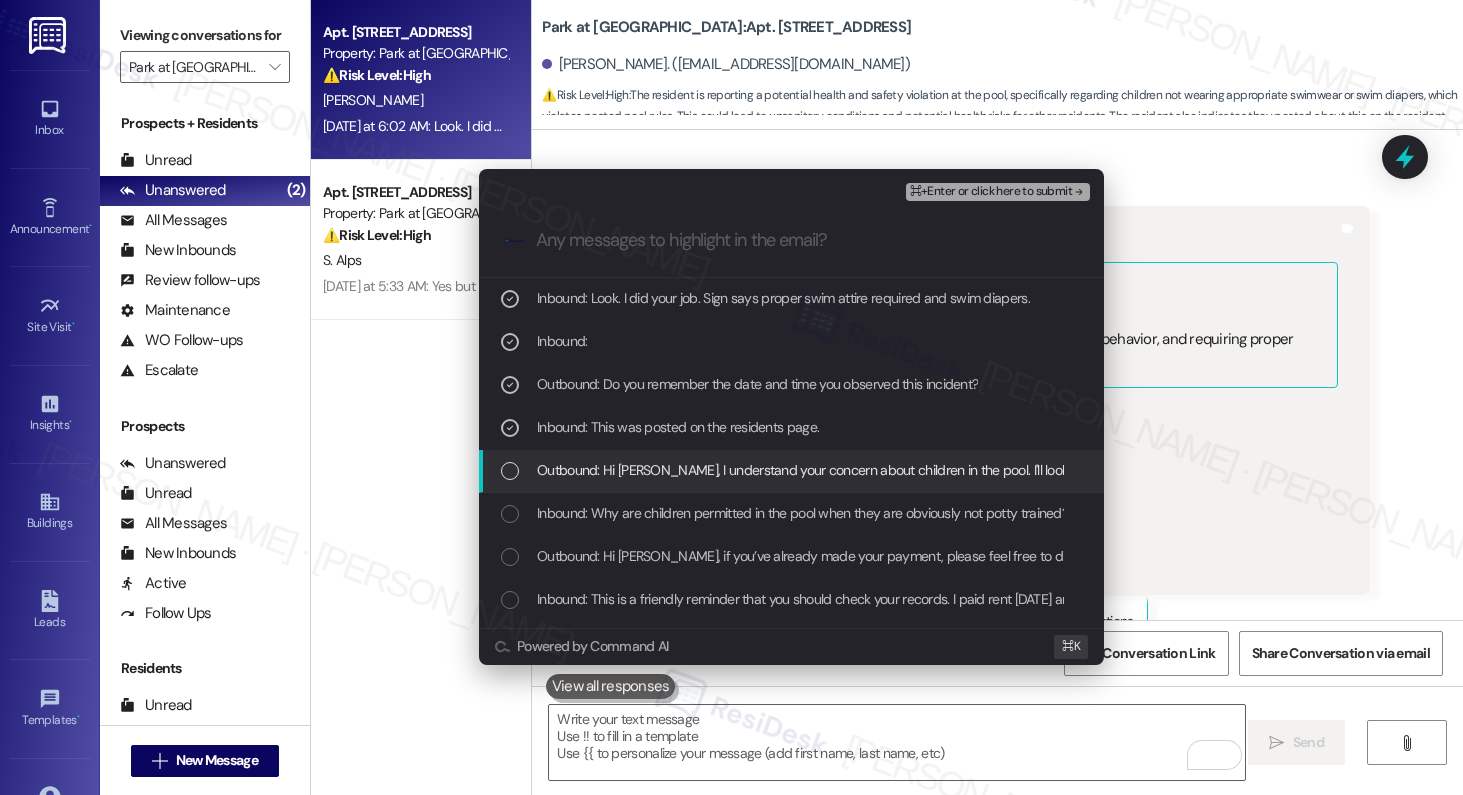 click on "Outbound: Hi Kevin, I understand your concern about children in the pool. I'll look into the pool rules and follow up with you to clarify the policy on appropriate swimwear. Thank you for bringing this to our attention!" at bounding box center [1182, 470] 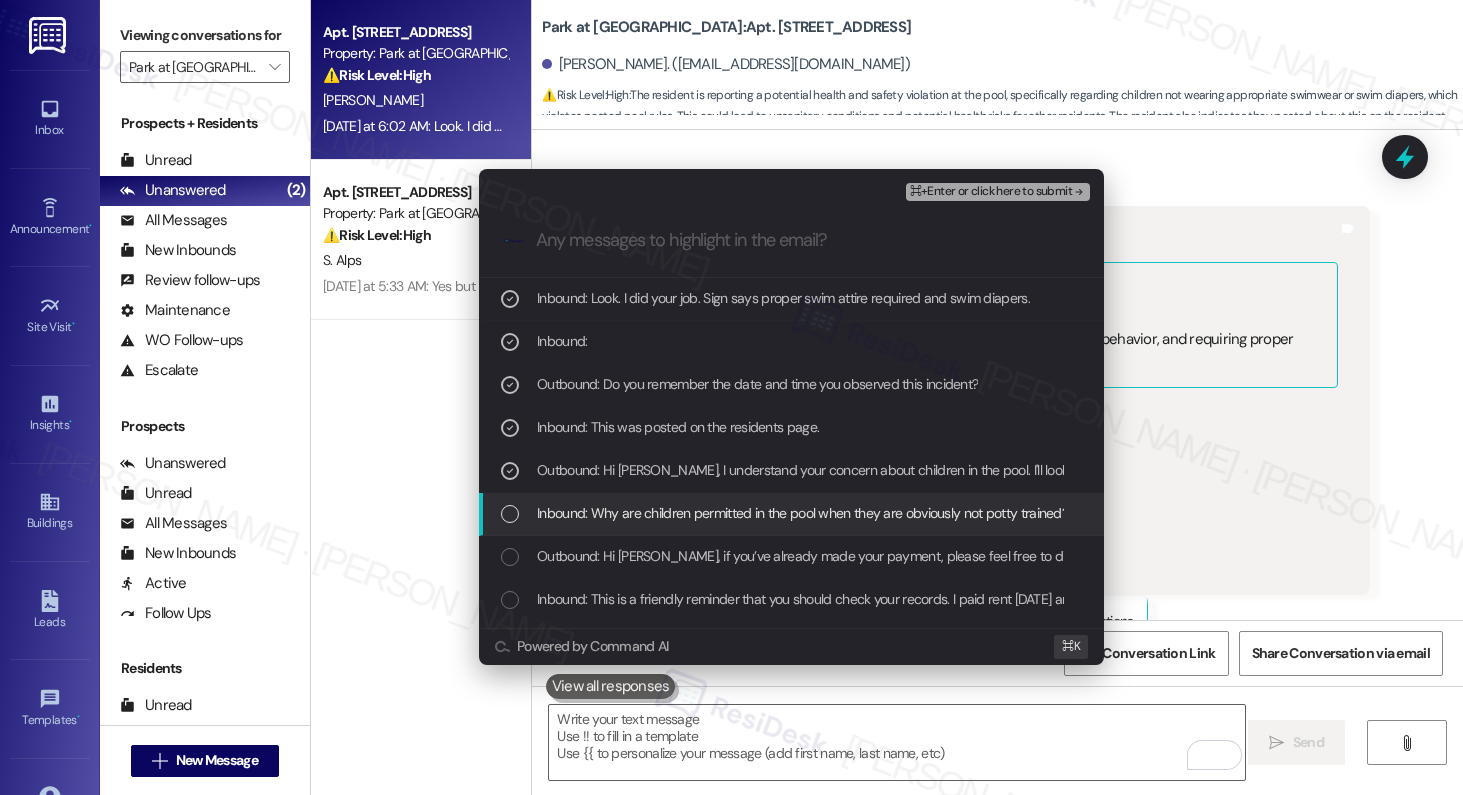 click on "Inbound: Why are children permitted in the pool when they are obviously not potty trained? They are not wearing swimsuits and no swim diapers? Their clothing is see through and they're not wearing underwear." at bounding box center [791, 514] 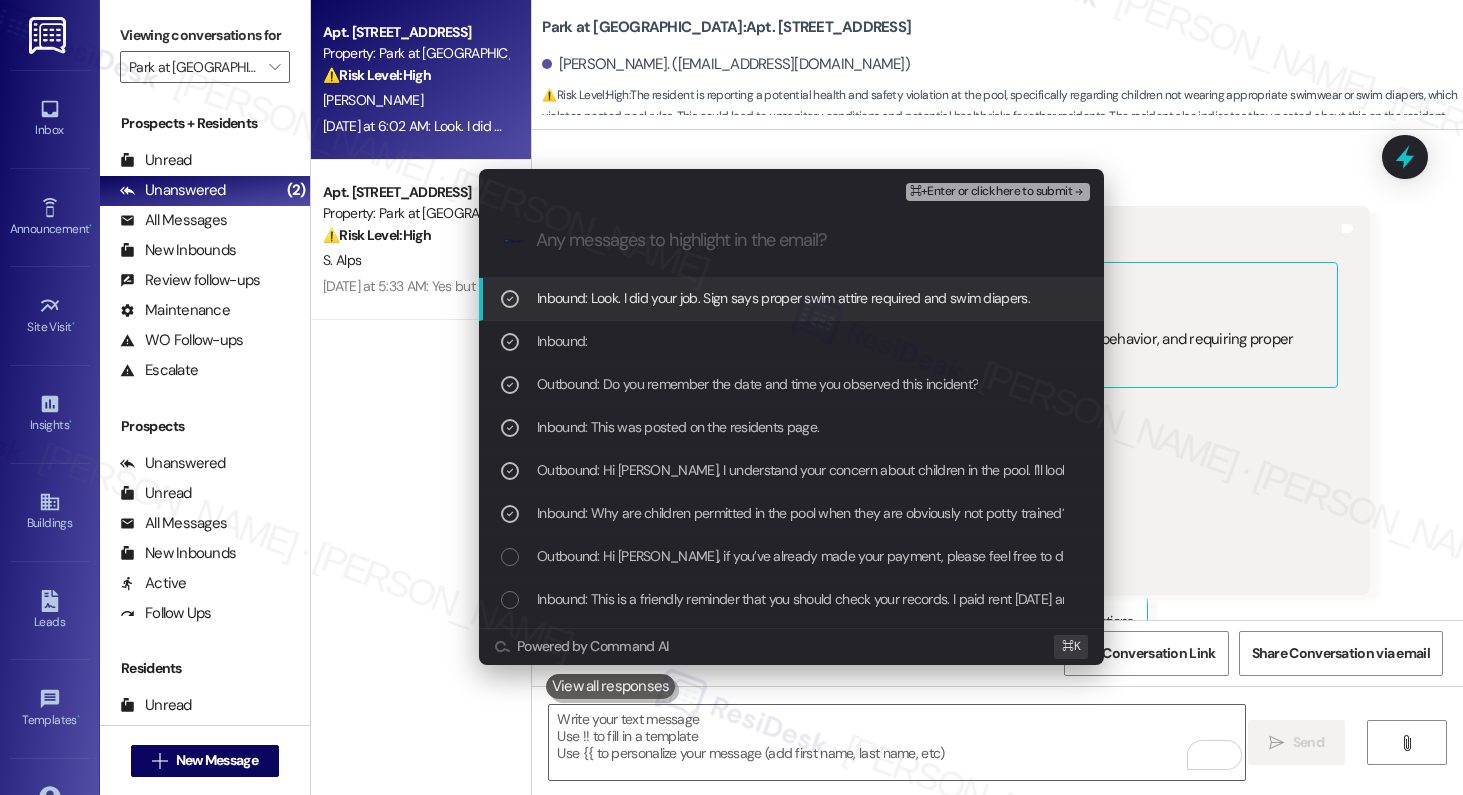 click on "⌘+Enter or click here to submit" at bounding box center [991, 192] 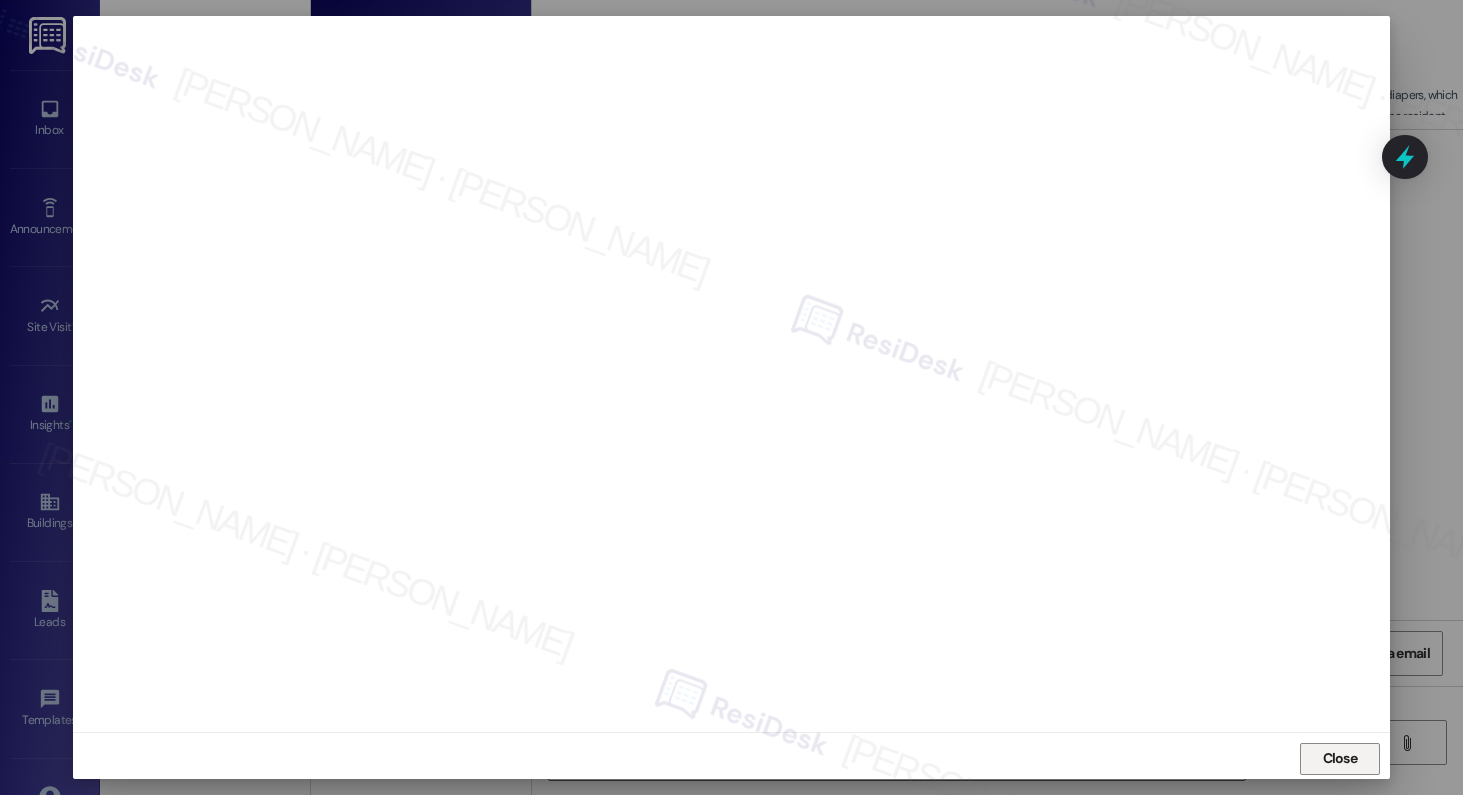 click on "Close" at bounding box center (1340, 758) 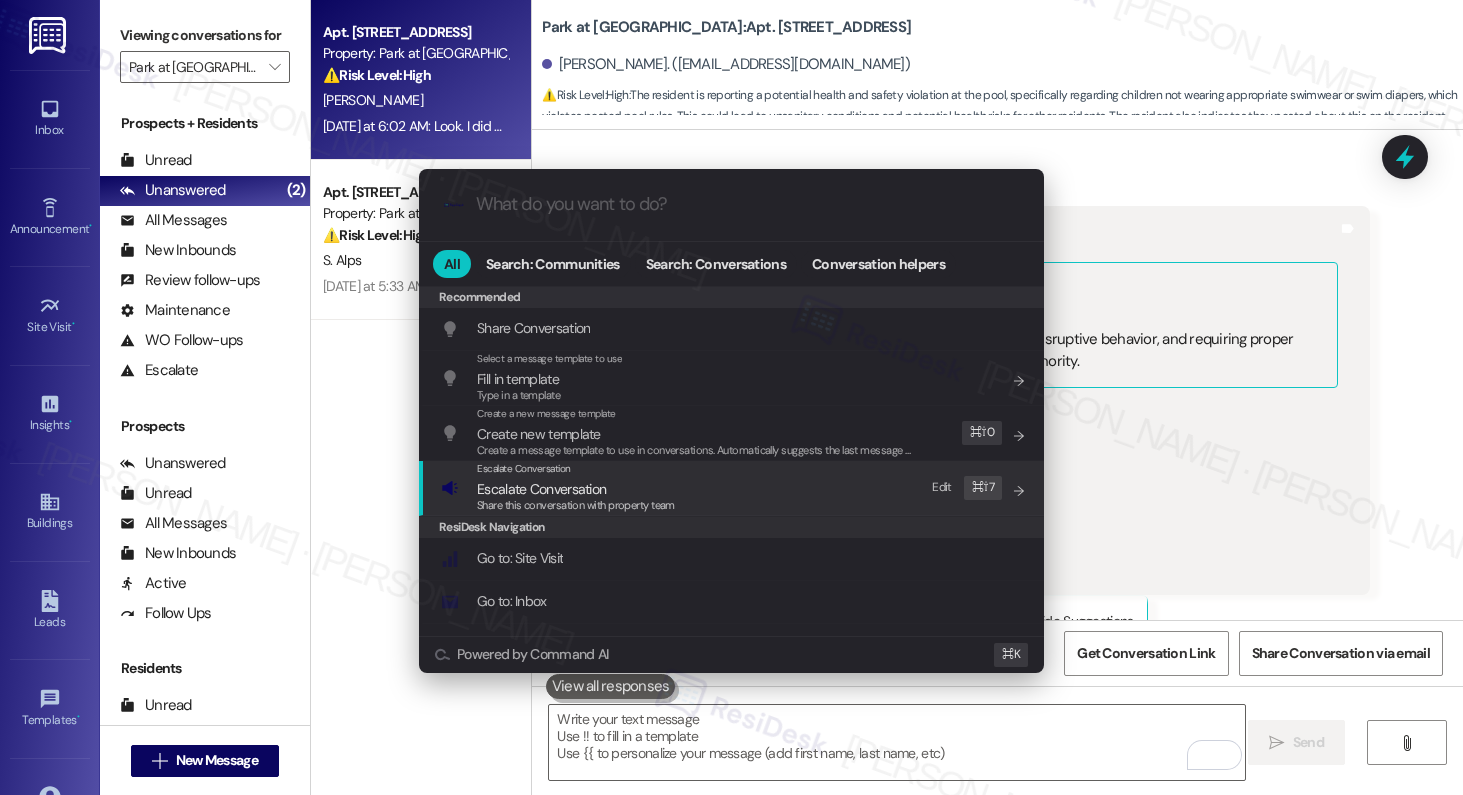 click on "Escalate Conversation Escalate Conversation Share this conversation with property team Edit ⌘ ⇧ 7" at bounding box center [733, 488] 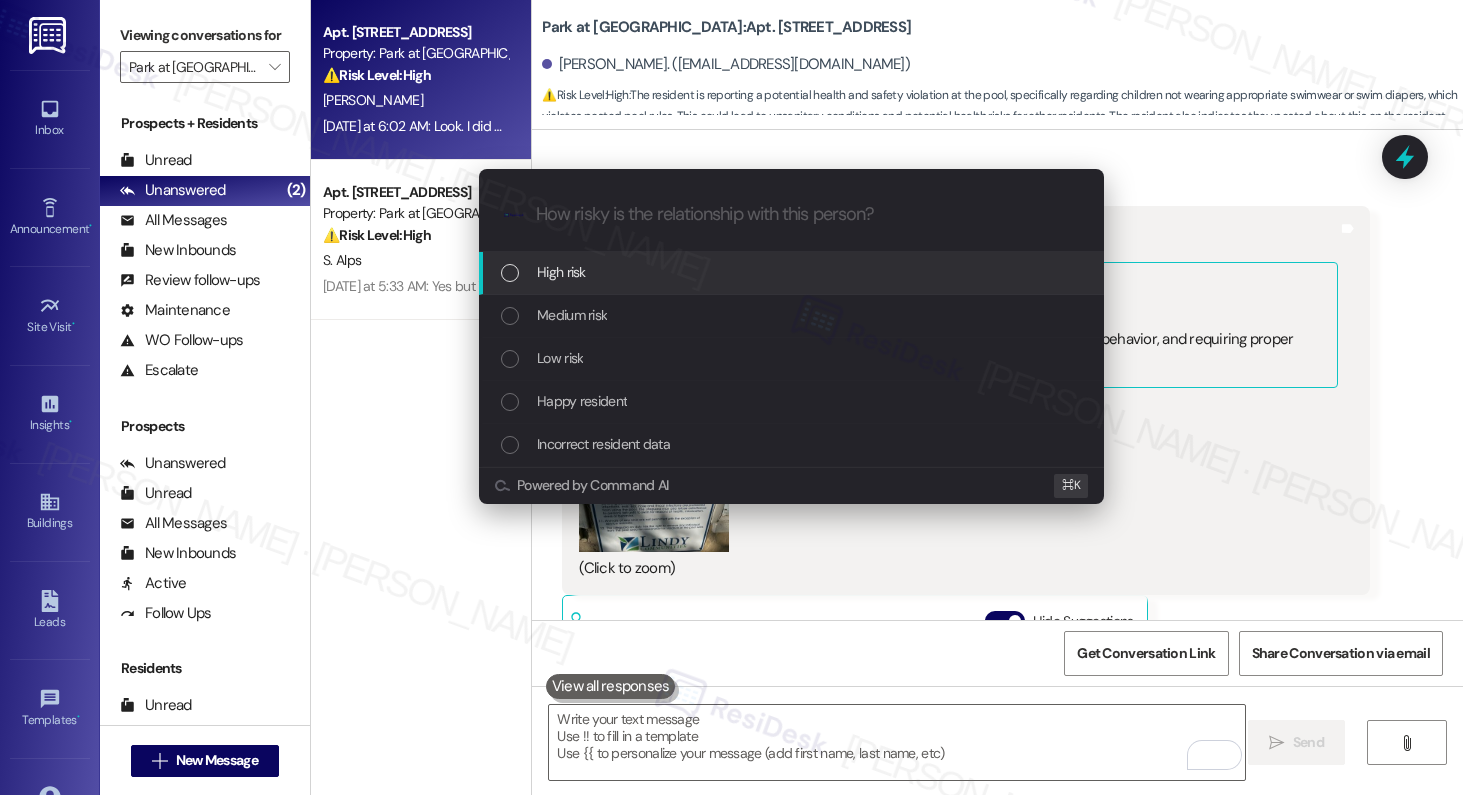 click on "High risk" at bounding box center (791, 273) 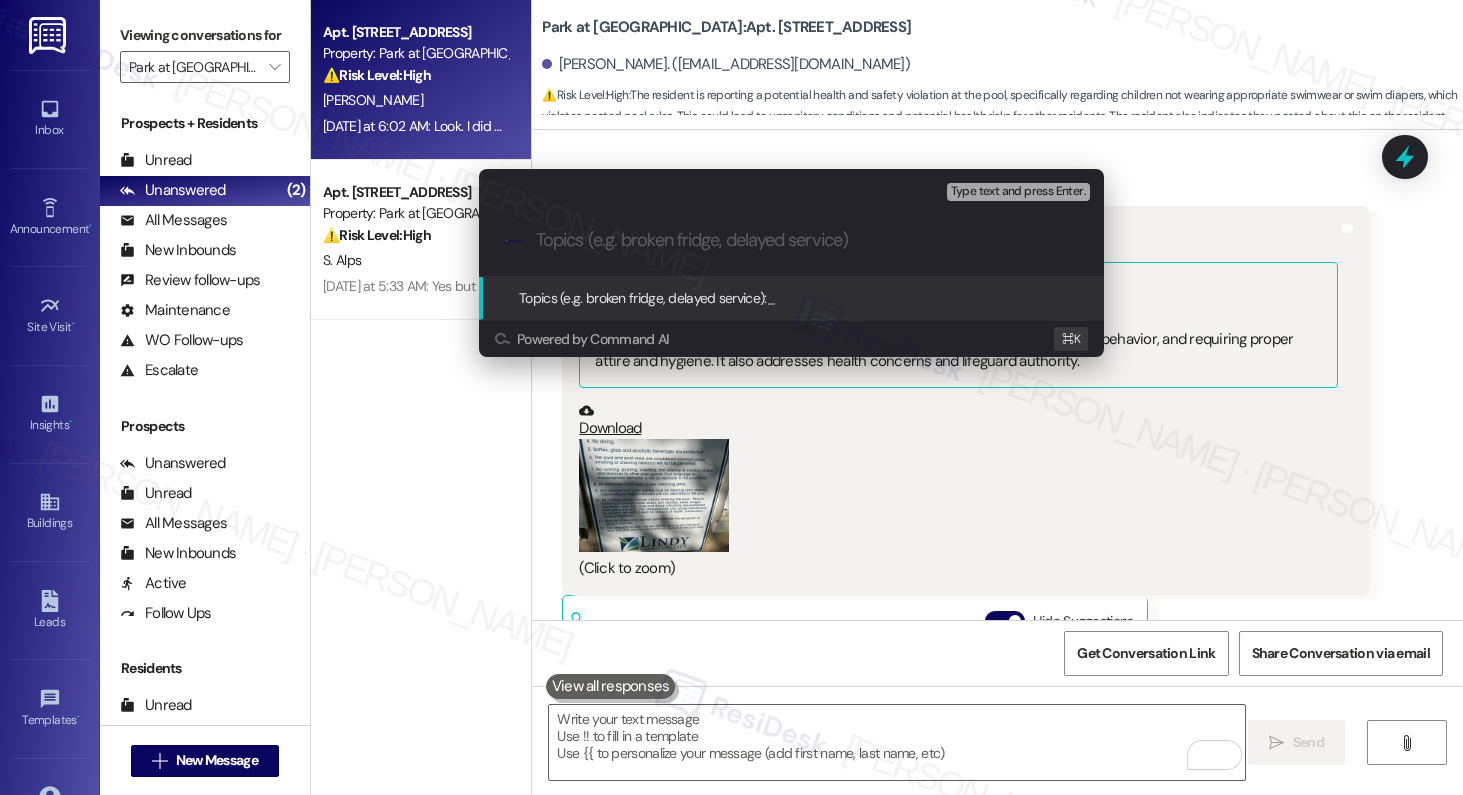 paste on "Pool Concerns" 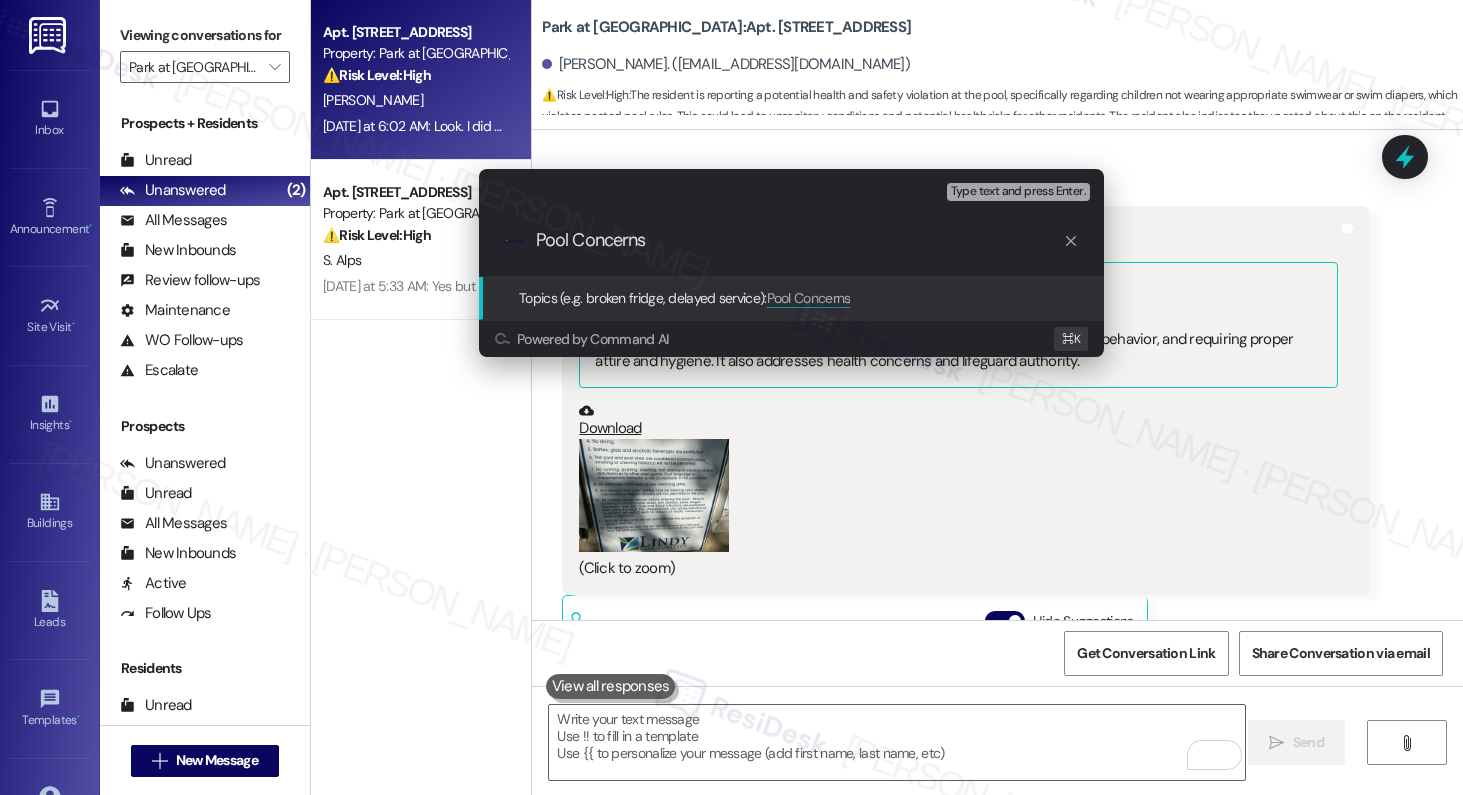type 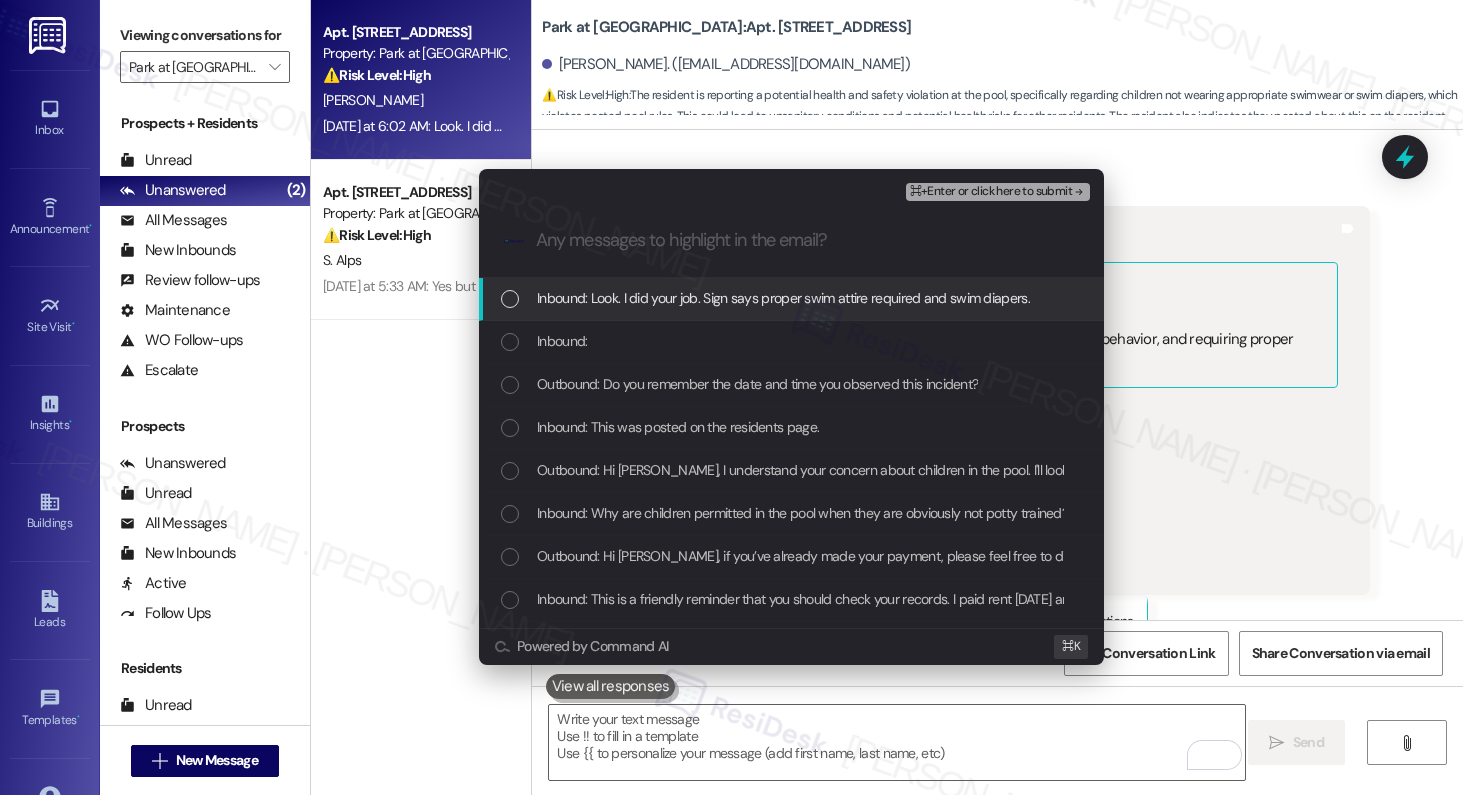 click on "Inbound: Look. I did your job. Sign says proper swim attire required and swim diapers." at bounding box center [783, 298] 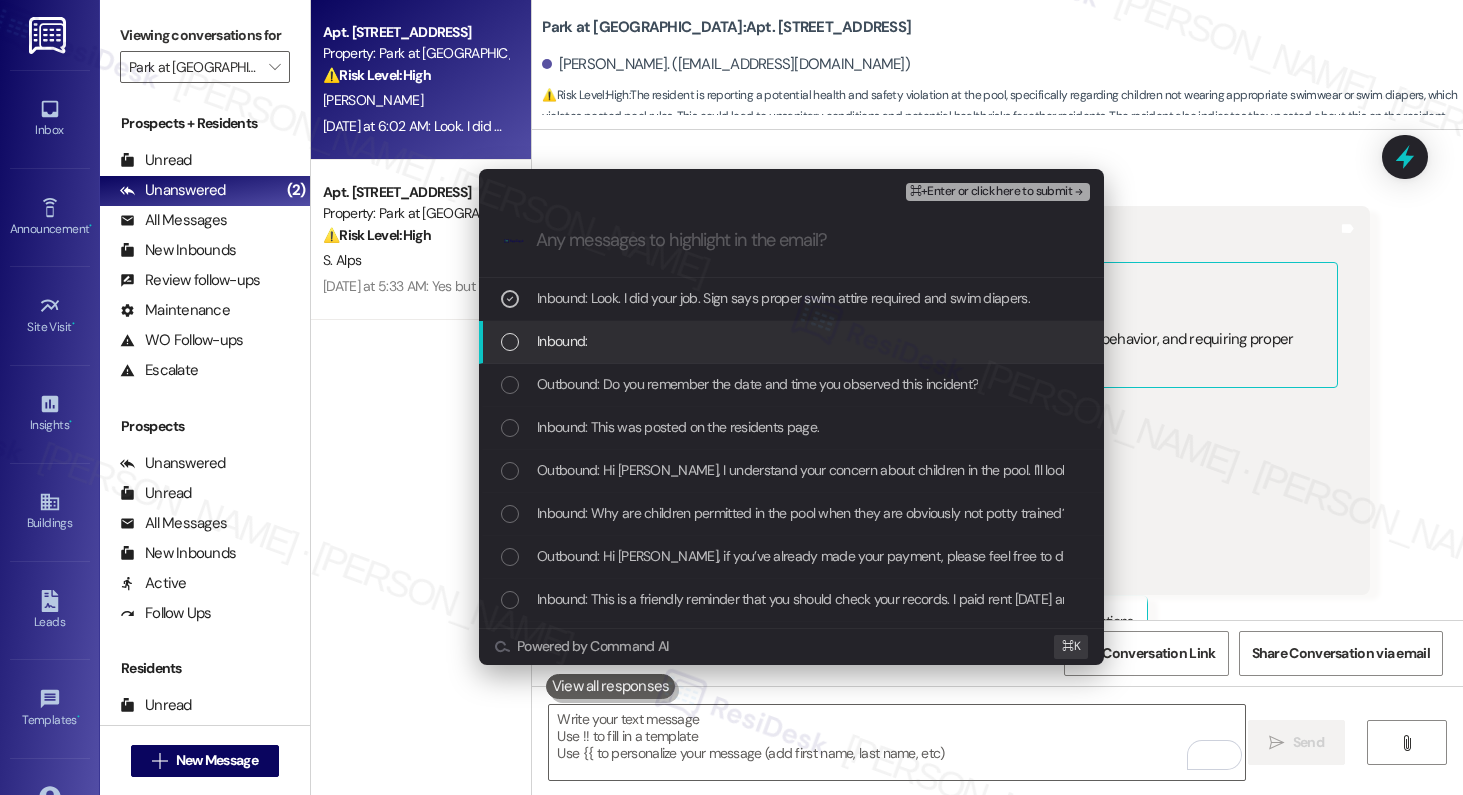 click on "Inbound:" at bounding box center [791, 342] 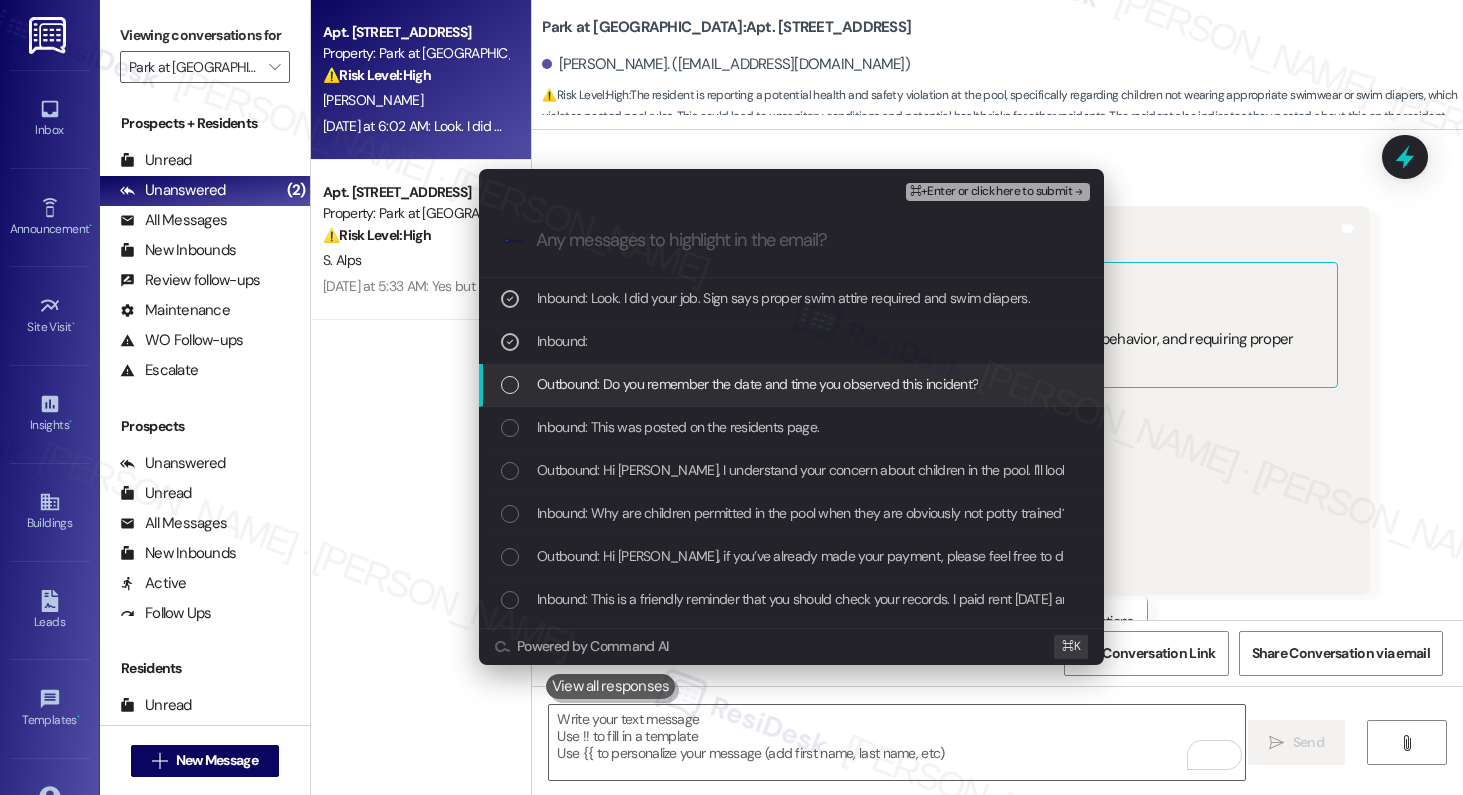 click on "Outbound: Do you remember the date and time you observed this incident?" at bounding box center (757, 384) 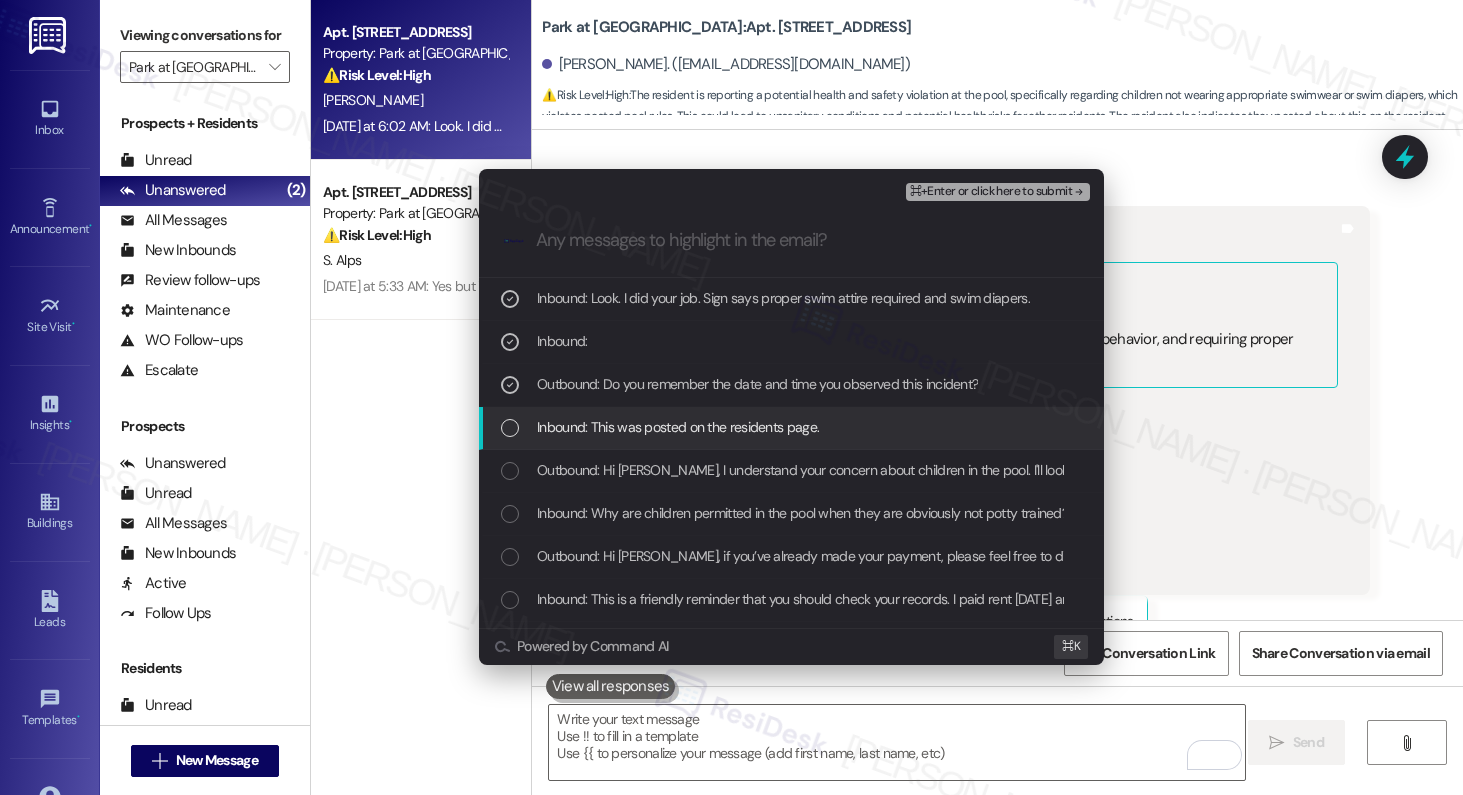 click on "Inbound: This was posted on the residents page." at bounding box center [791, 428] 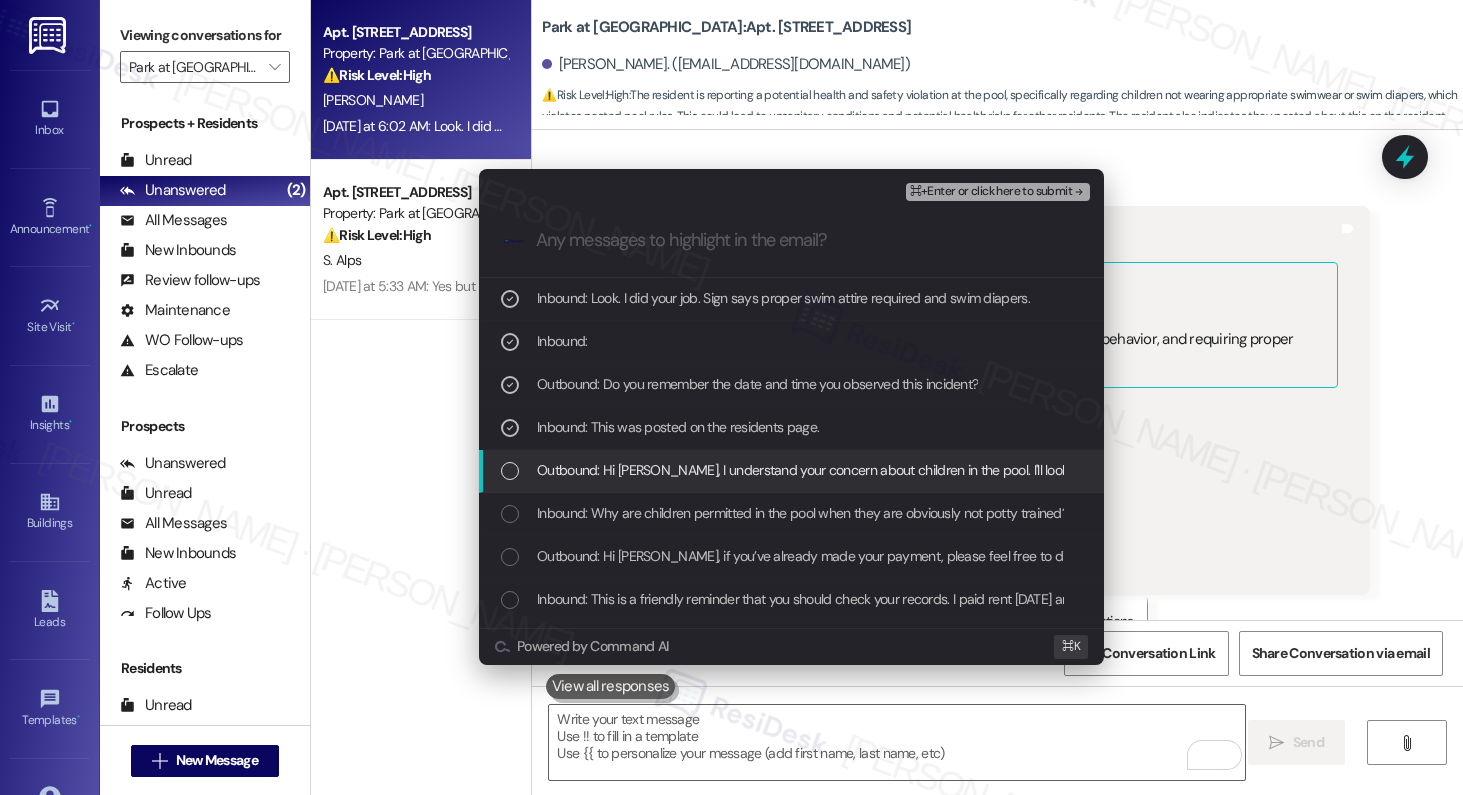 click on "Outbound: Hi Kevin, I understand your concern about children in the pool. I'll look into the pool rules and follow up with you to clarify the policy on appropriate swimwear. Thank you for bringing this to our attention!" at bounding box center (1182, 470) 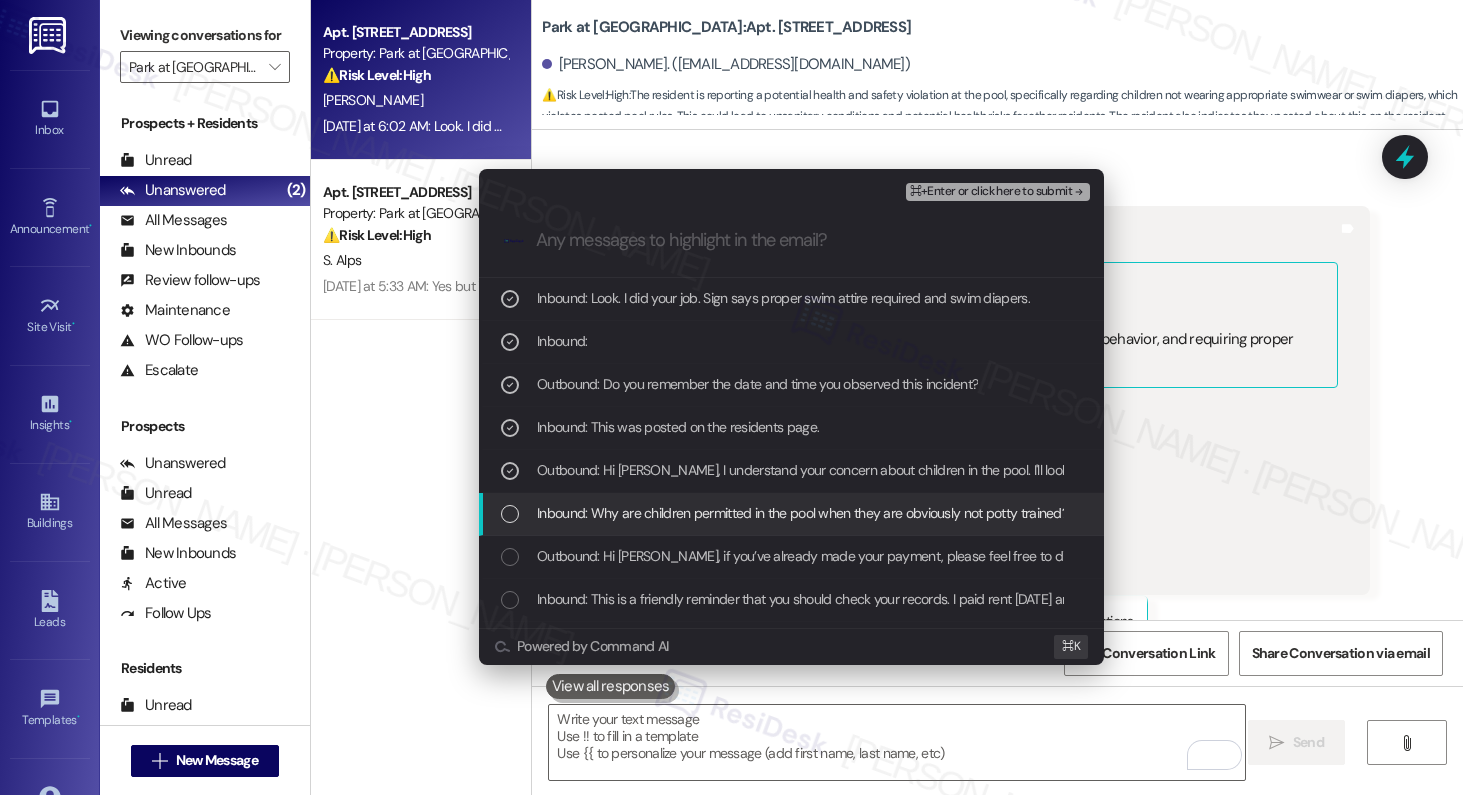 click on "Inbound: Why are children permitted in the pool when they are obviously not potty trained? They are not wearing swimsuits and no swim diapers? Their clothing is see through and they're not wearing underwear." at bounding box center (1148, 513) 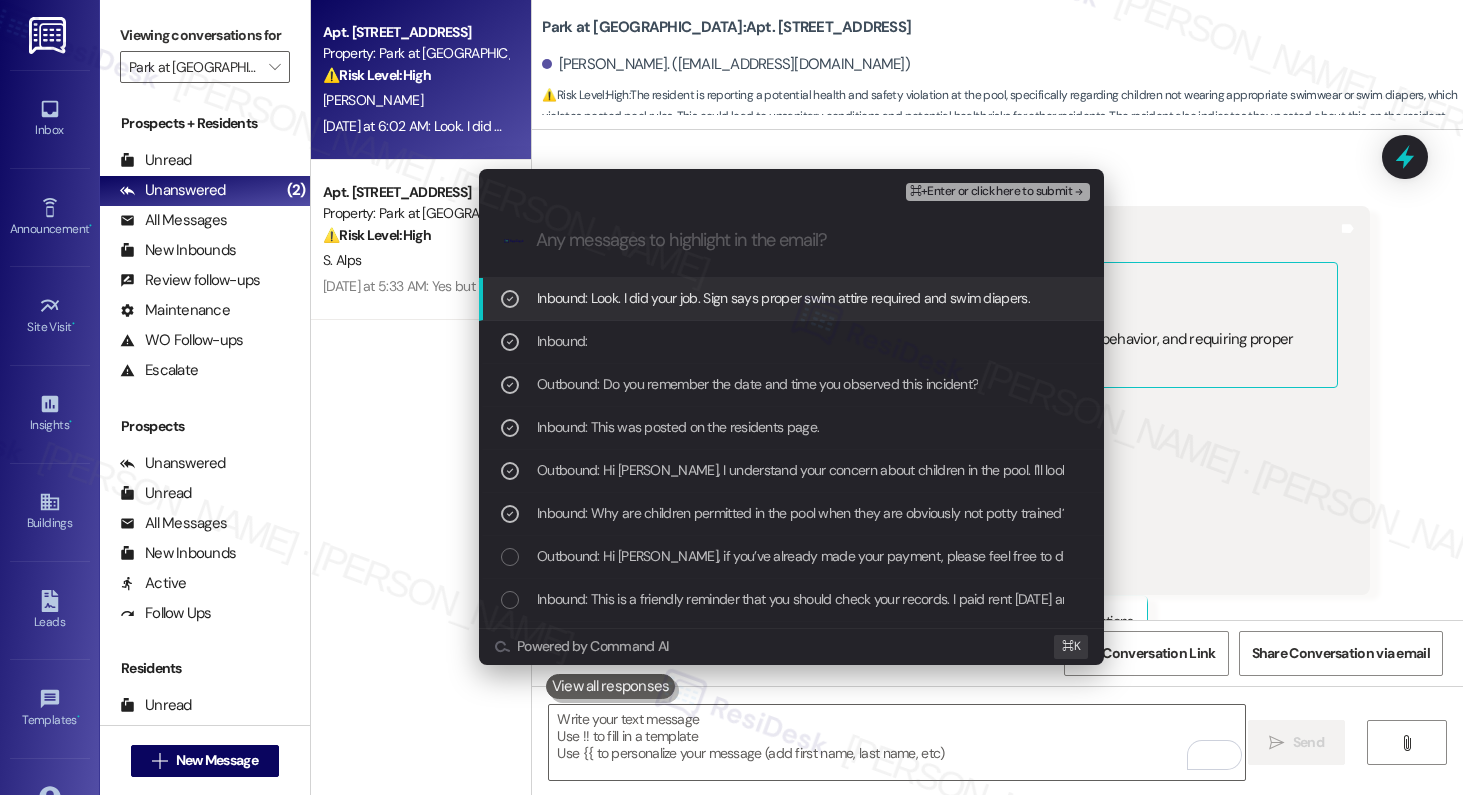 click on "⌘+Enter or click here to submit" at bounding box center (991, 192) 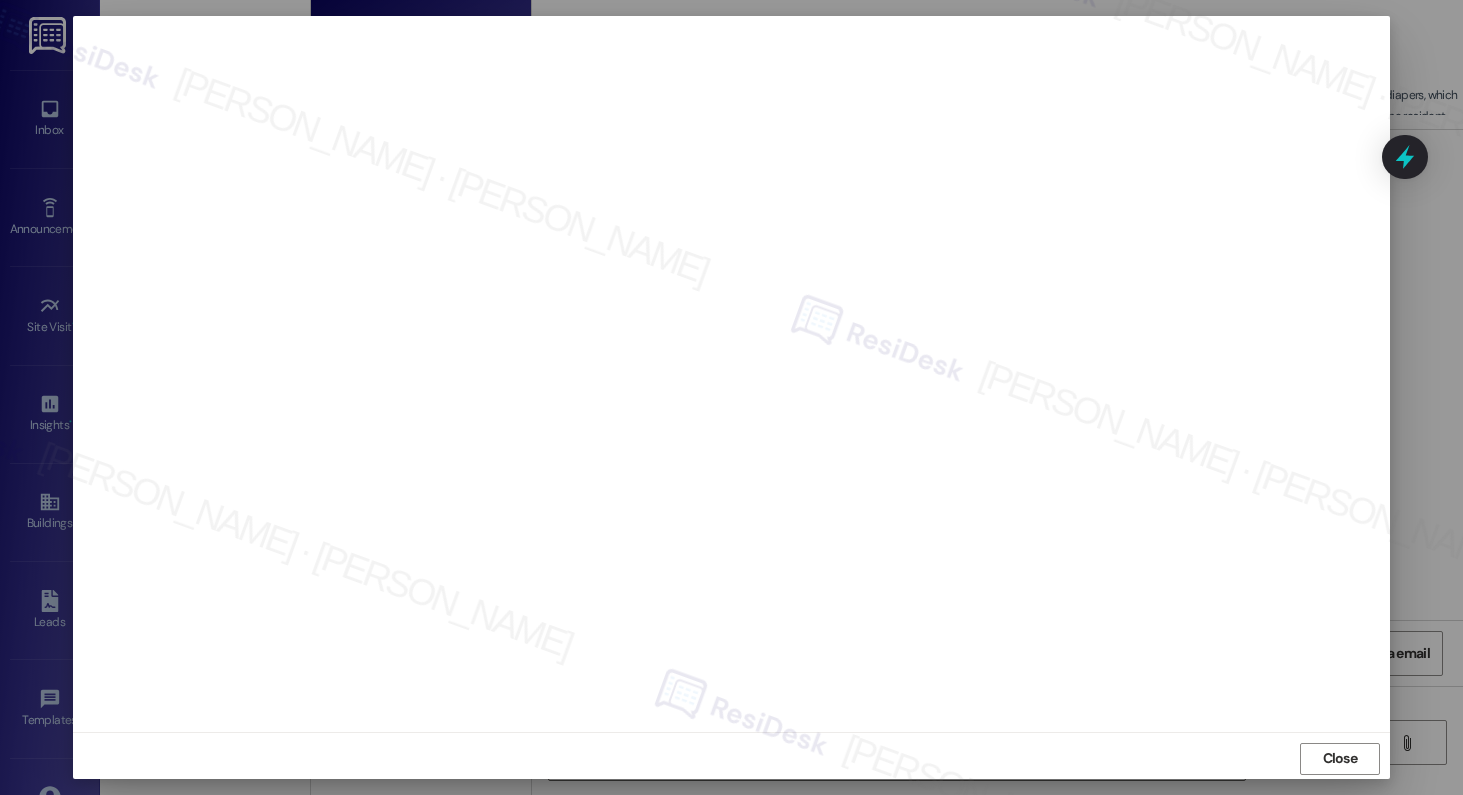 scroll, scrollTop: 5, scrollLeft: 0, axis: vertical 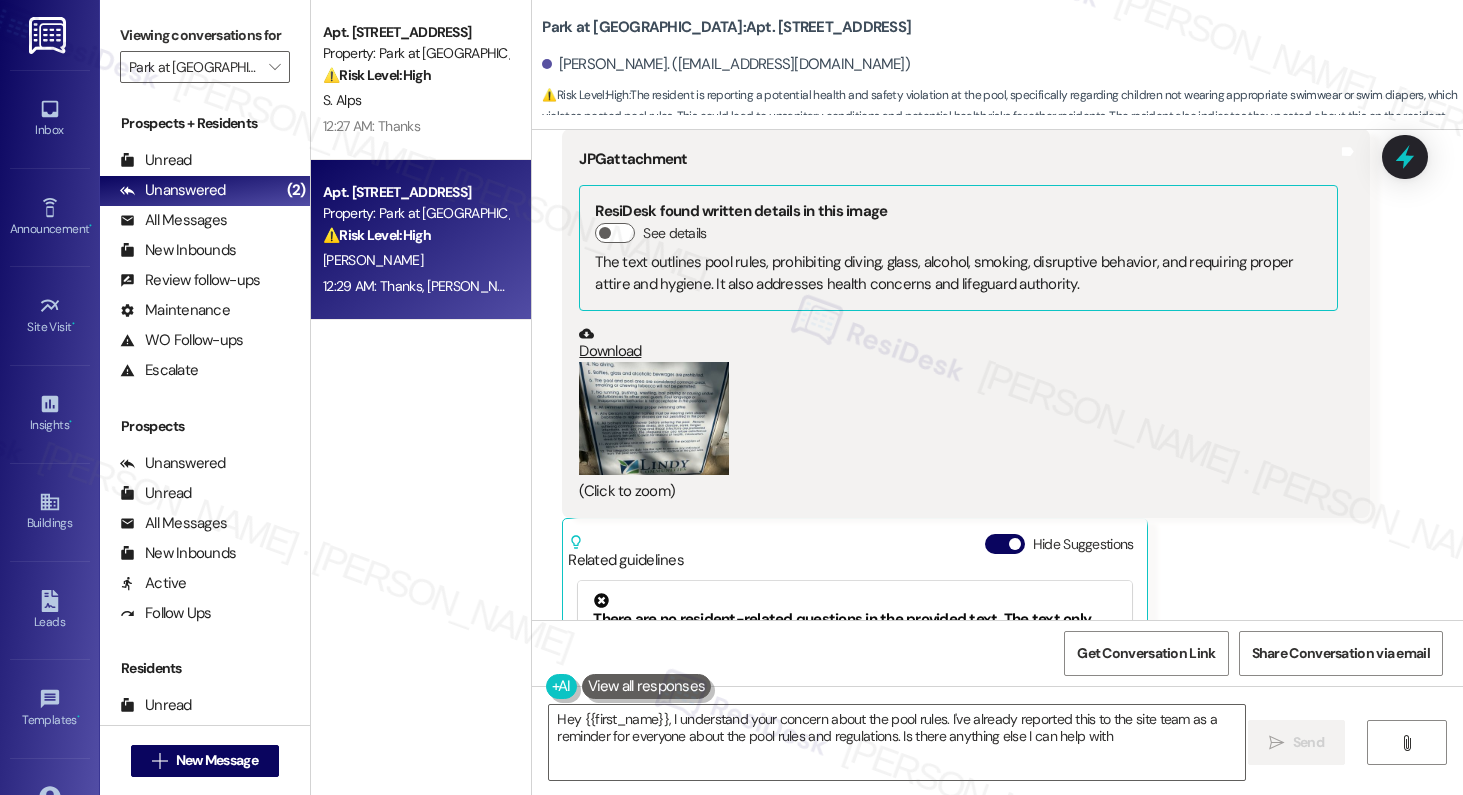 type on "Hey {{first_name}}, I understand your concern about the pool rules. I've already reported this to the site team as a reminder for everyone about the pool rules and regulations. Is there anything else I can help with?" 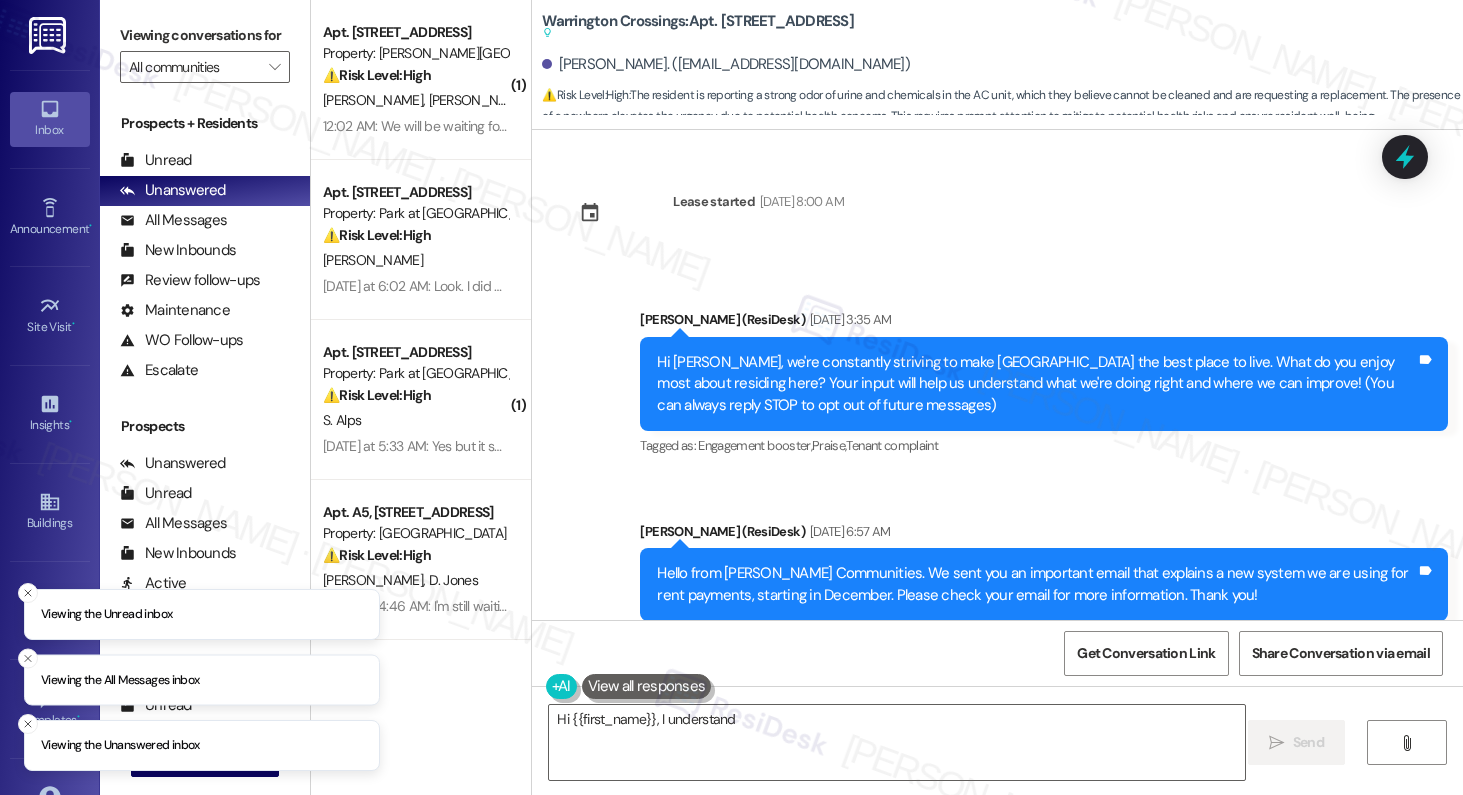 scroll, scrollTop: 0, scrollLeft: 0, axis: both 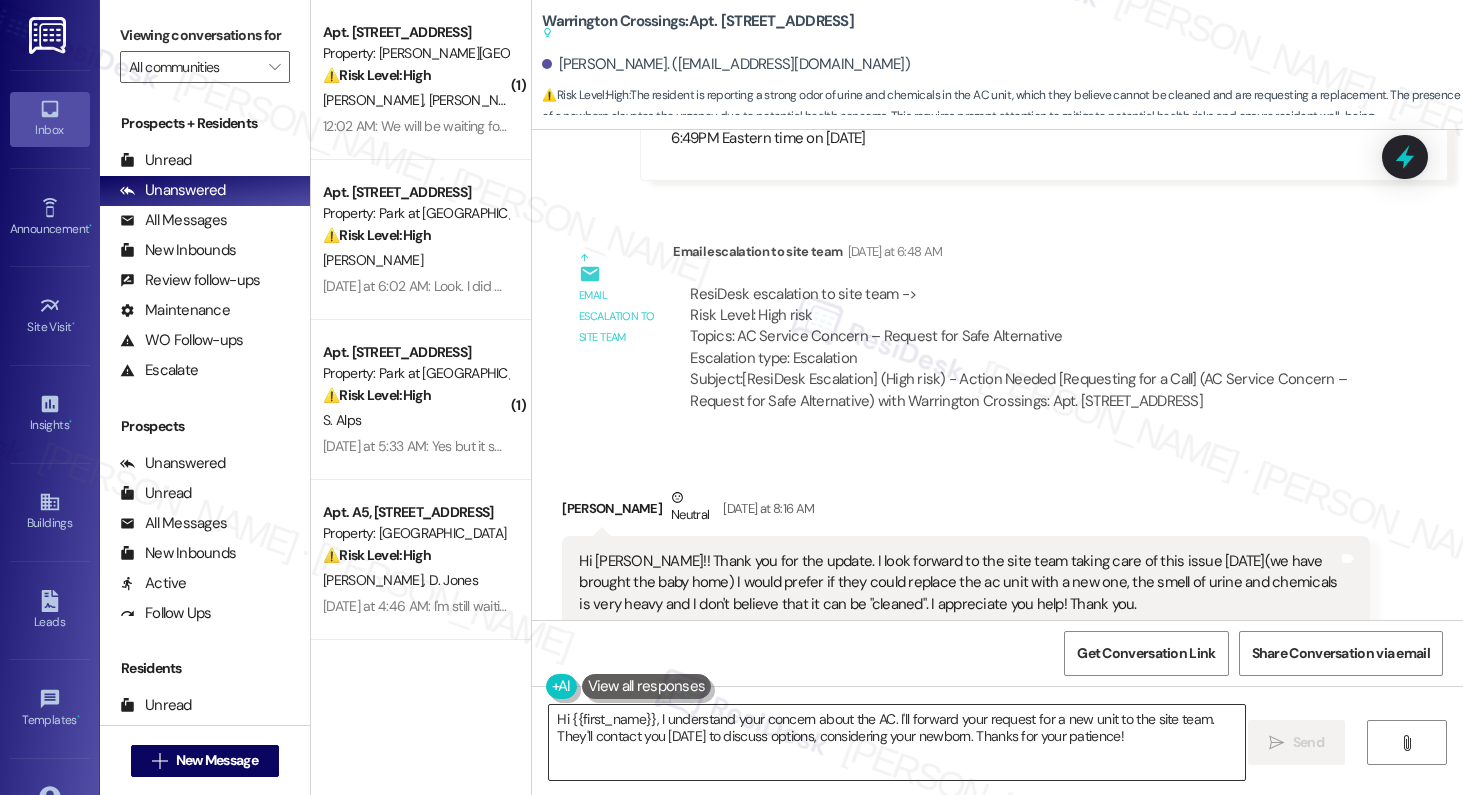 click on "Hi {{first_name}}, I understand your concern about the AC. I'll forward your request for a new unit to the site team. They'll contact you [DATE] to discuss options, considering your newborn. Thanks for your patience!" at bounding box center (897, 742) 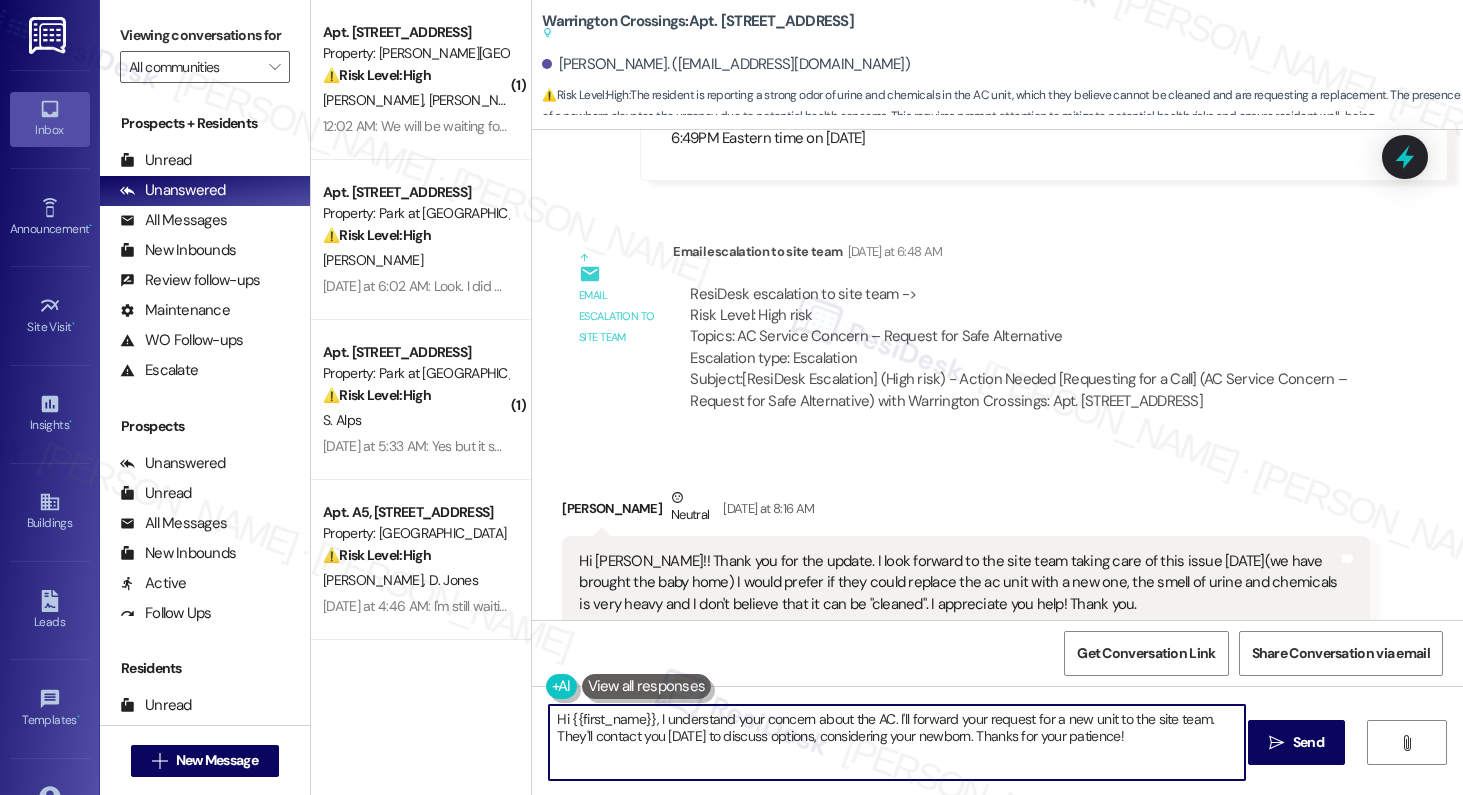 click on "Hi {{first_name}}, I understand your concern about the AC. I'll forward your request for a new unit to the site team. They'll contact you [DATE] to discuss options, considering your newborn. Thanks for your patience!" at bounding box center (897, 742) 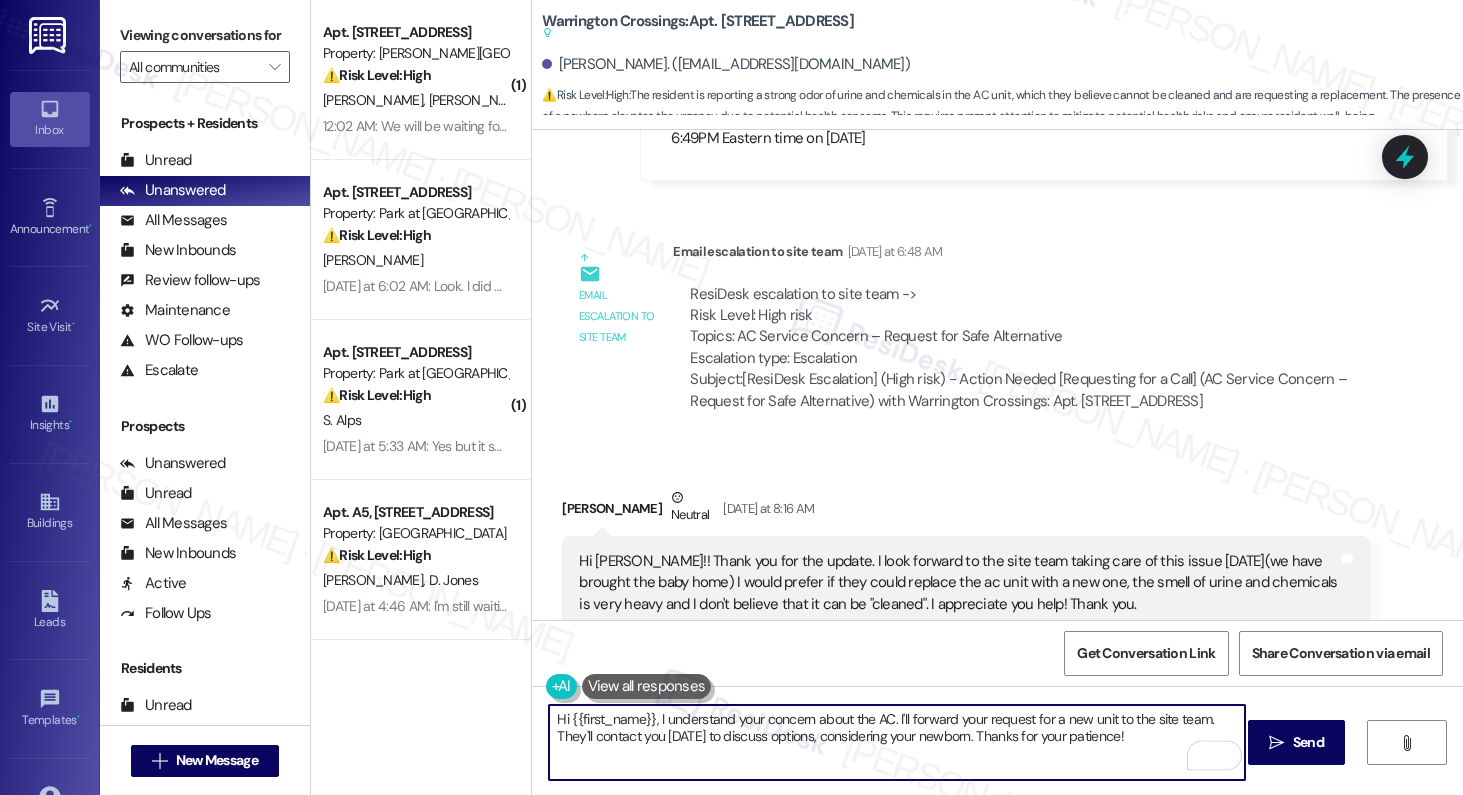 paste on "The [PERSON_NAME] maintenance dept will go toady to make all repairs to both A/C units in E21 ." 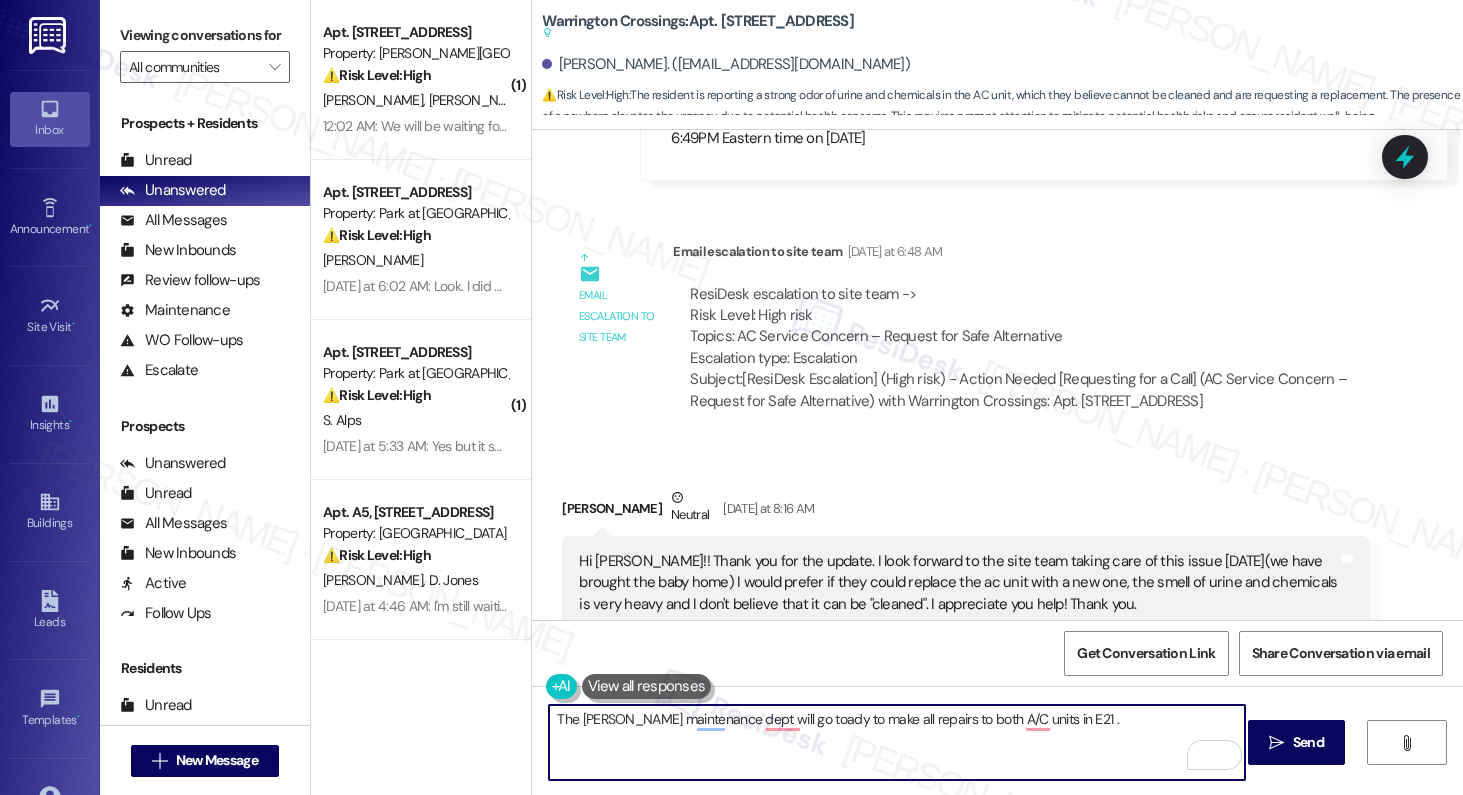click on "The [PERSON_NAME] maintenance dept will go toady to make all repairs to both A/C units in E21 ." at bounding box center [897, 742] 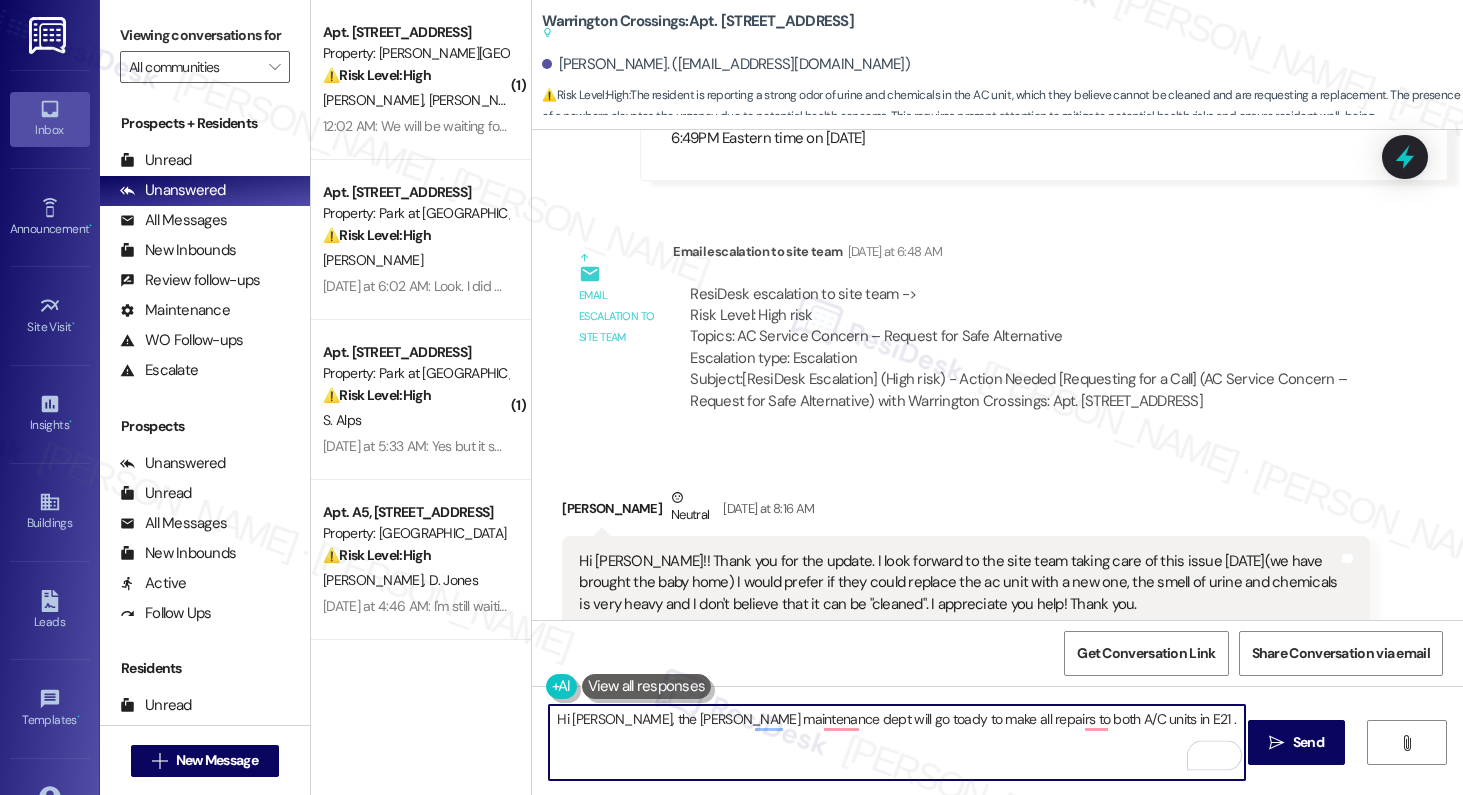 click on "Hi [PERSON_NAME], the [PERSON_NAME] maintenance dept will go toady to make all repairs to both A/C units in E21 ." at bounding box center (897, 742) 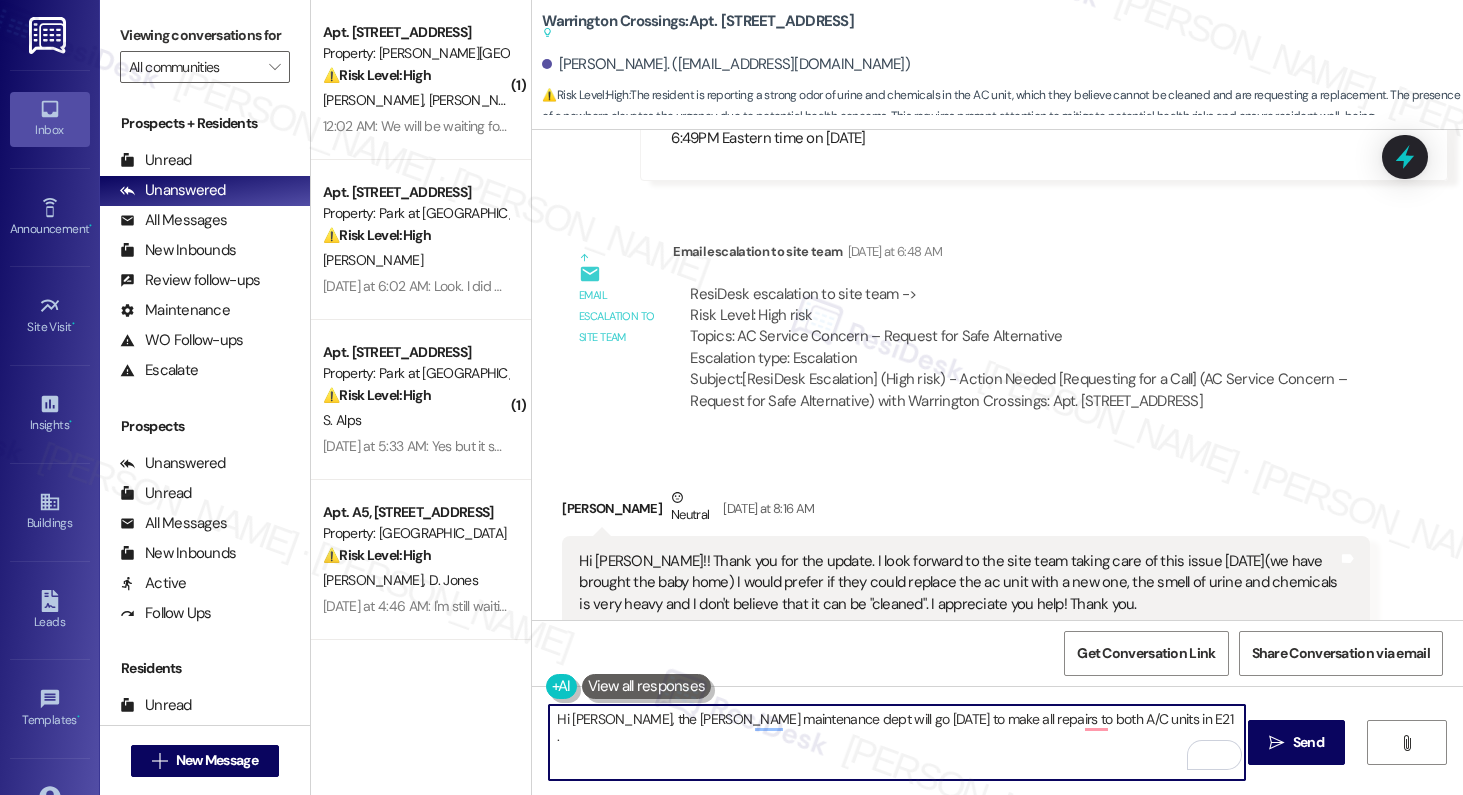 click on "Hi [PERSON_NAME], the [PERSON_NAME] maintenance dept will go [DATE] to make all repairs to both A/C units in E21 ." at bounding box center (897, 742) 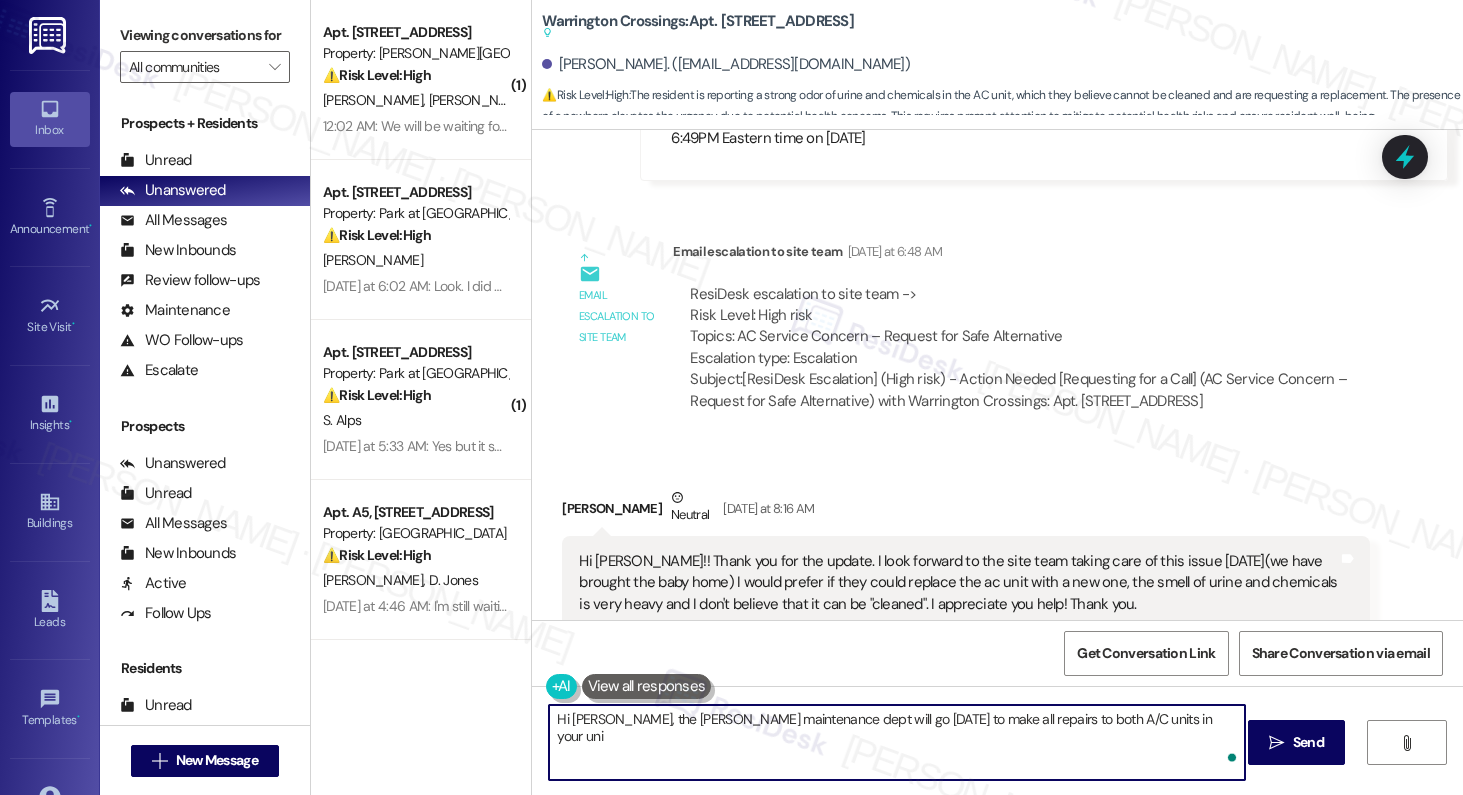 type on "Hi [PERSON_NAME], the [PERSON_NAME] maintenance dept will go [DATE] to make all repairs to both A/C units in your unit" 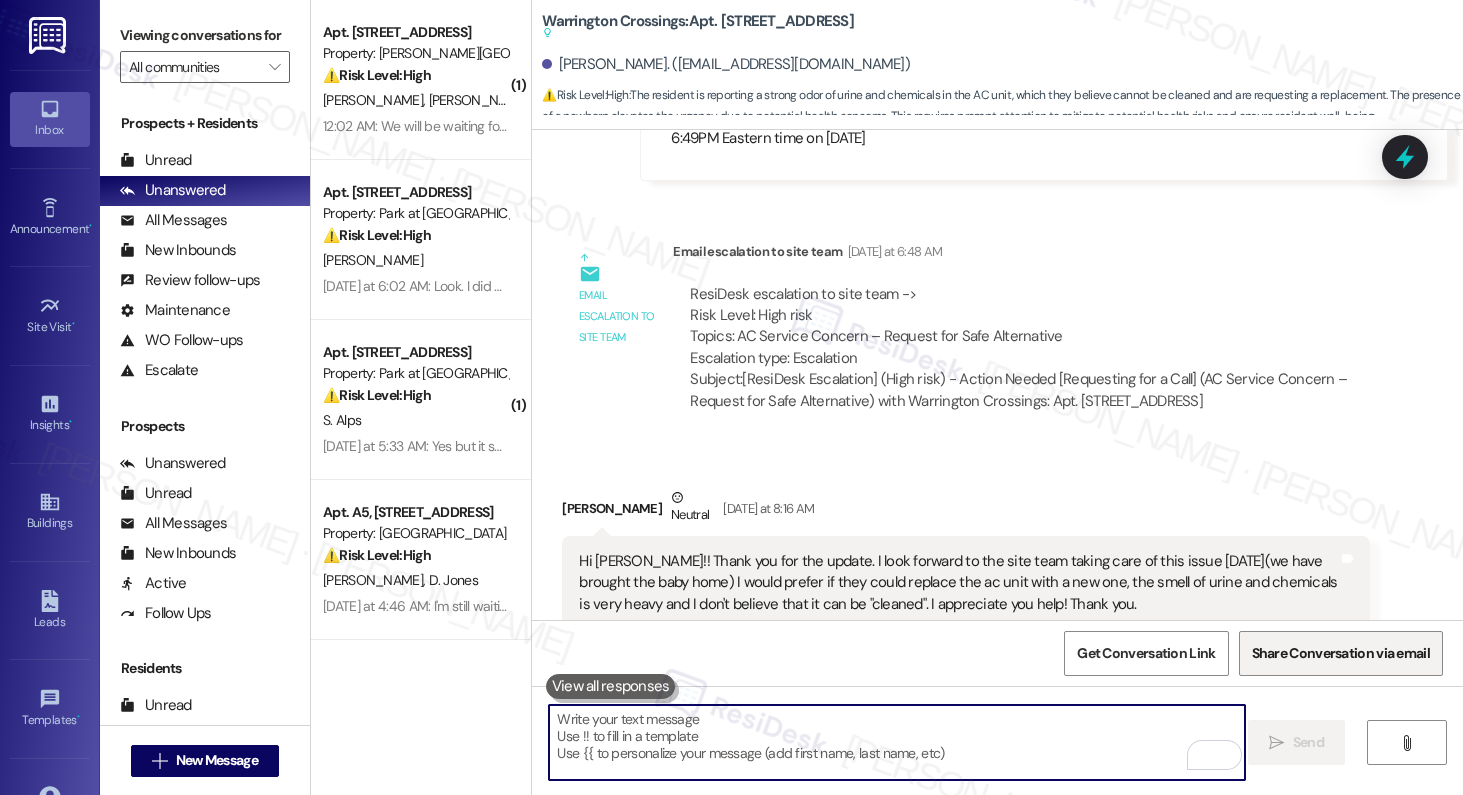type 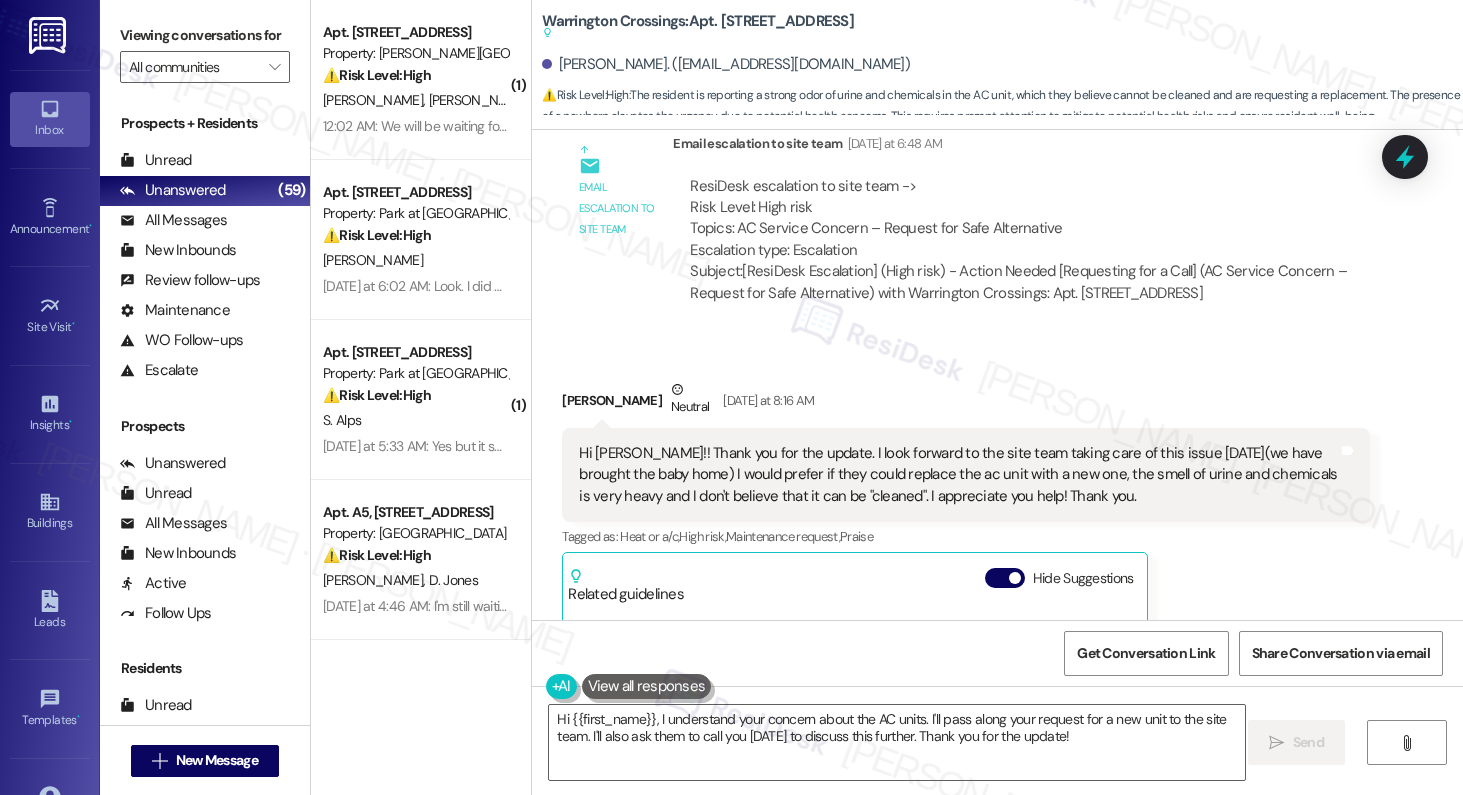 scroll, scrollTop: 8083, scrollLeft: 0, axis: vertical 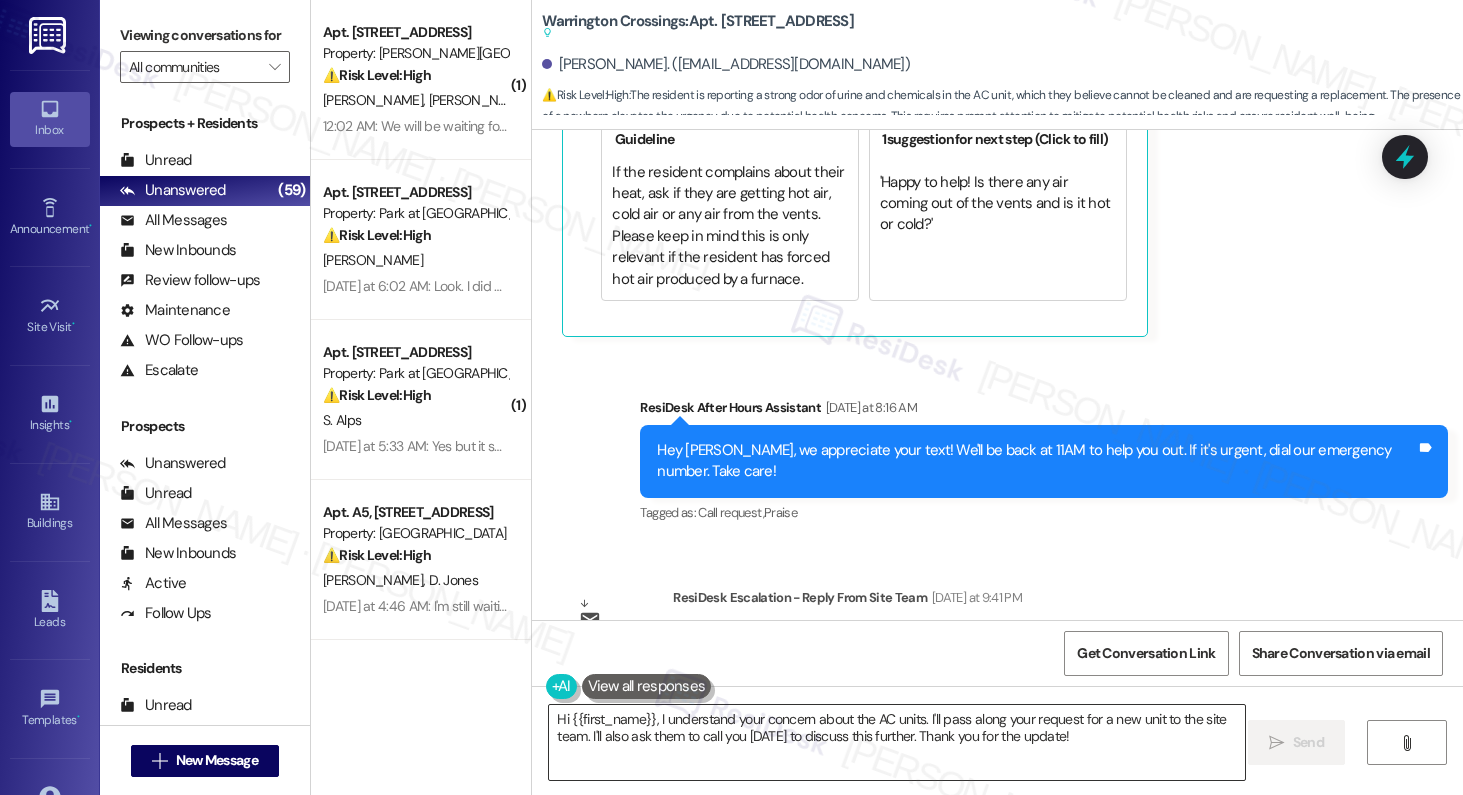 click on "Hi {{first_name}}, I understand your concern about the AC units. I'll pass along your request for a new unit to the site team. I'll also ask them to call you [DATE] to discuss this further. Thank you for the update!" at bounding box center [897, 742] 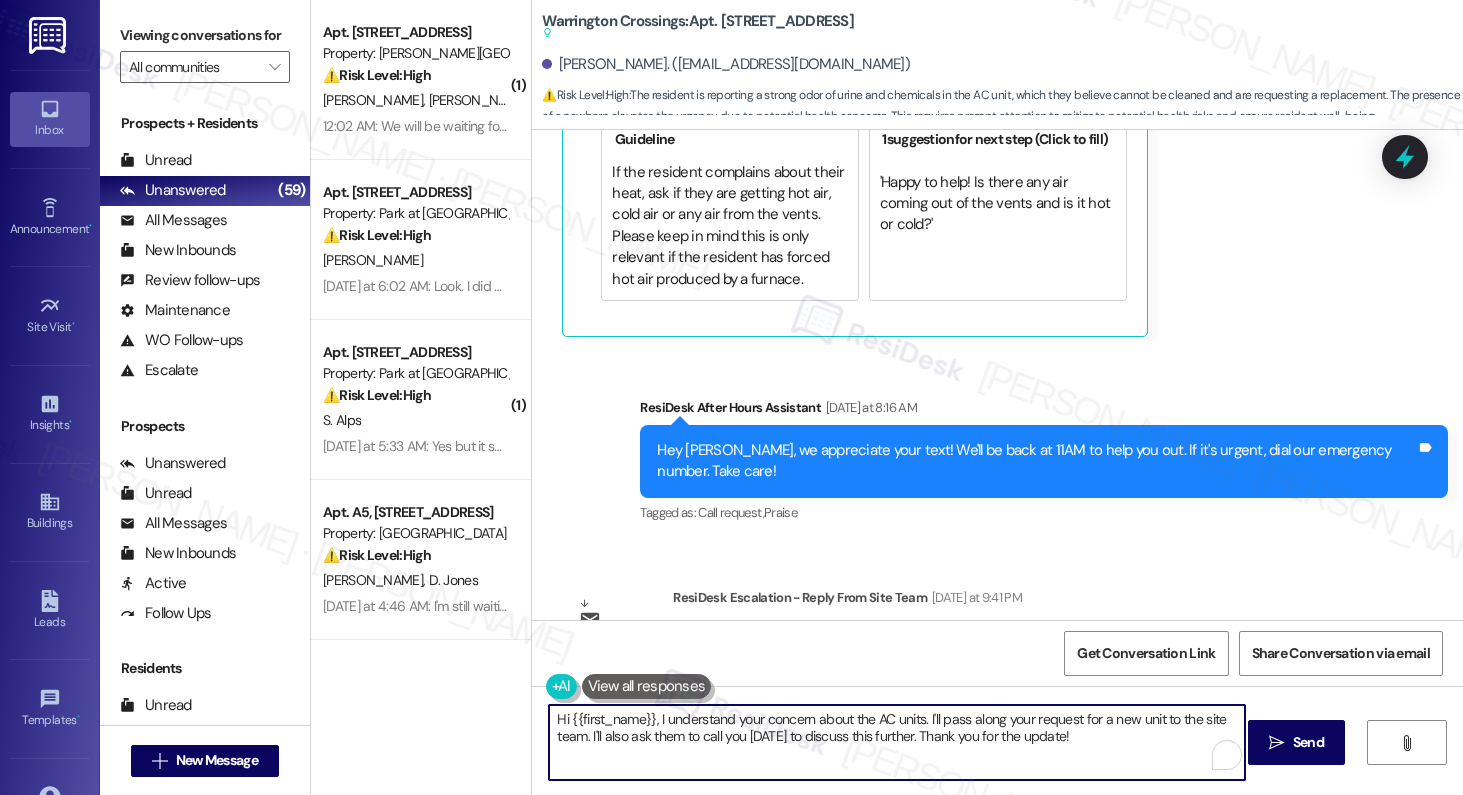 click on "Hi {{first_name}}, I understand your concern about the AC units. I'll pass along your request for a new unit to the site team. I'll also ask them to call you [DATE] to discuss this further. Thank you for the update!" at bounding box center [897, 742] 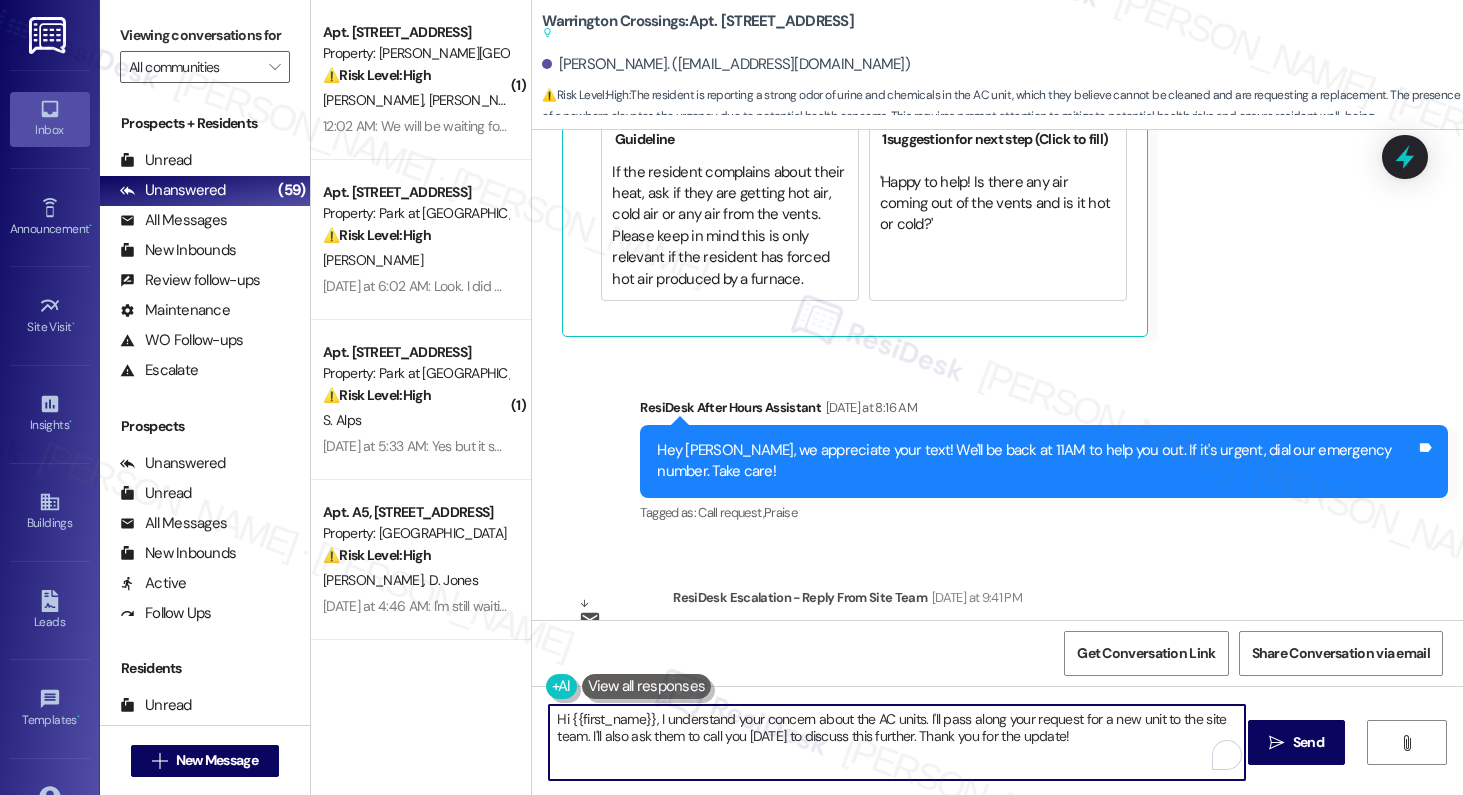 paste on "[PERSON_NAME],
The [PERSON_NAME] maintenance team will be at your unit [DATE] to complete all necessary repairs to both A/C units." 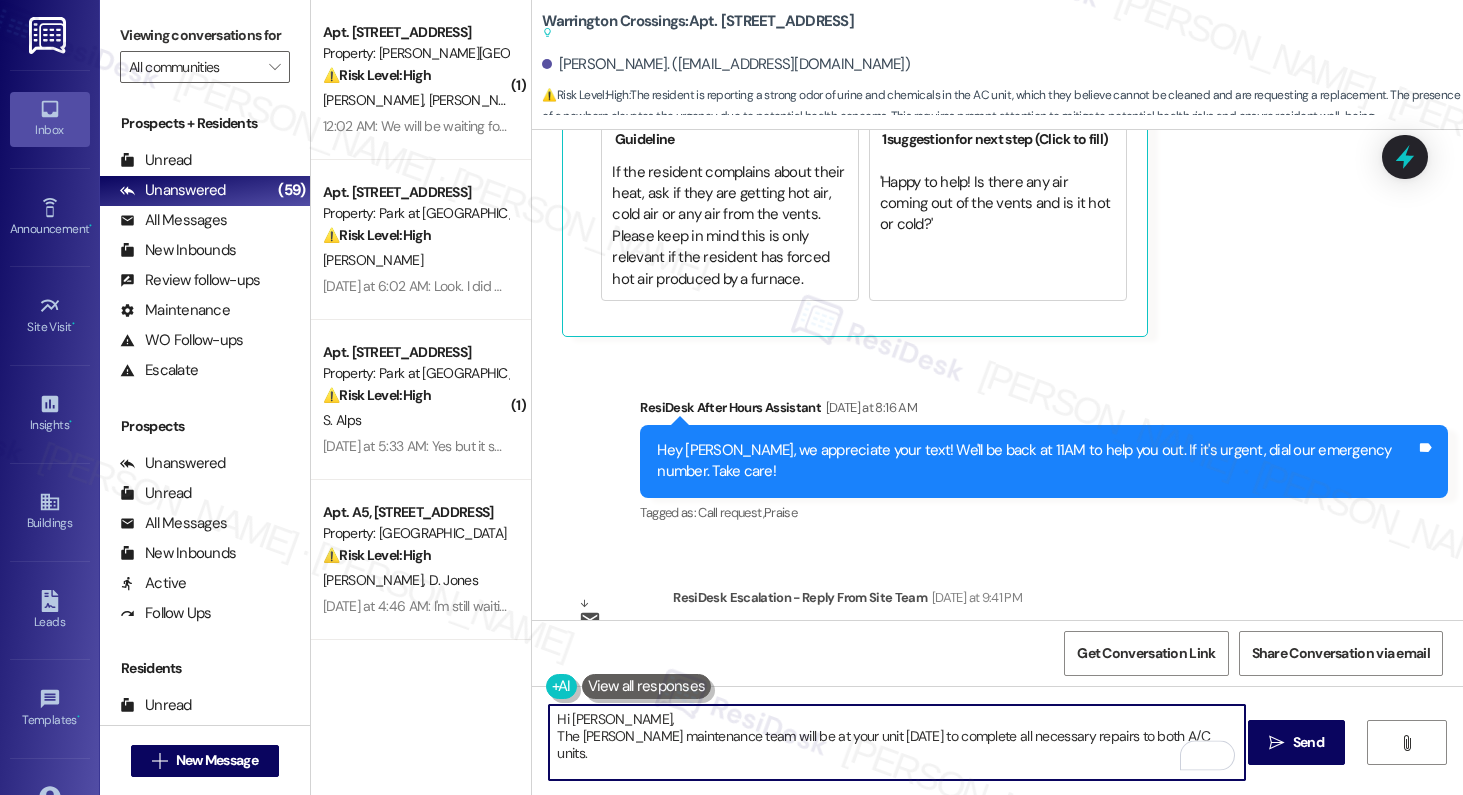 click on "Hi [PERSON_NAME],
The [PERSON_NAME] maintenance team will be at your unit [DATE] to complete all necessary repairs to both A/C units." at bounding box center (897, 742) 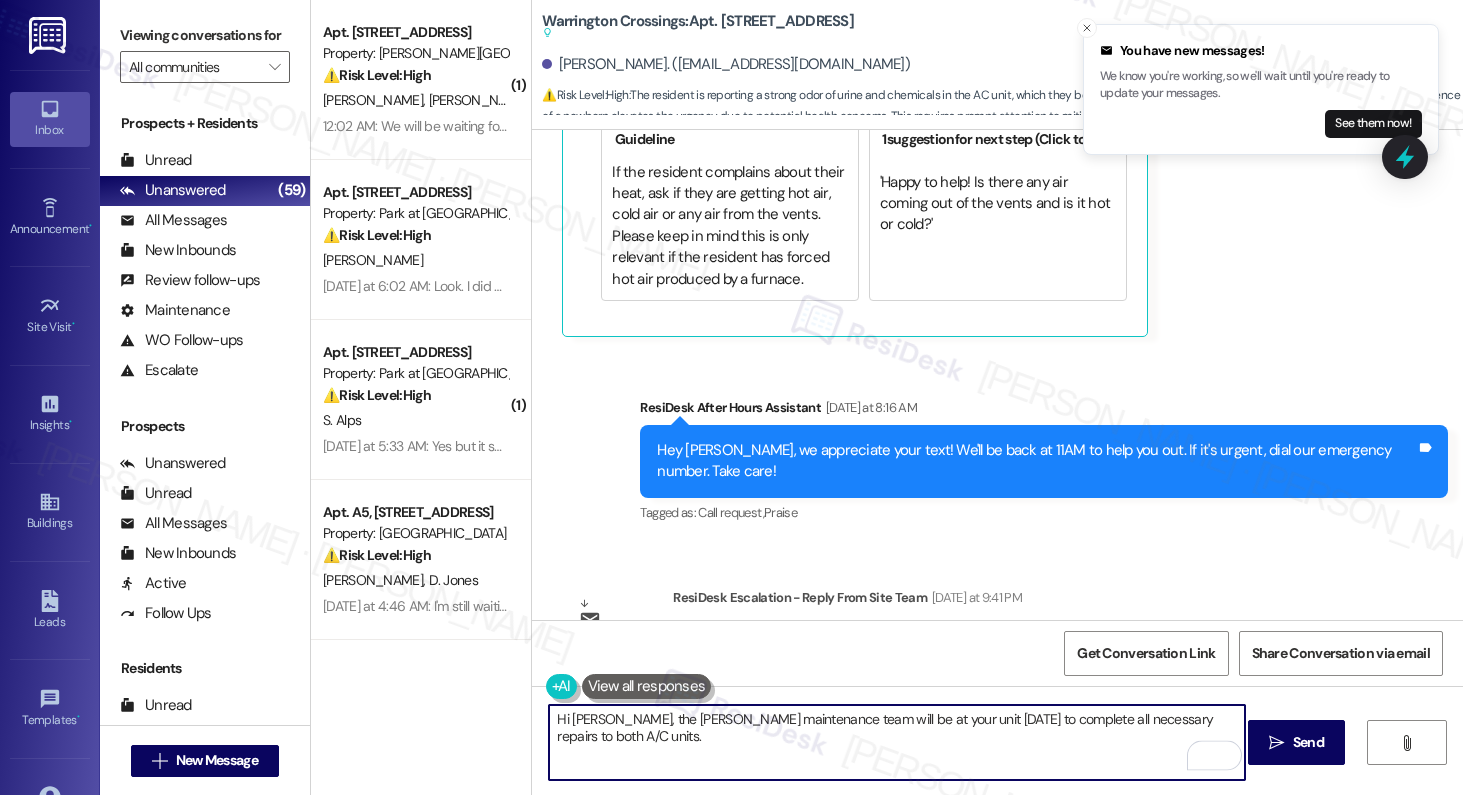 click on "Hi [PERSON_NAME], the [PERSON_NAME] maintenance team will be at your unit [DATE] to complete all necessary repairs to both A/C units." at bounding box center [897, 742] 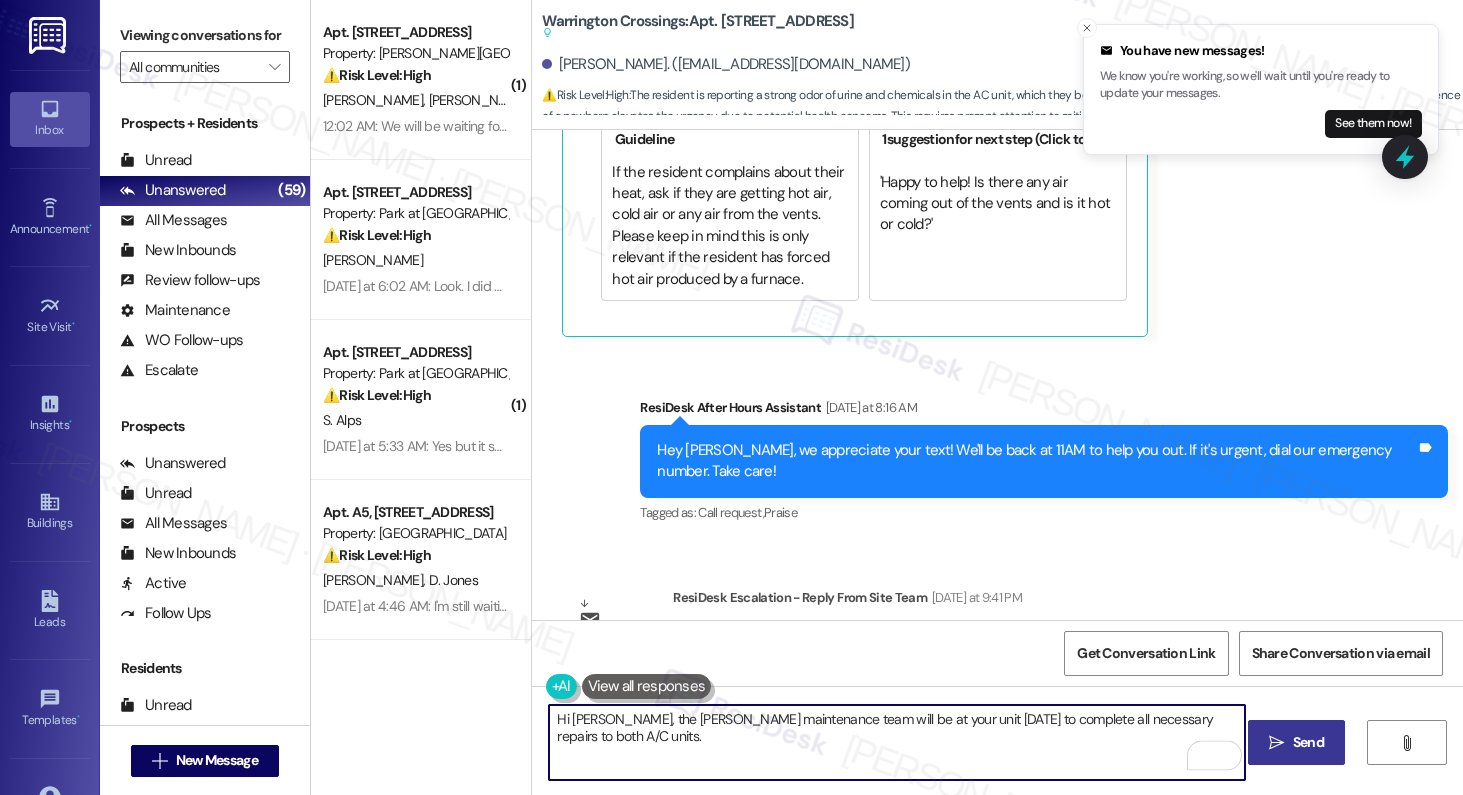 type on "Hi [PERSON_NAME], the [PERSON_NAME] maintenance team will be at your unit [DATE] to complete all necessary repairs to both A/C units." 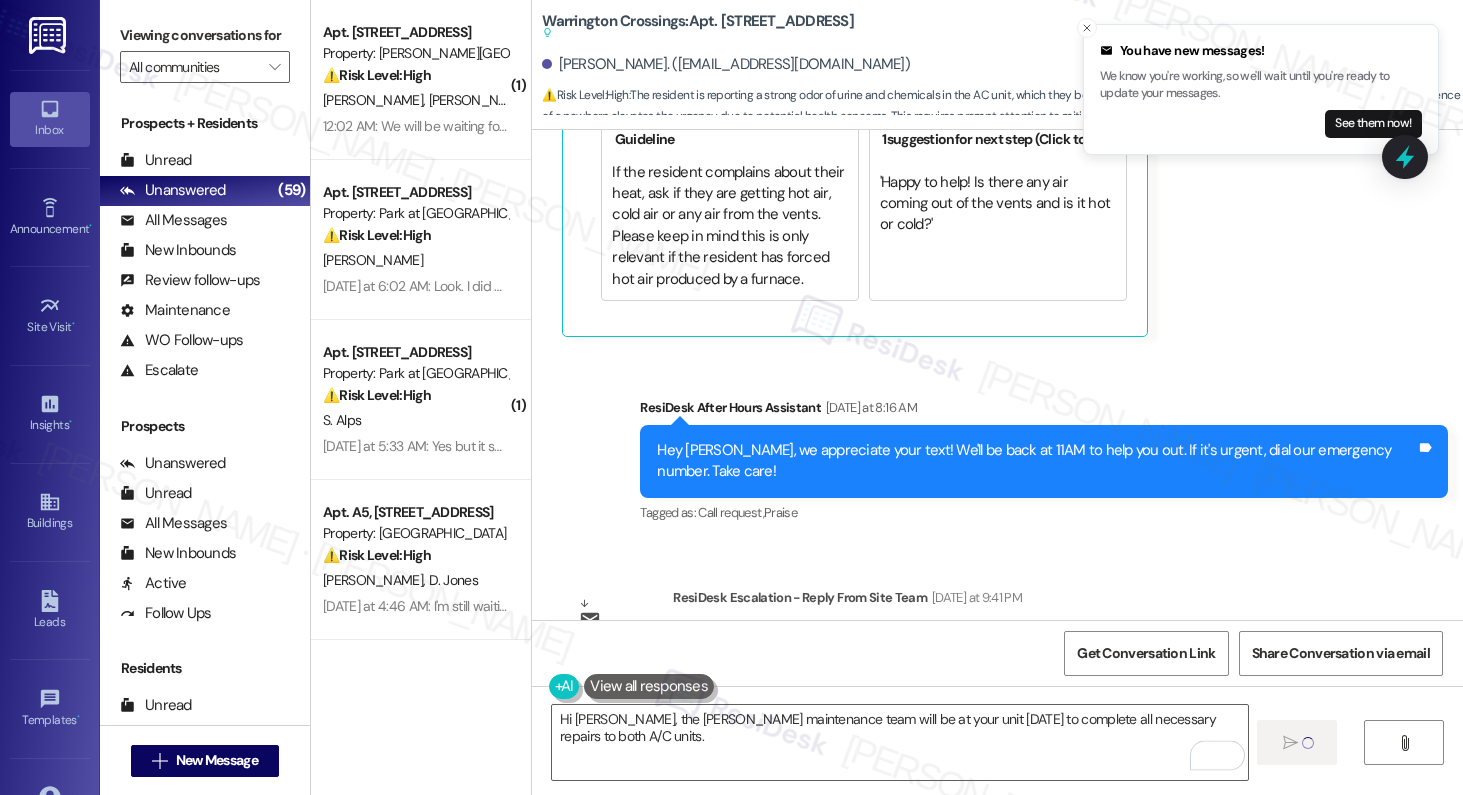 type 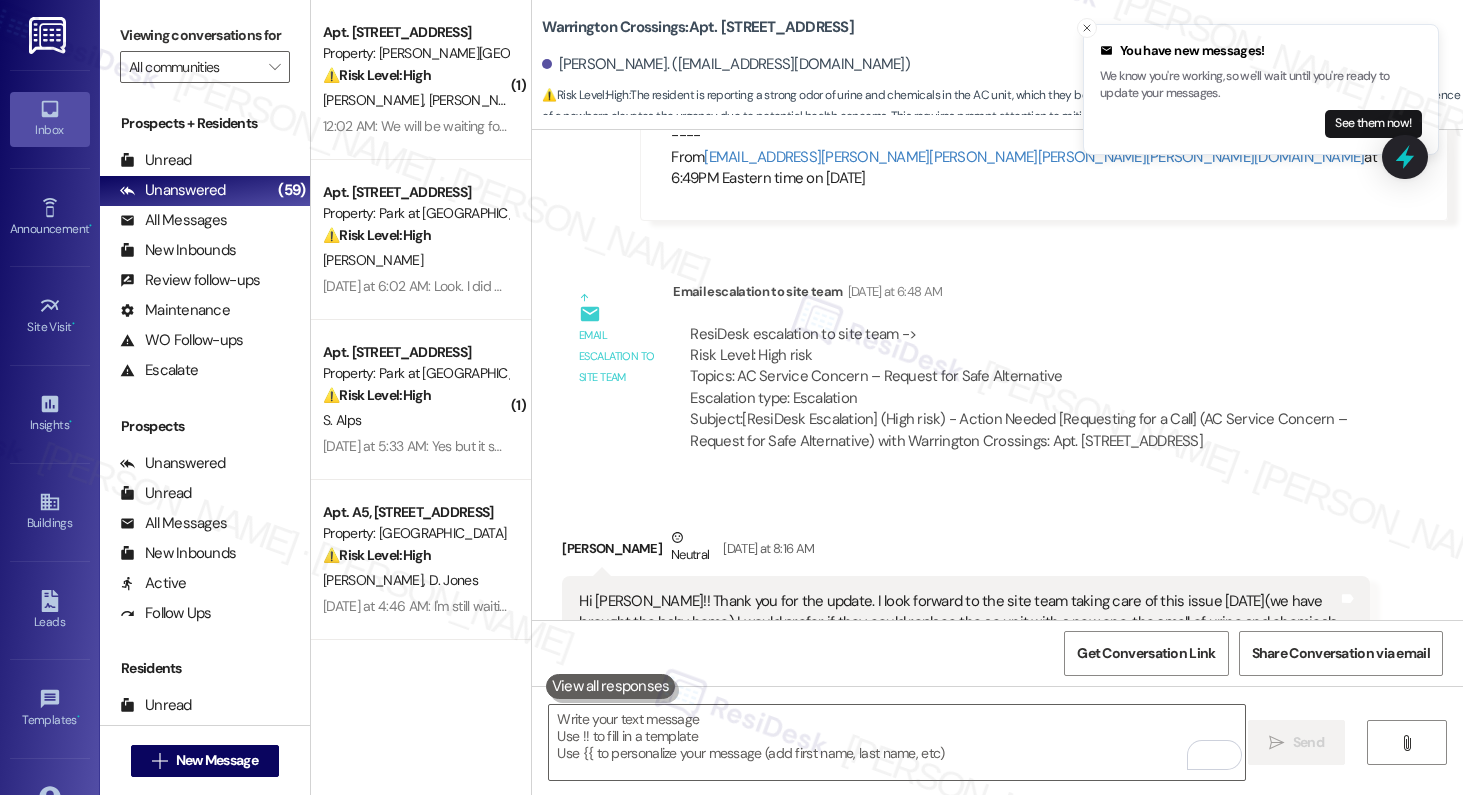 scroll, scrollTop: 7885, scrollLeft: 0, axis: vertical 